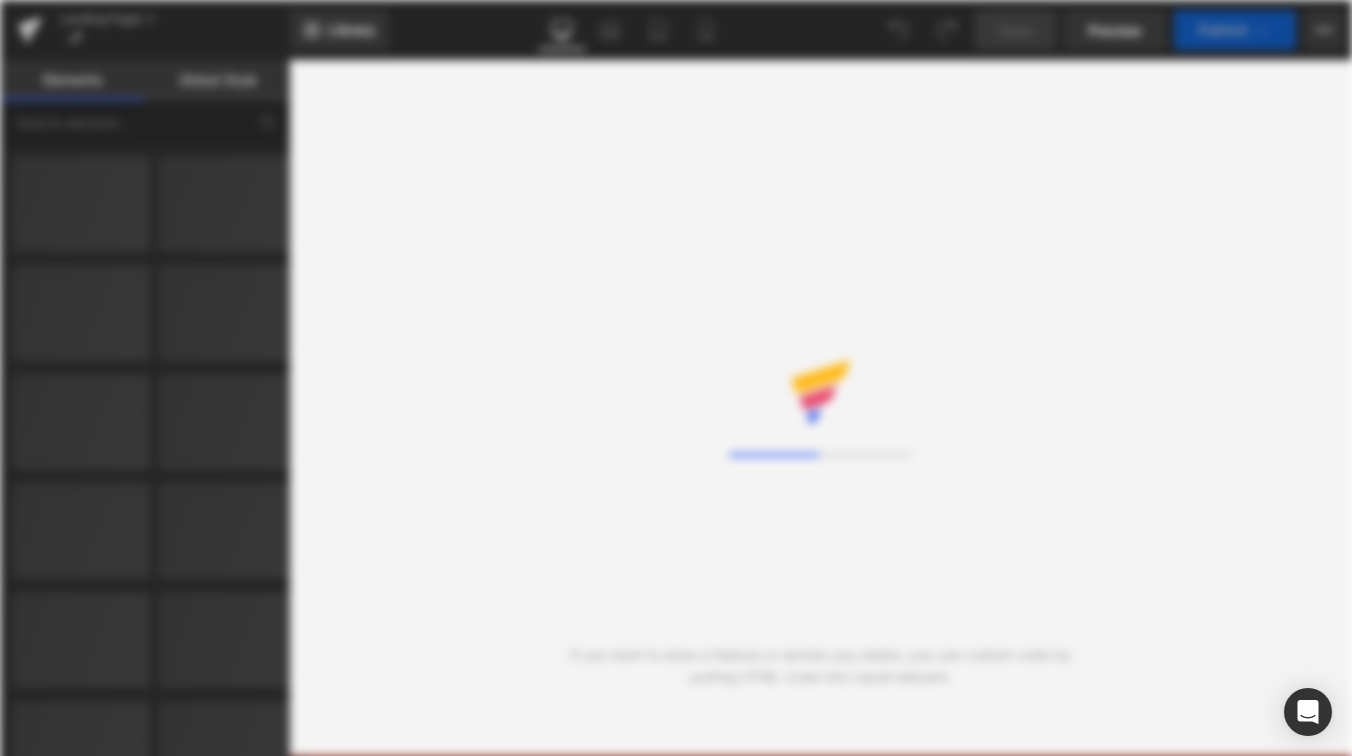 scroll, scrollTop: 0, scrollLeft: 0, axis: both 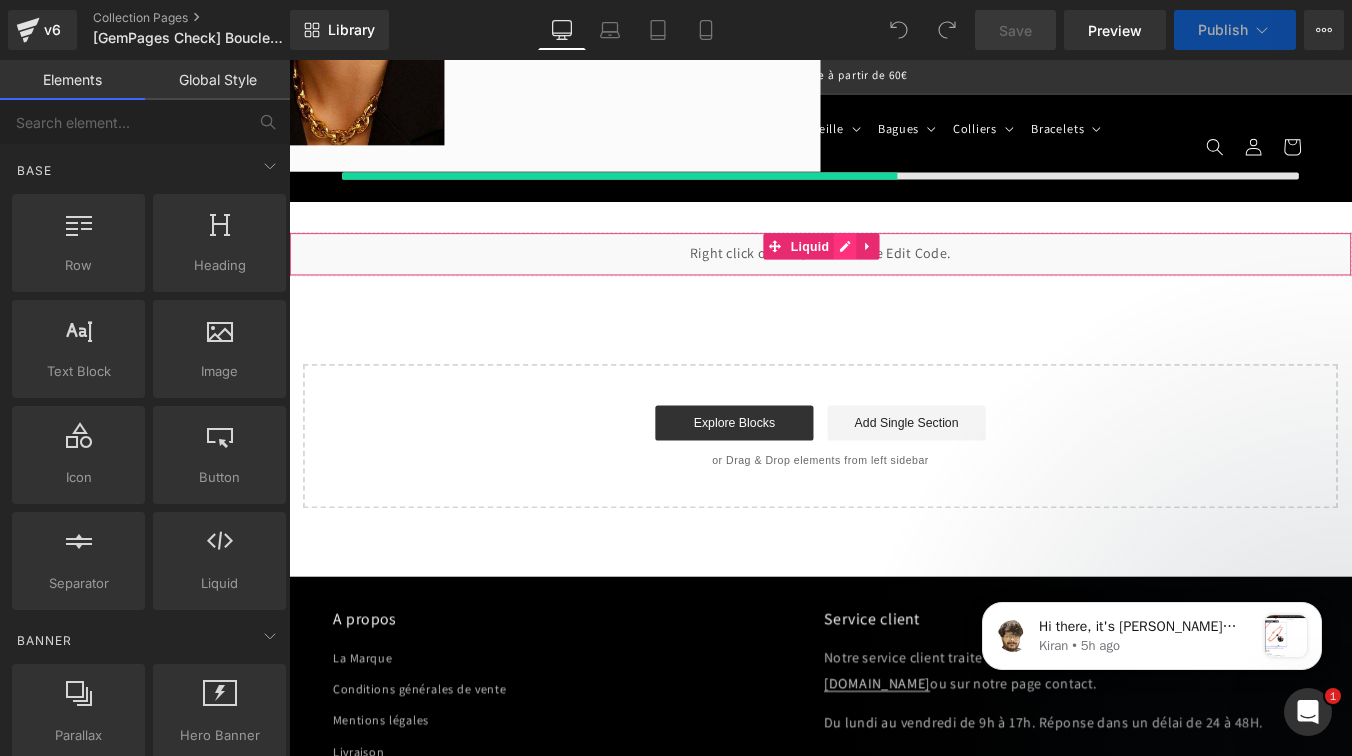 click on "Liquid" at bounding box center (894, 281) 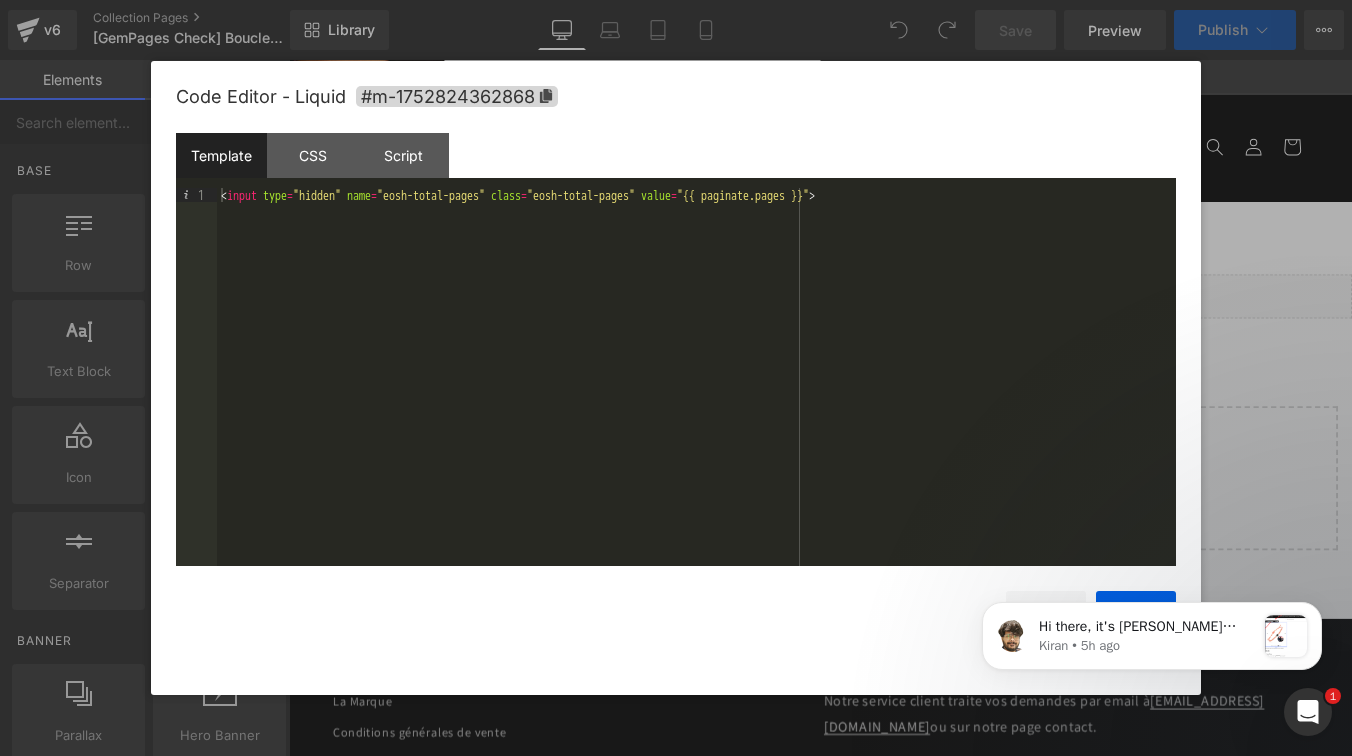 click at bounding box center (676, 378) 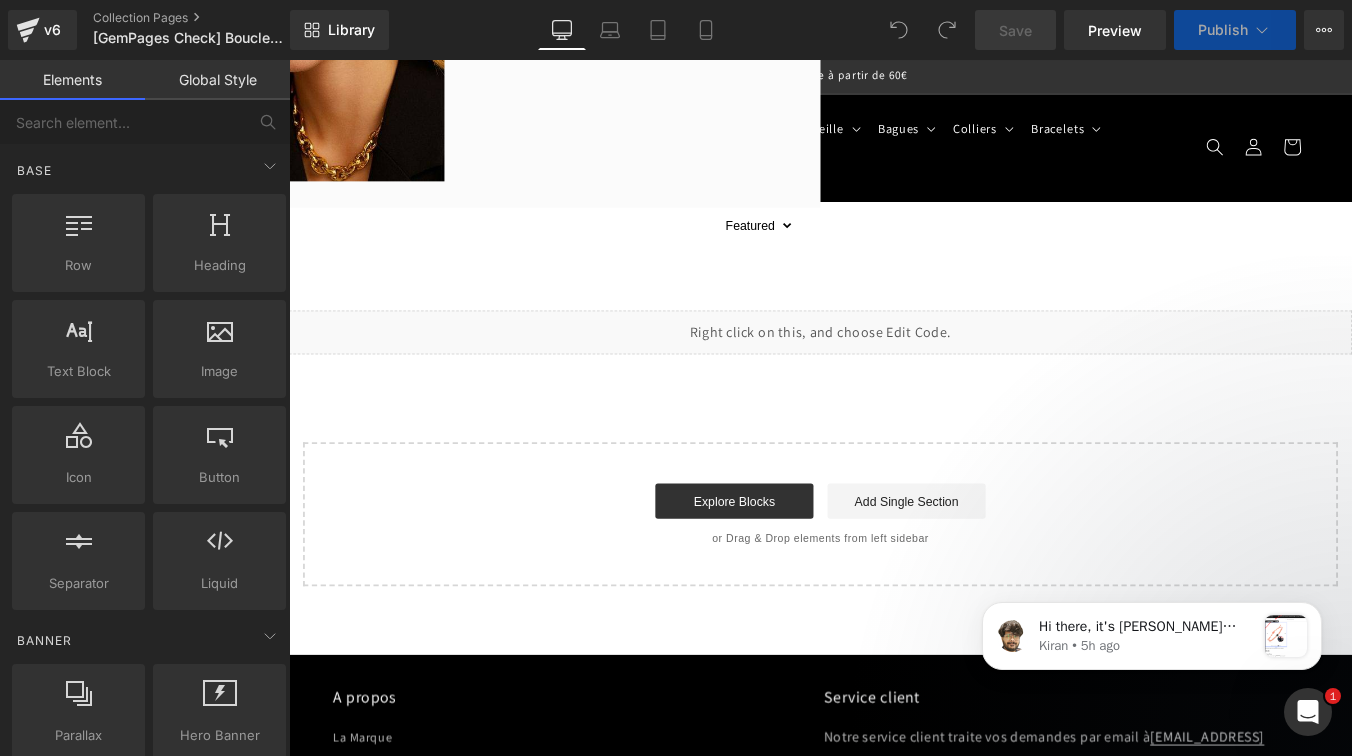 scroll, scrollTop: 420, scrollLeft: 0, axis: vertical 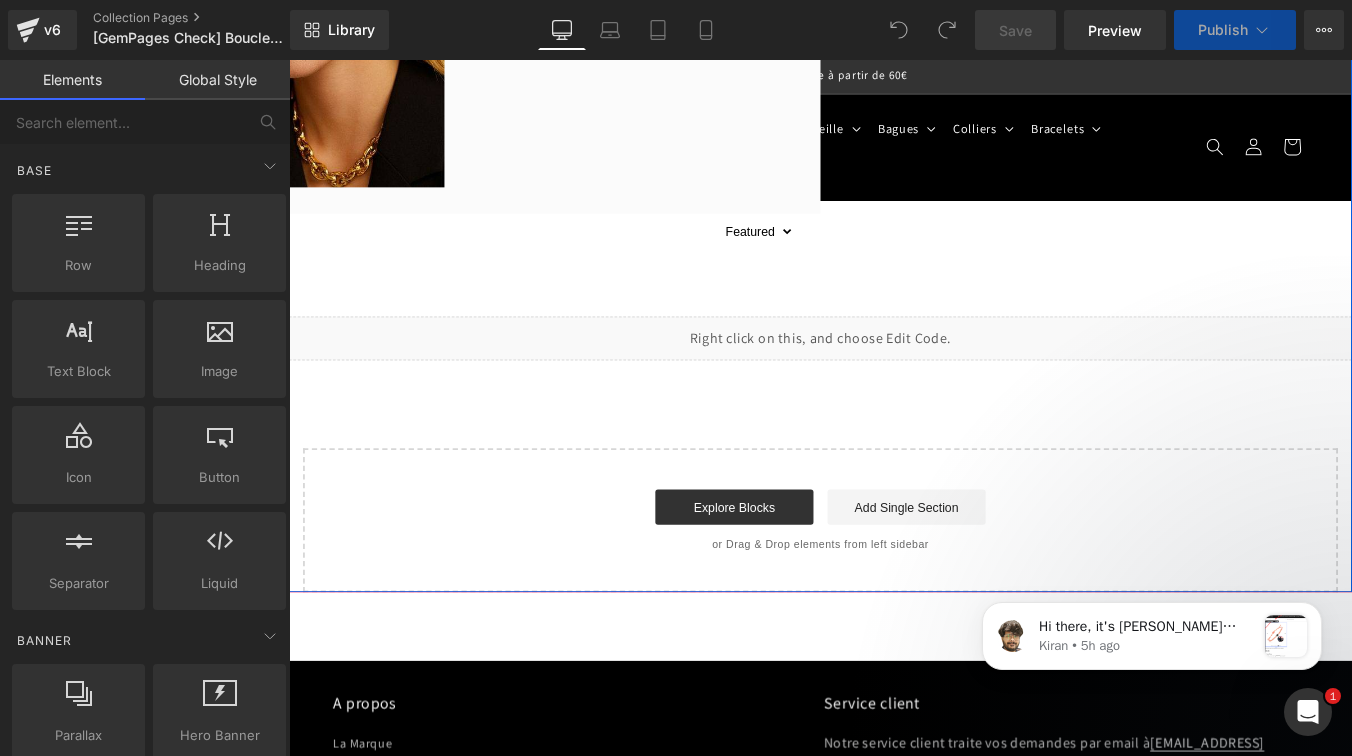 click on "Paginator" at bounding box center [873, -181] 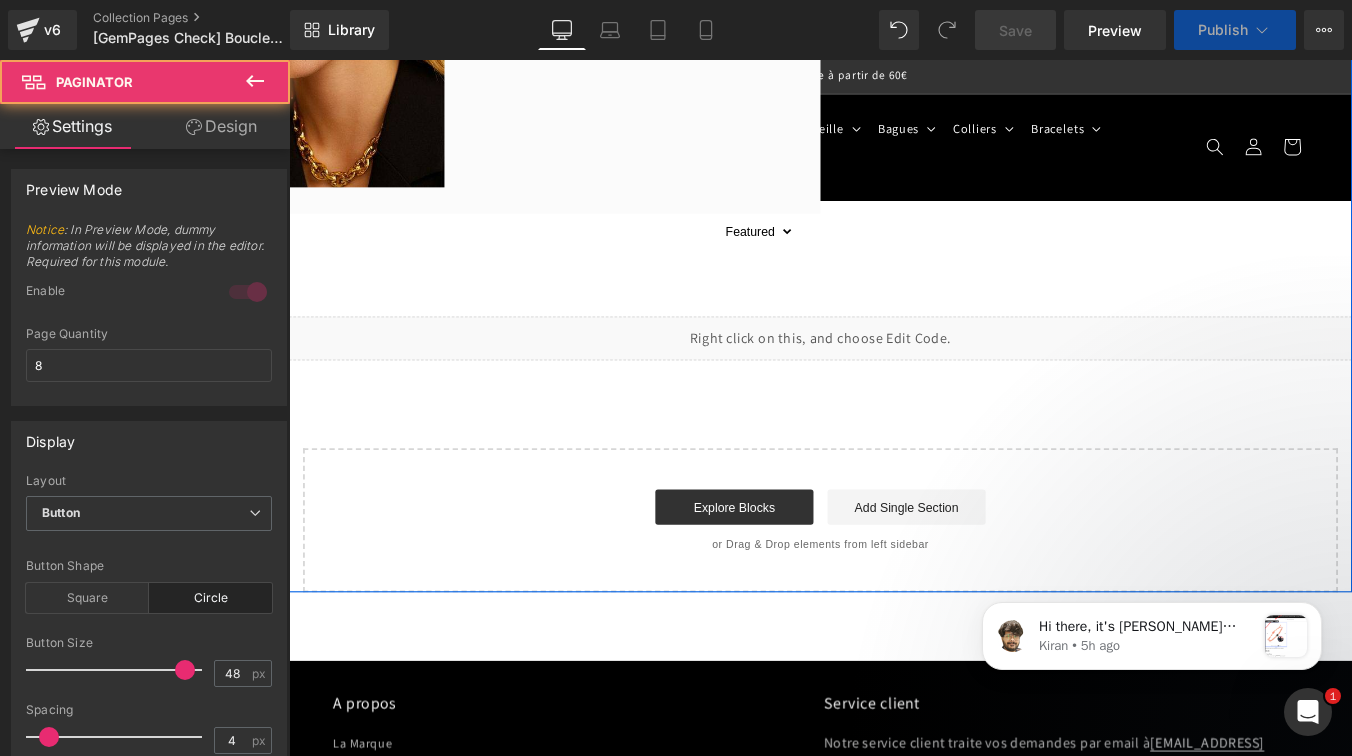 scroll, scrollTop: 421, scrollLeft: 0, axis: vertical 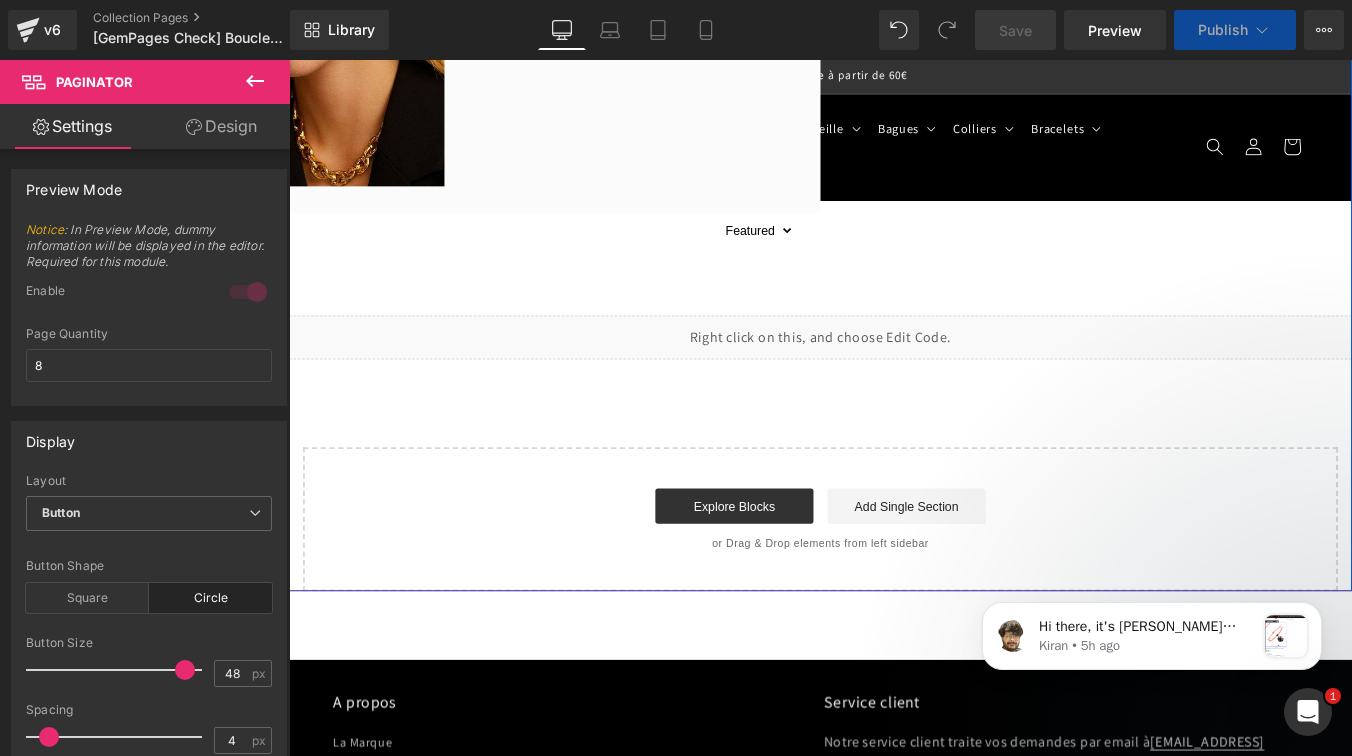 click on "Collection Toolbar" at bounding box center [888, -183] 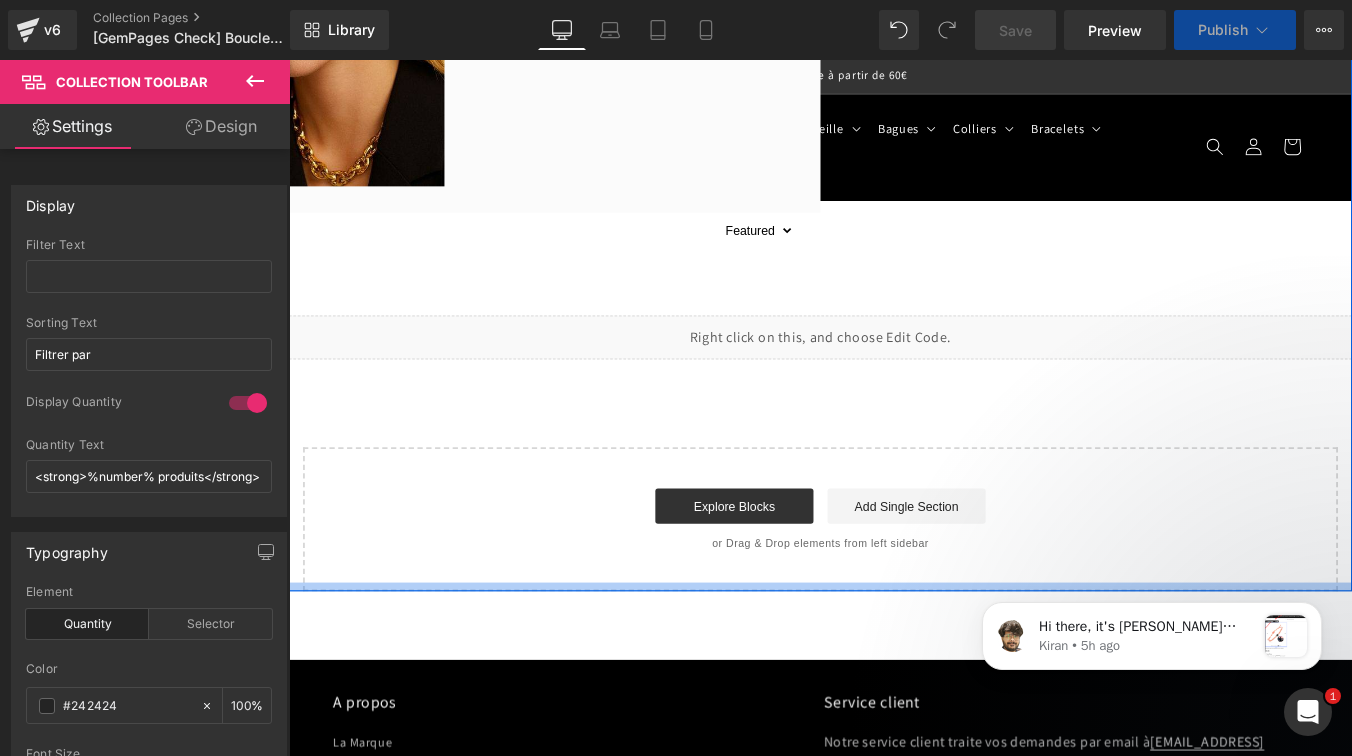 click at bounding box center [894, 660] 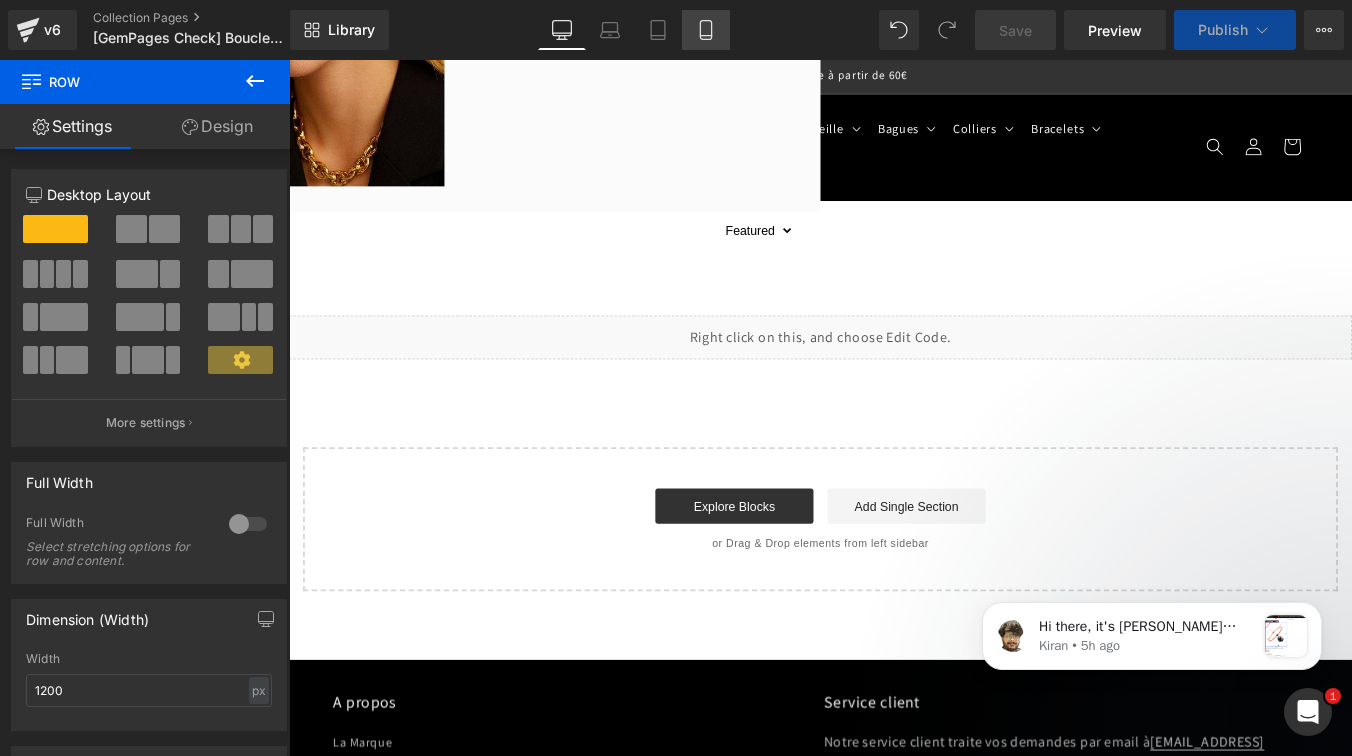 click on "Mobile" at bounding box center (706, 30) 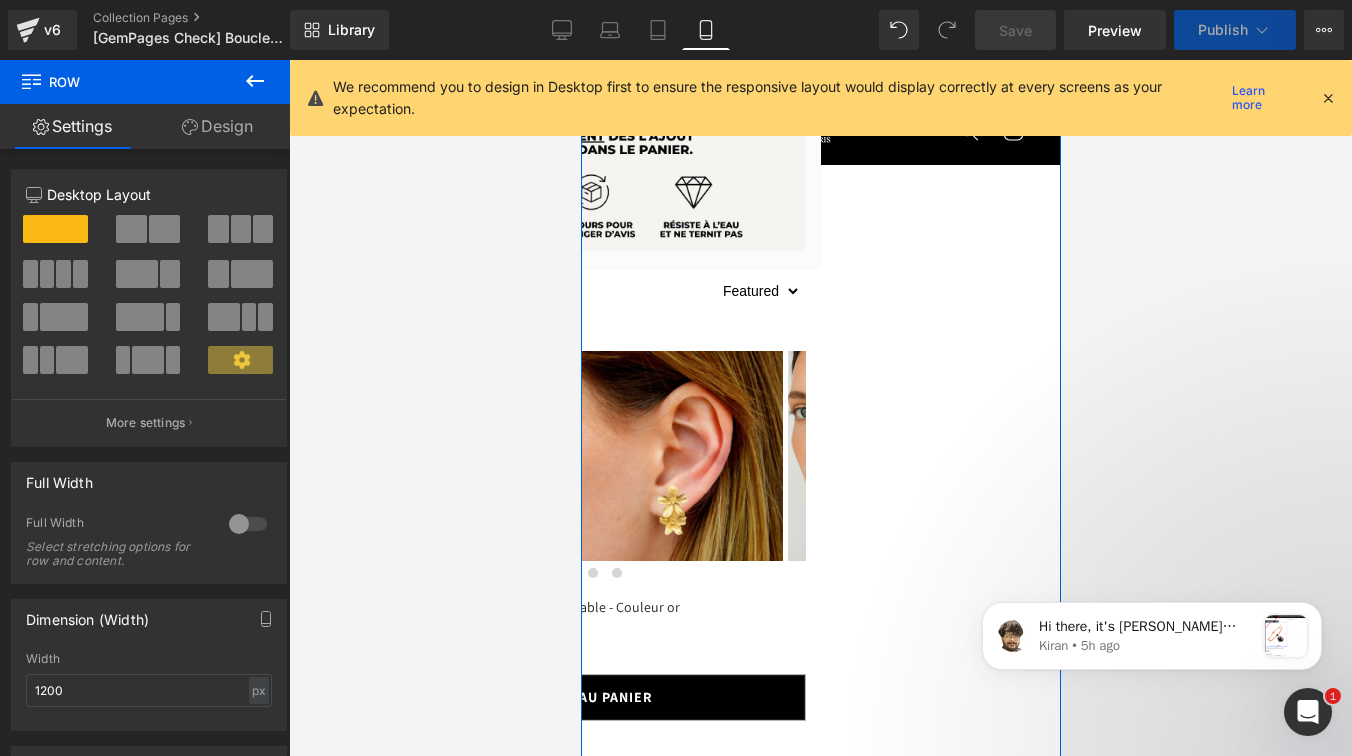 click at bounding box center (580, 963) 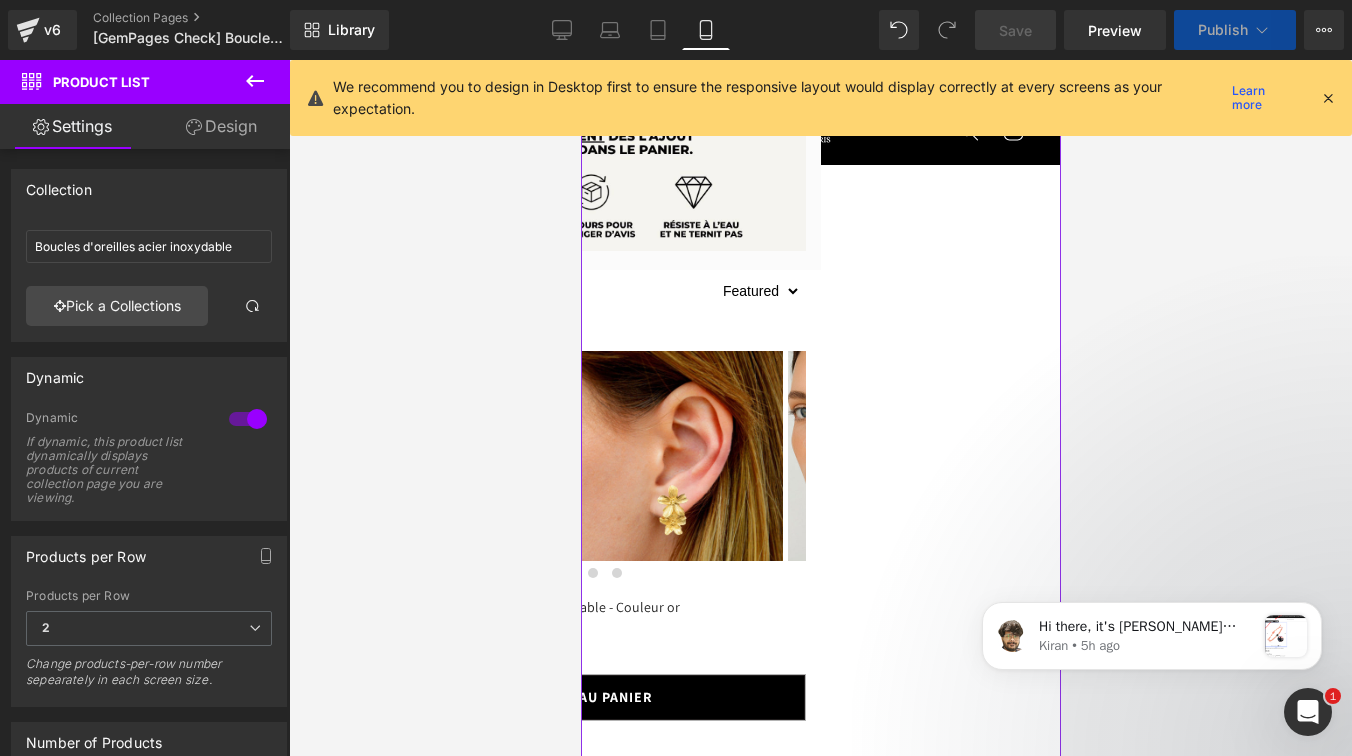 click on "Design" at bounding box center [221, 126] 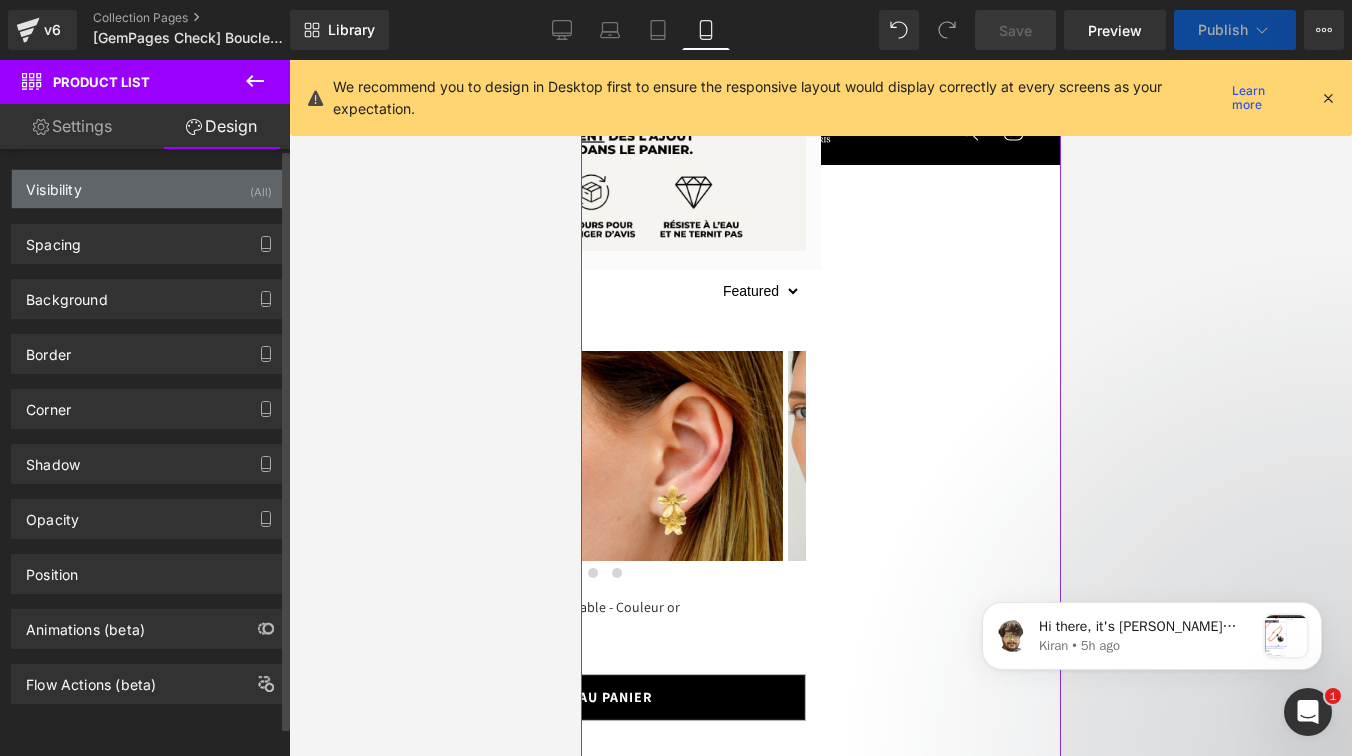 click on "Visibility
(All)" at bounding box center (149, 189) 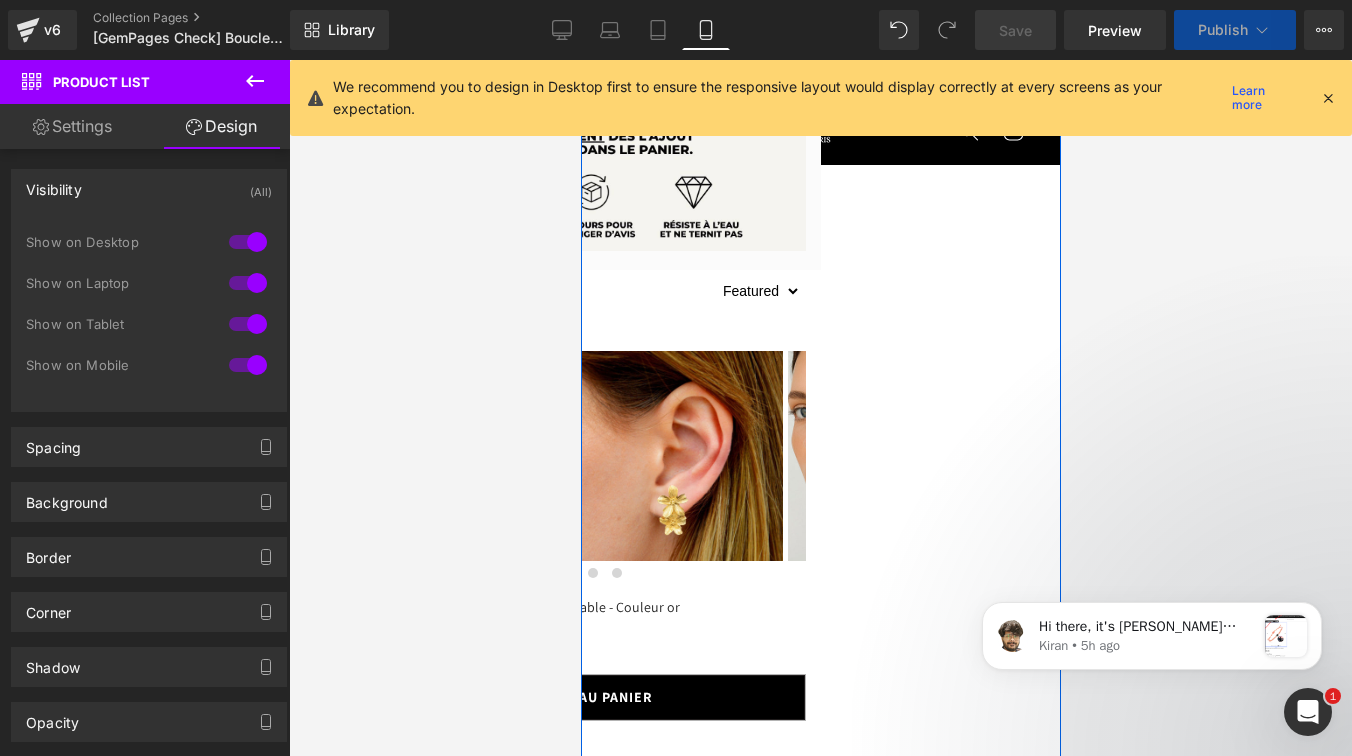 scroll, scrollTop: 628, scrollLeft: 0, axis: vertical 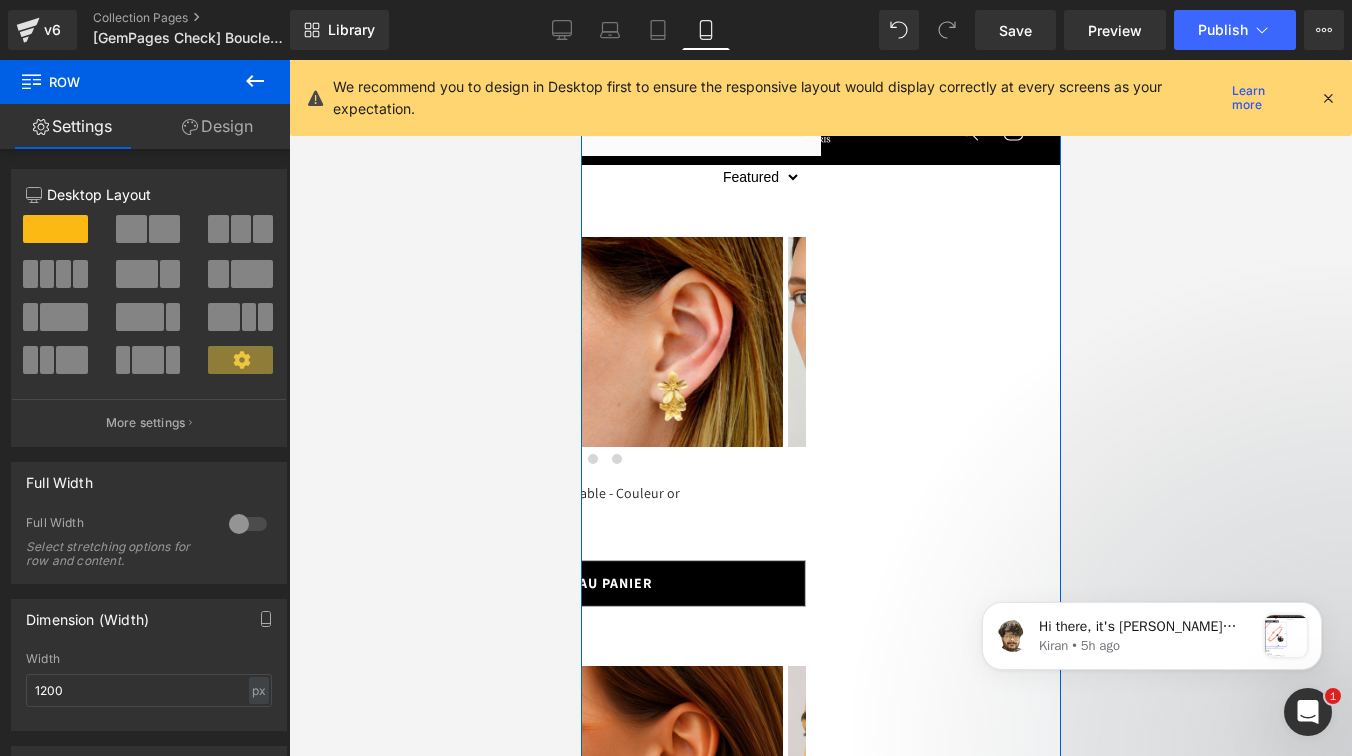 click on "Design" at bounding box center (217, 126) 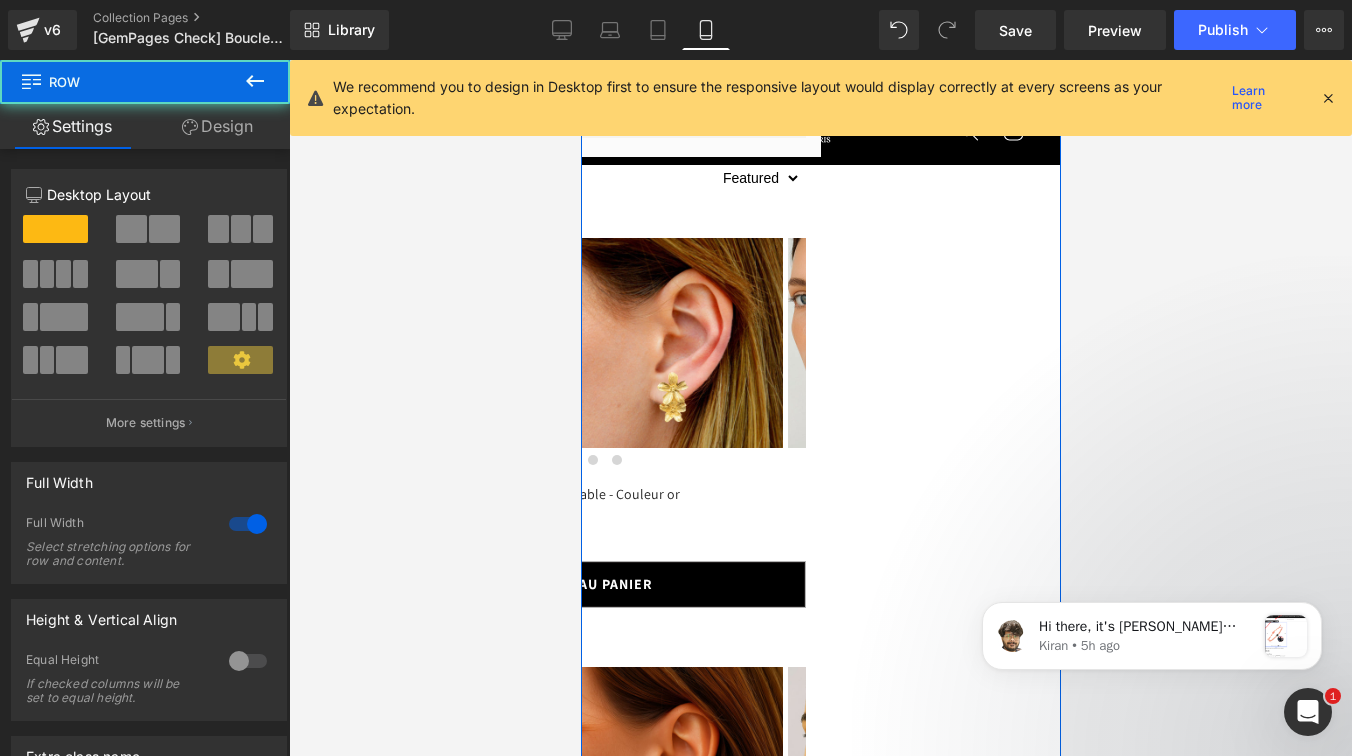 scroll, scrollTop: 756, scrollLeft: 0, axis: vertical 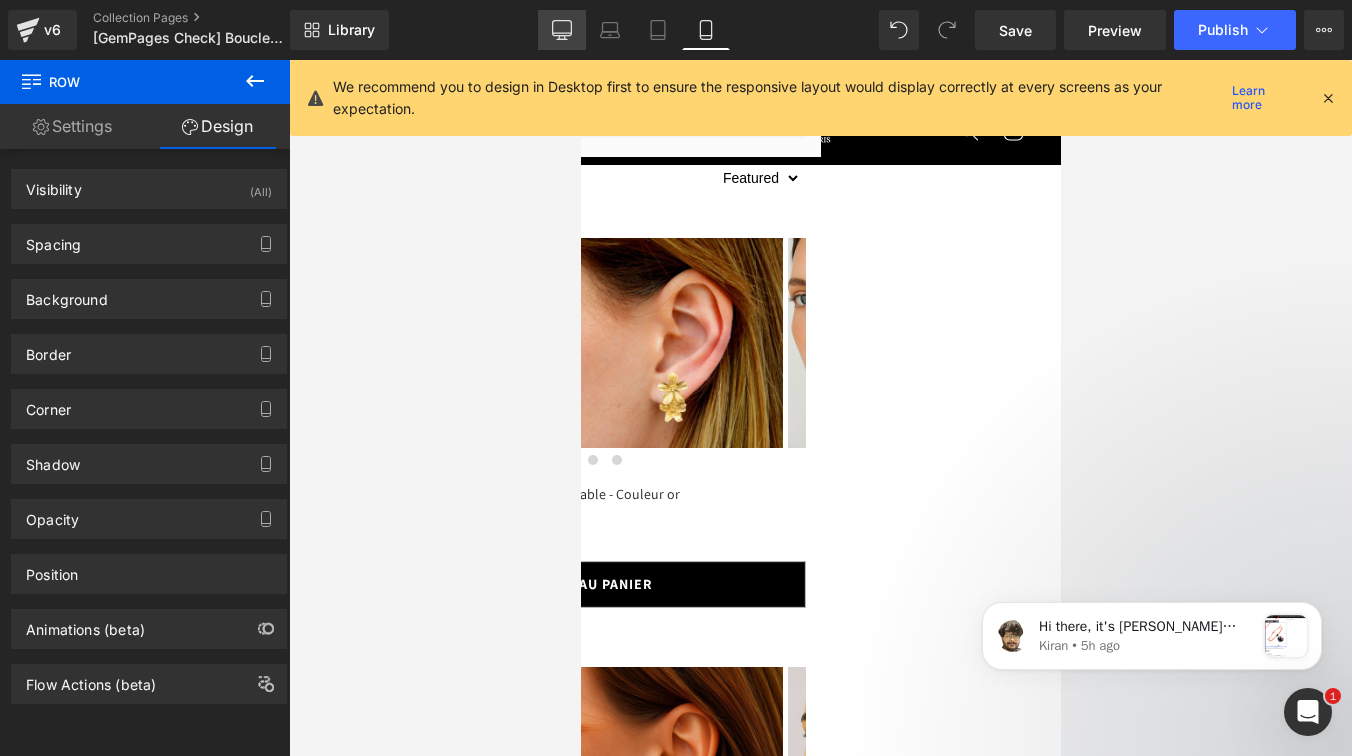 click 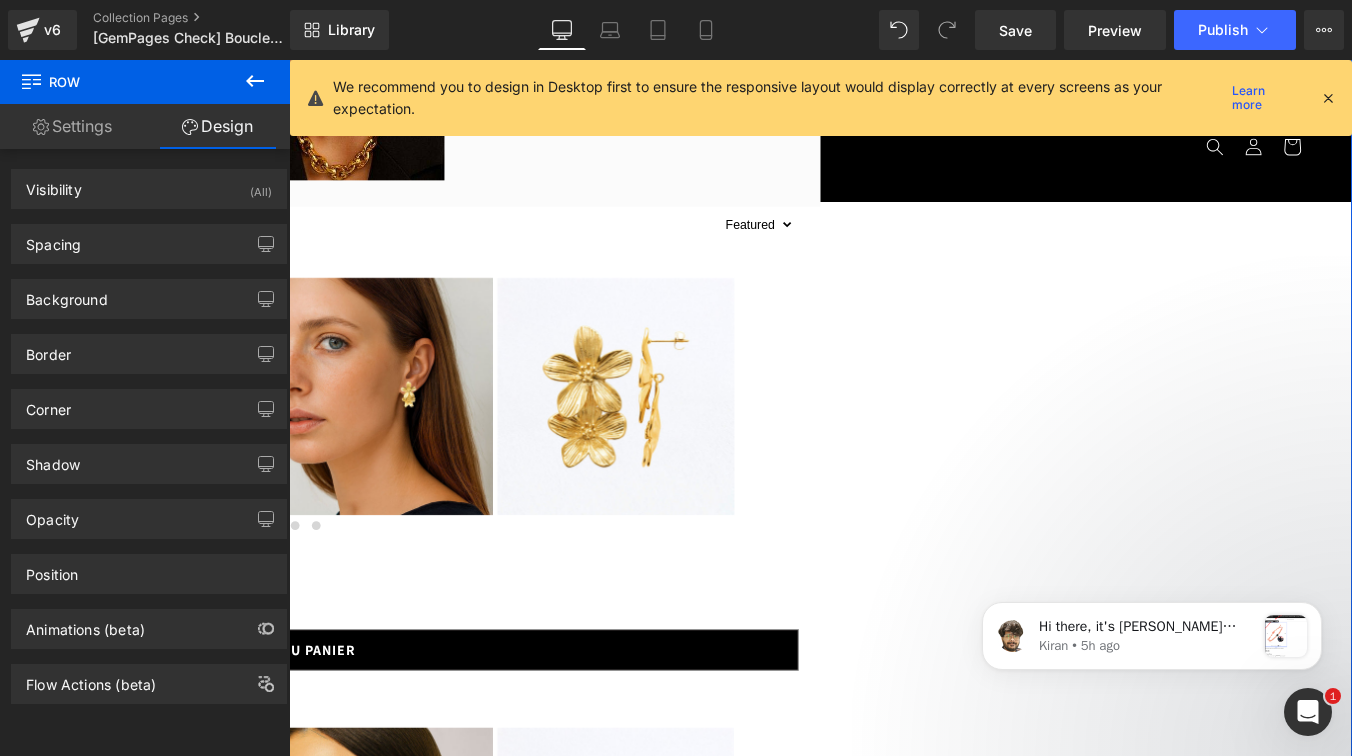 scroll, scrollTop: 426, scrollLeft: 0, axis: vertical 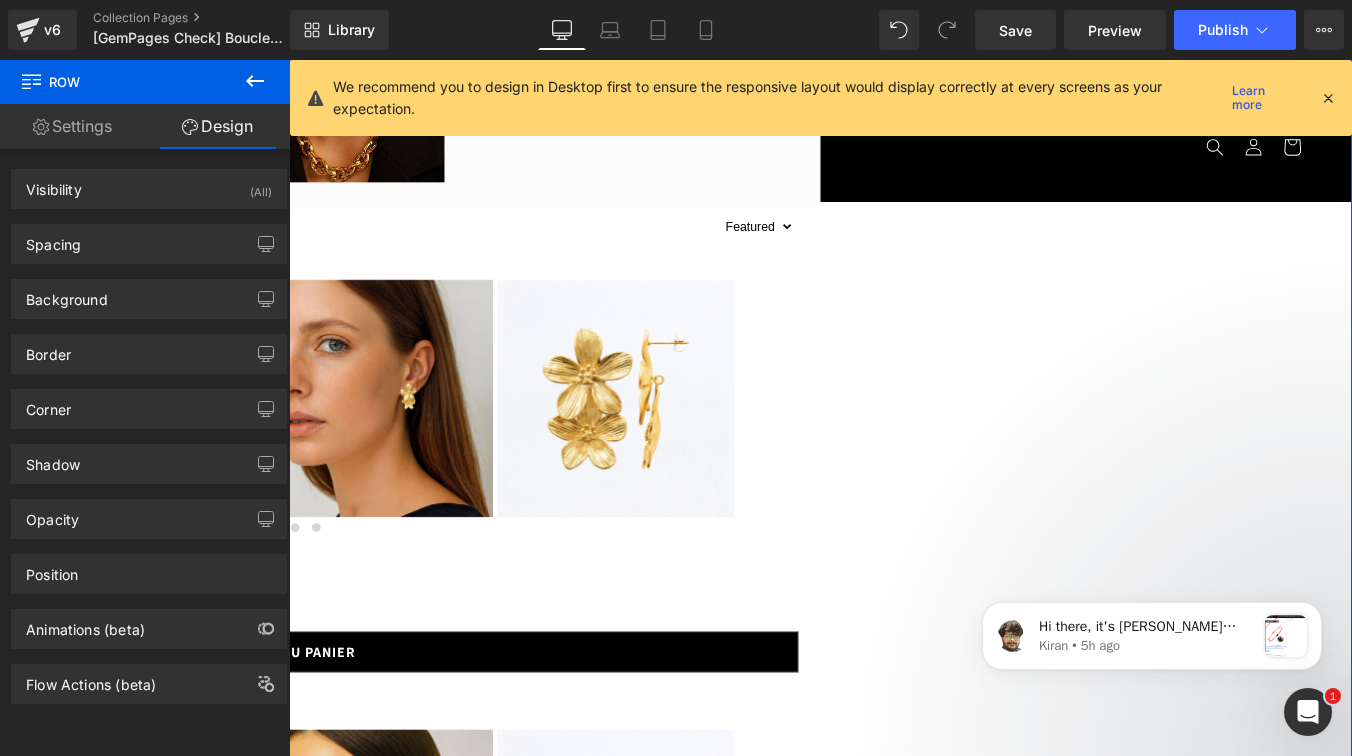click on "Product List" at bounding box center [888, -188] 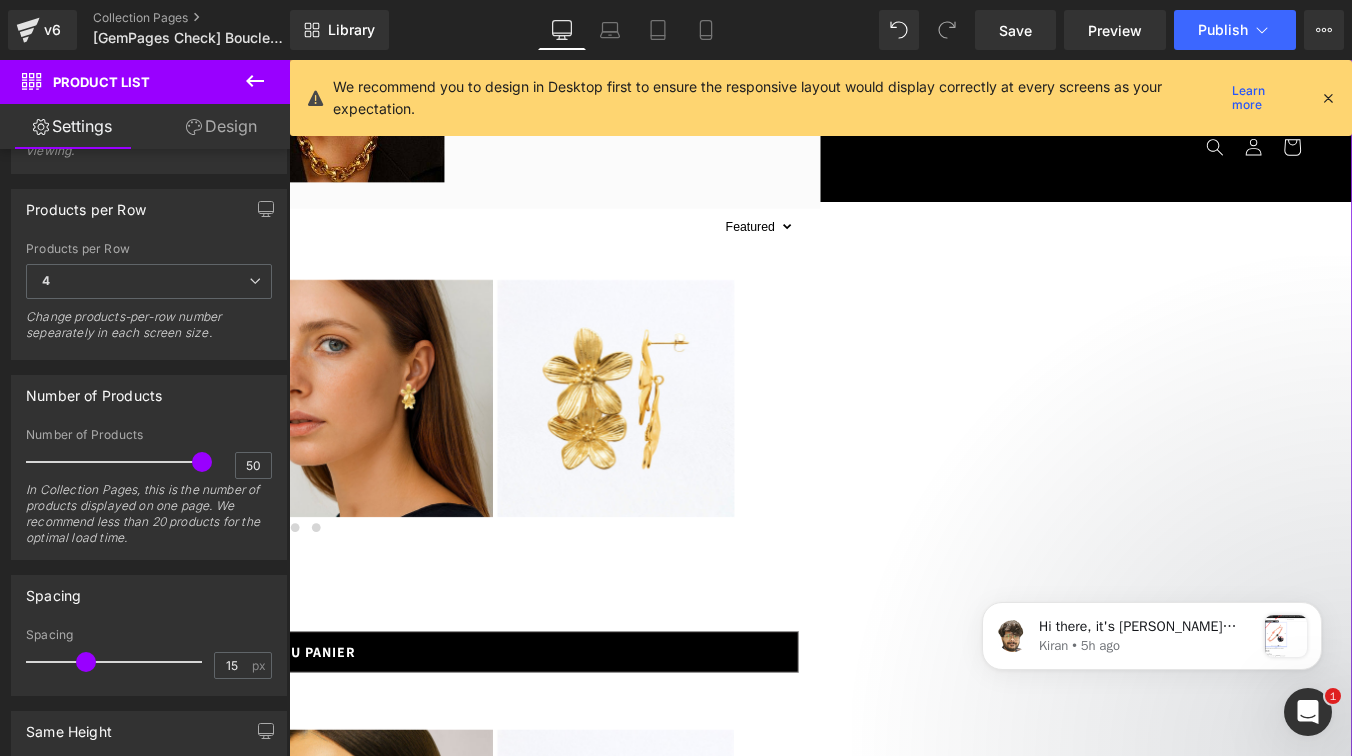 scroll, scrollTop: 350, scrollLeft: 0, axis: vertical 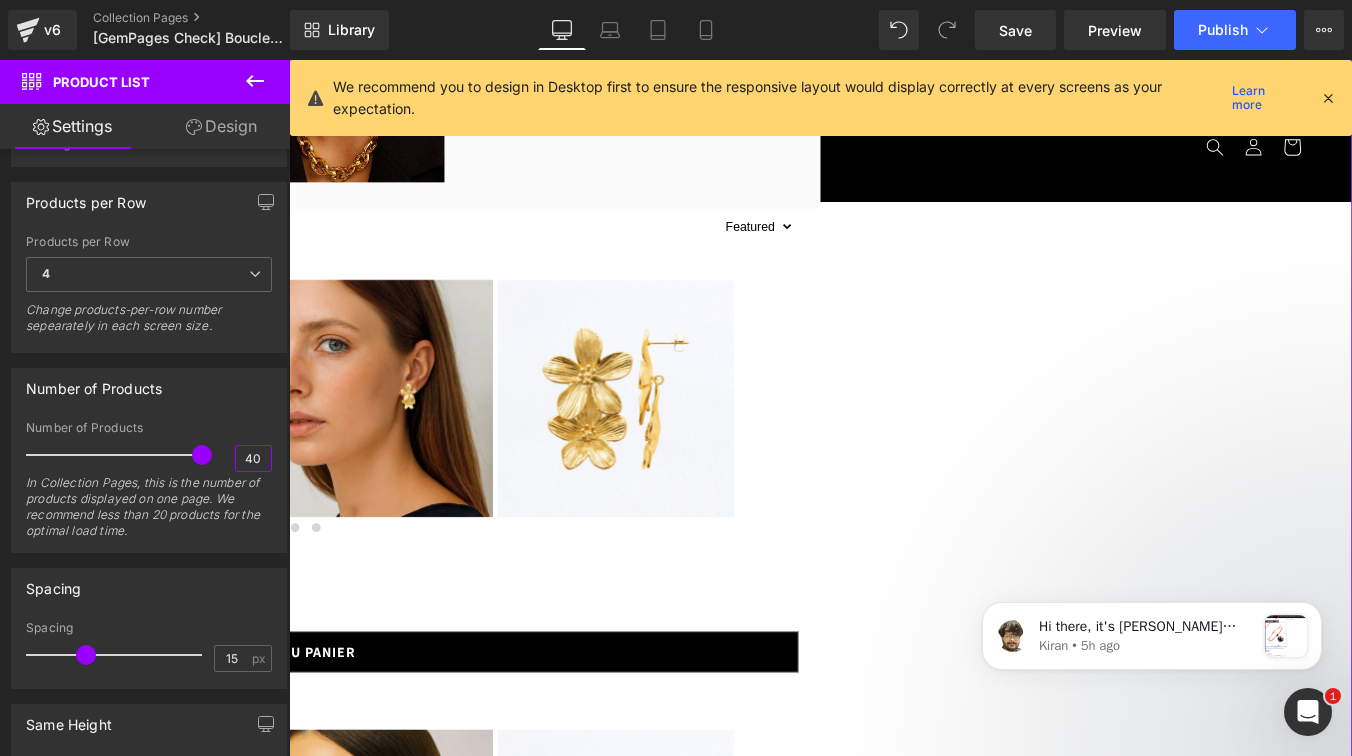 drag, startPoint x: 255, startPoint y: 463, endPoint x: 234, endPoint y: 462, distance: 21.023796 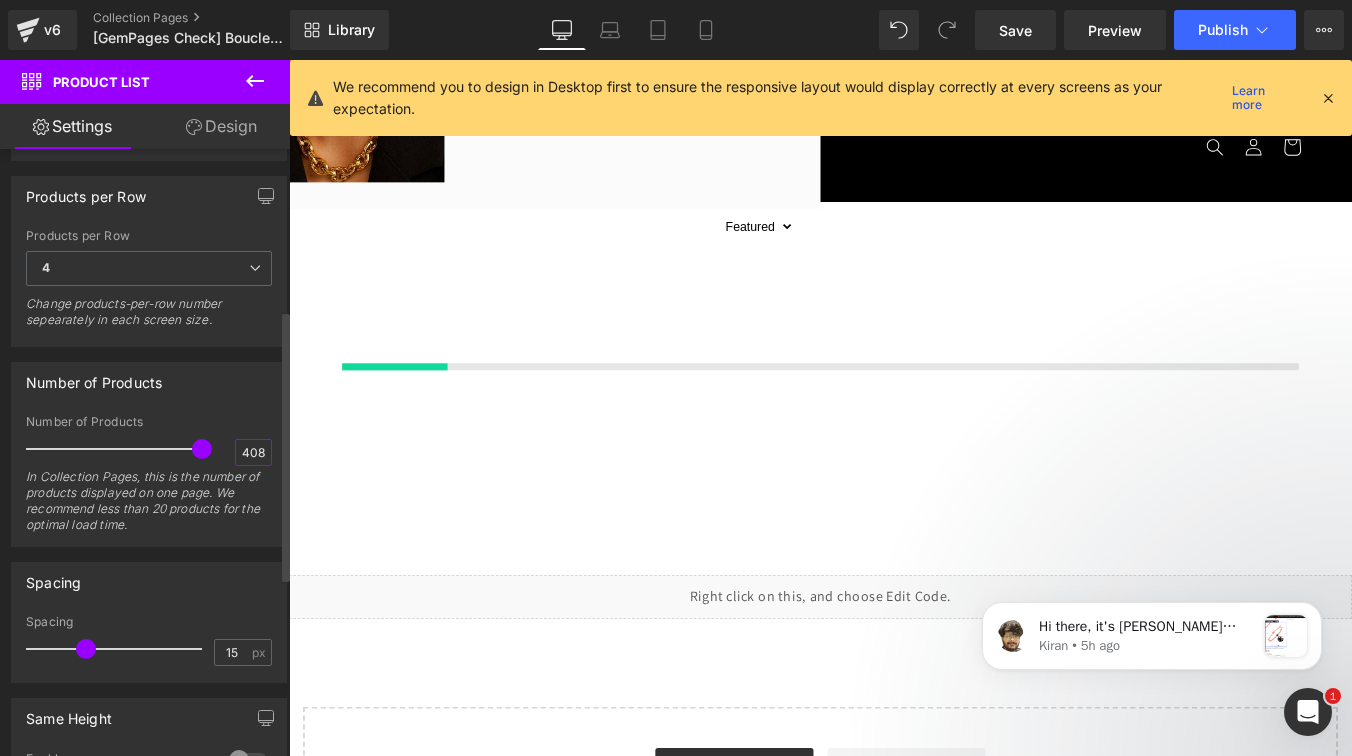scroll, scrollTop: 0, scrollLeft: 0, axis: both 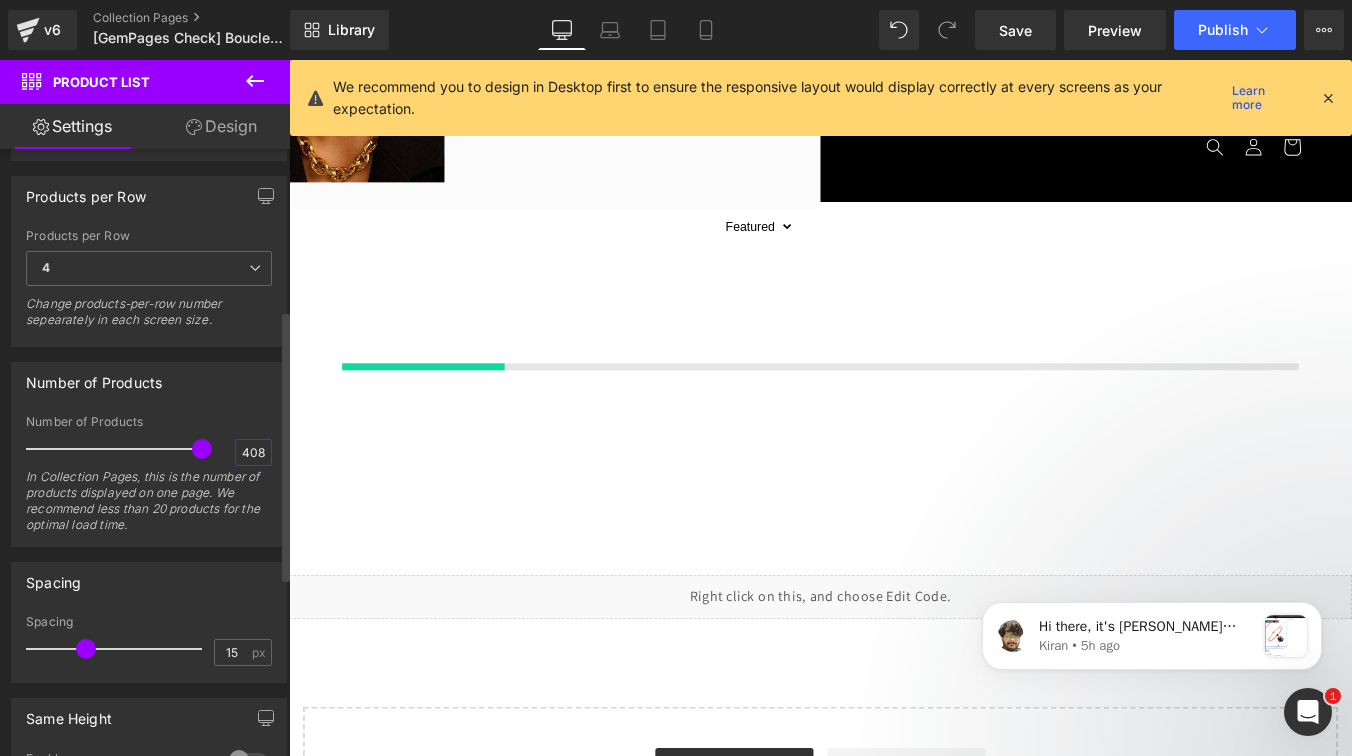 drag, startPoint x: 251, startPoint y: 452, endPoint x: 228, endPoint y: 452, distance: 23 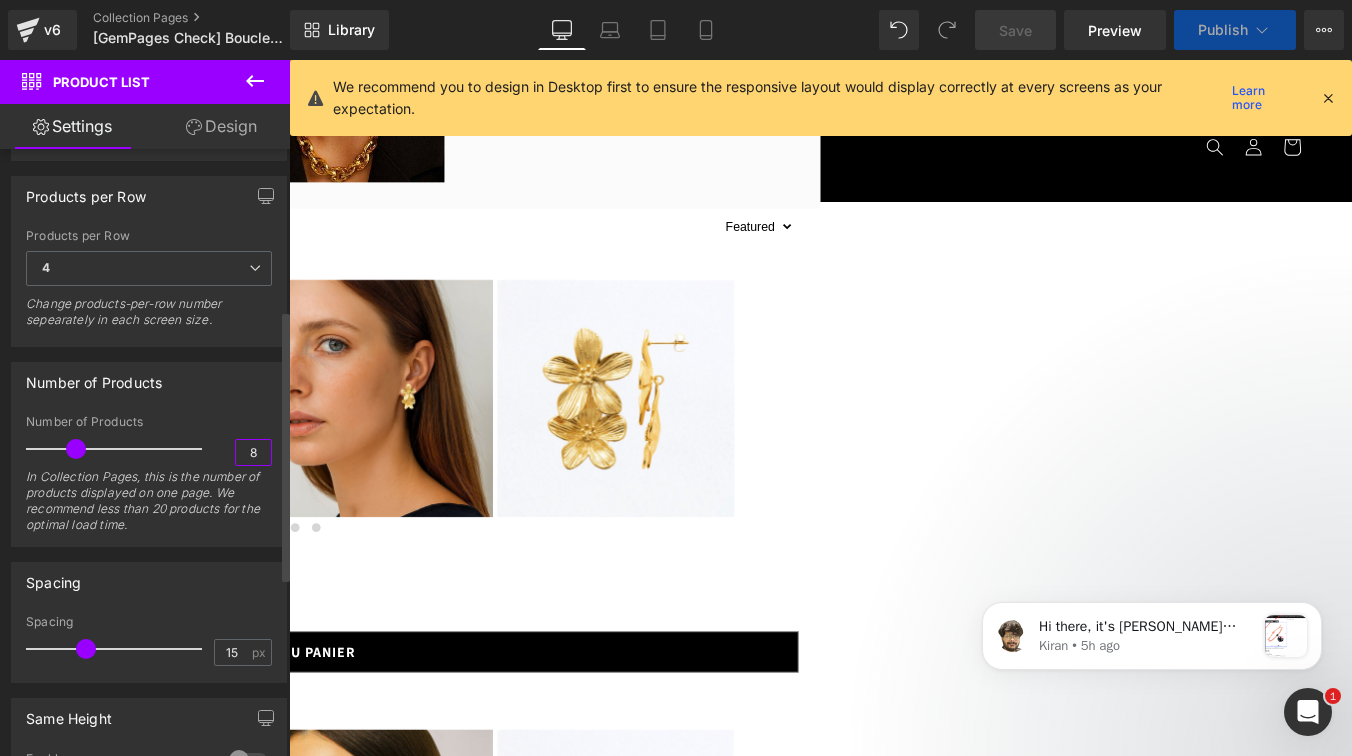 type on "8" 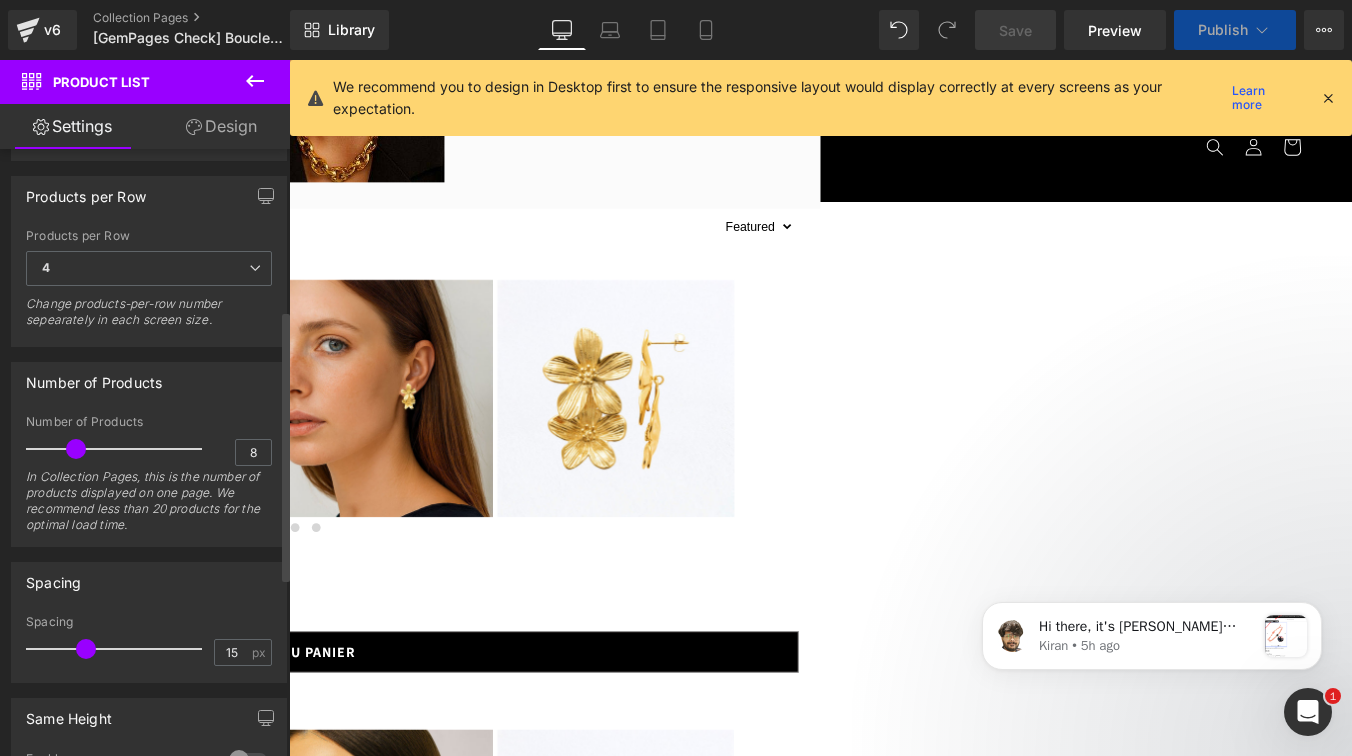 click on "Number of Products" at bounding box center (149, 382) 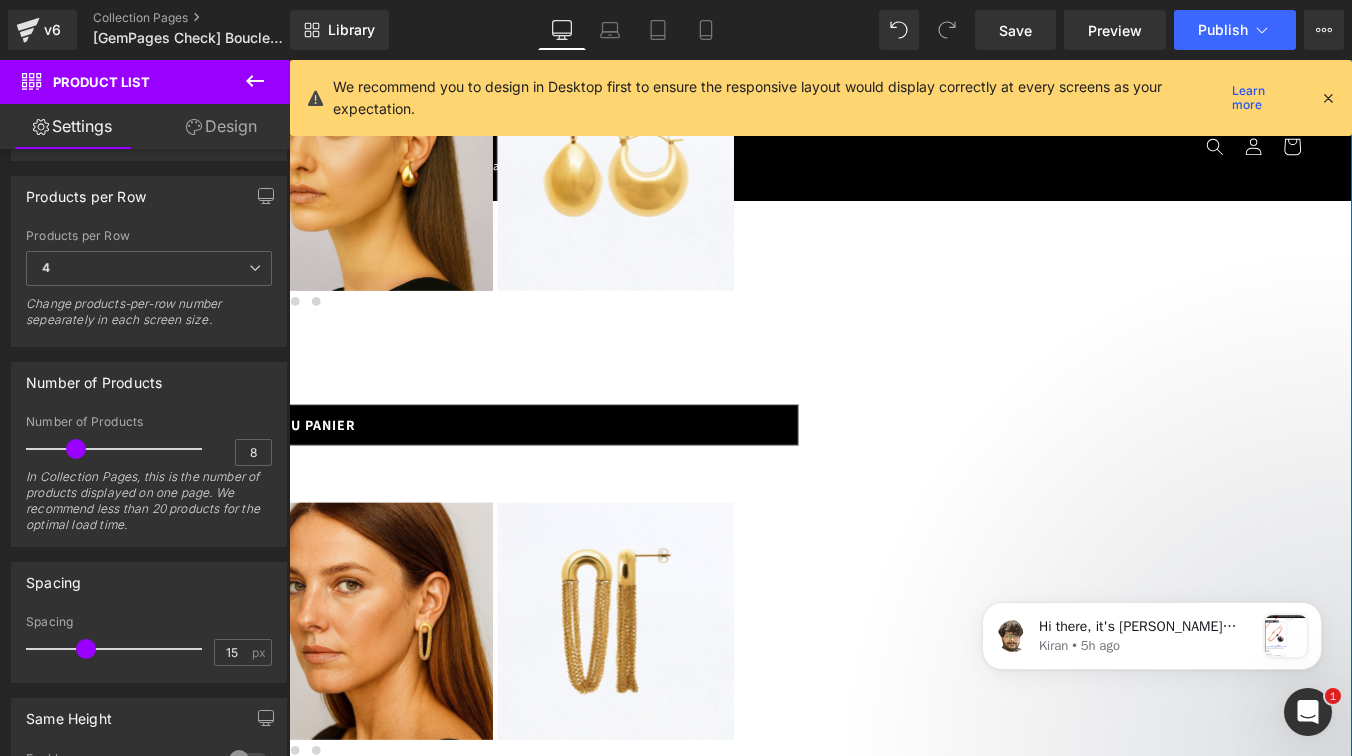 scroll, scrollTop: 1197, scrollLeft: 0, axis: vertical 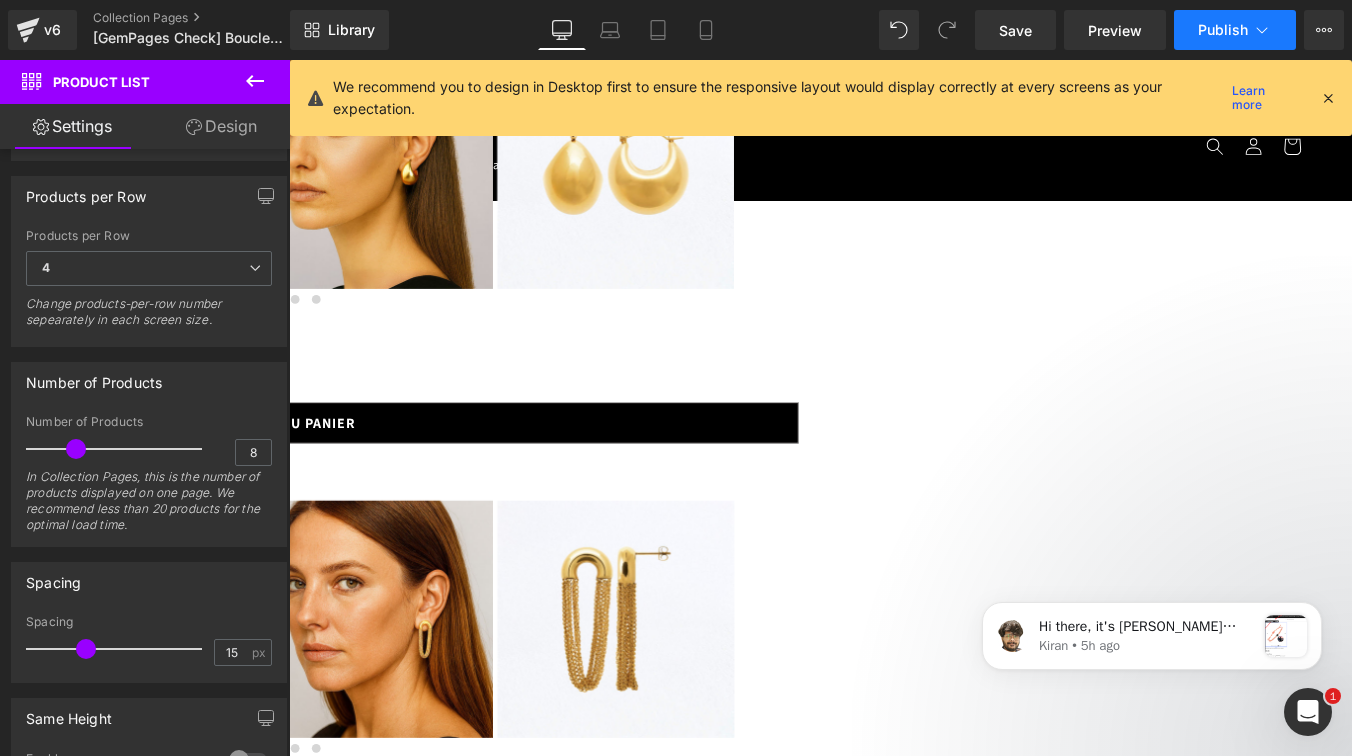 click 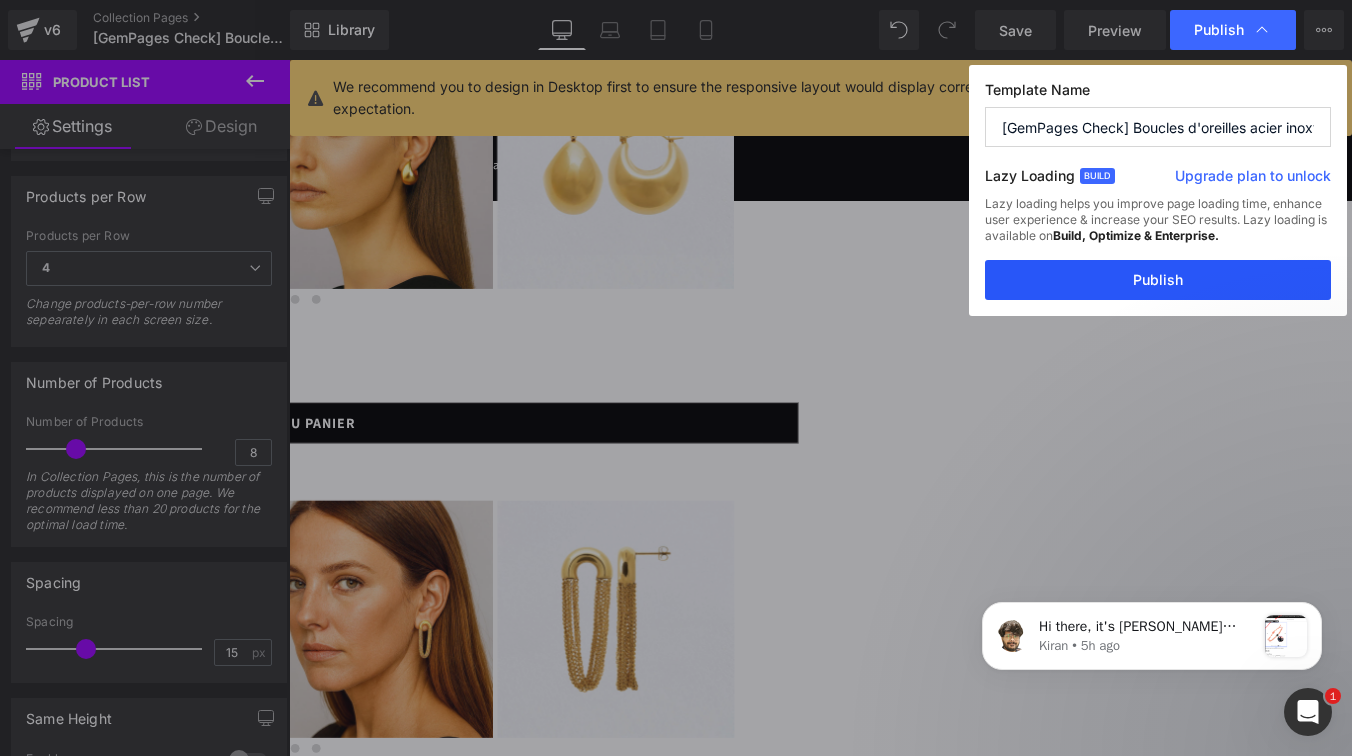 click on "Publish" at bounding box center (1158, 280) 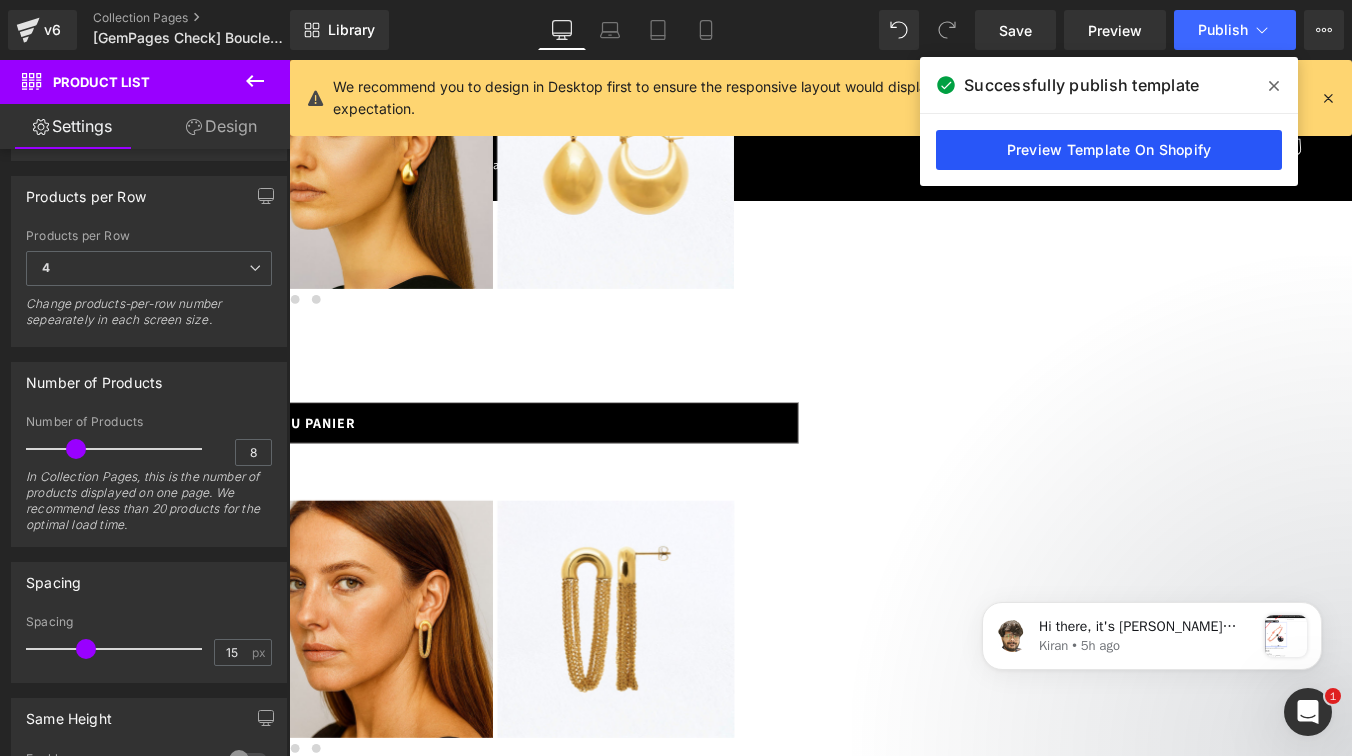 click on "Preview Template On Shopify" at bounding box center [1109, 150] 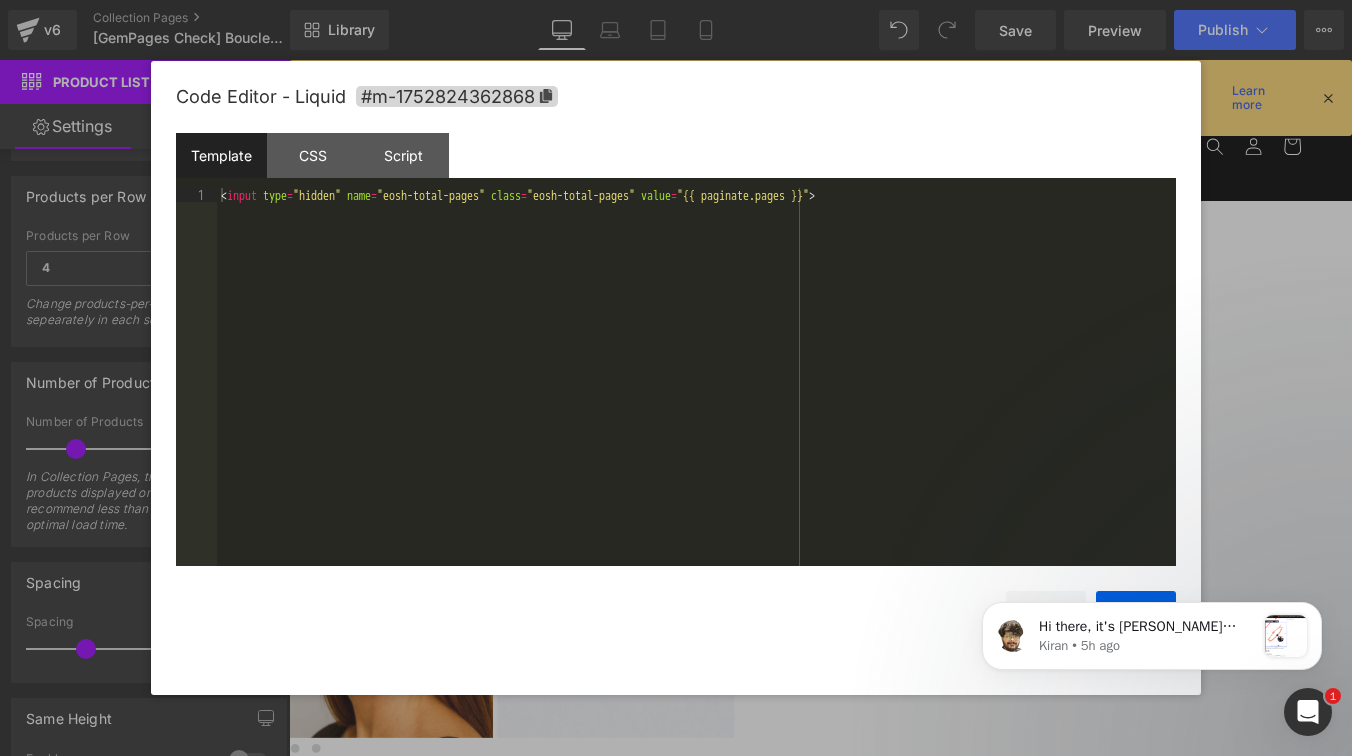 click on "Product List  You are previewing how the   will restyle your page. You can not edit Elements in Preset Preview Mode.  v6 Collection Pages [GemPages Check] Boucles d'oreilles acier inoxydable - 17.07.2025 Library Desktop Desktop Laptop Tablet Mobile Save Preview Publish Scheduled Upgrade Plan View Live Page View with current Template Save Template to Library Schedule Publish  Optimize  Publish Settings Shortcuts We recommend you to design in Desktop first to ensure the responsive layout would display correctly at every screens as your expectation. Learn more  Your page can’t be published   You've reached the maximum number of published pages on your plan  (1/1).  You need to upgrade your plan or unpublish all your pages to get 1 publish slot.   Unpublish pages   Upgrade plan  Elements Global Style Base Row  rows, columns, layouts, div Heading  headings, titles, h1,h2,h3,h4,h5,h6 Text Block  texts, paragraphs, contents, blocks Image  images, photos, alts, uploads Icon  icons, symbols Button  Separator  Stack" at bounding box center [676, 0] 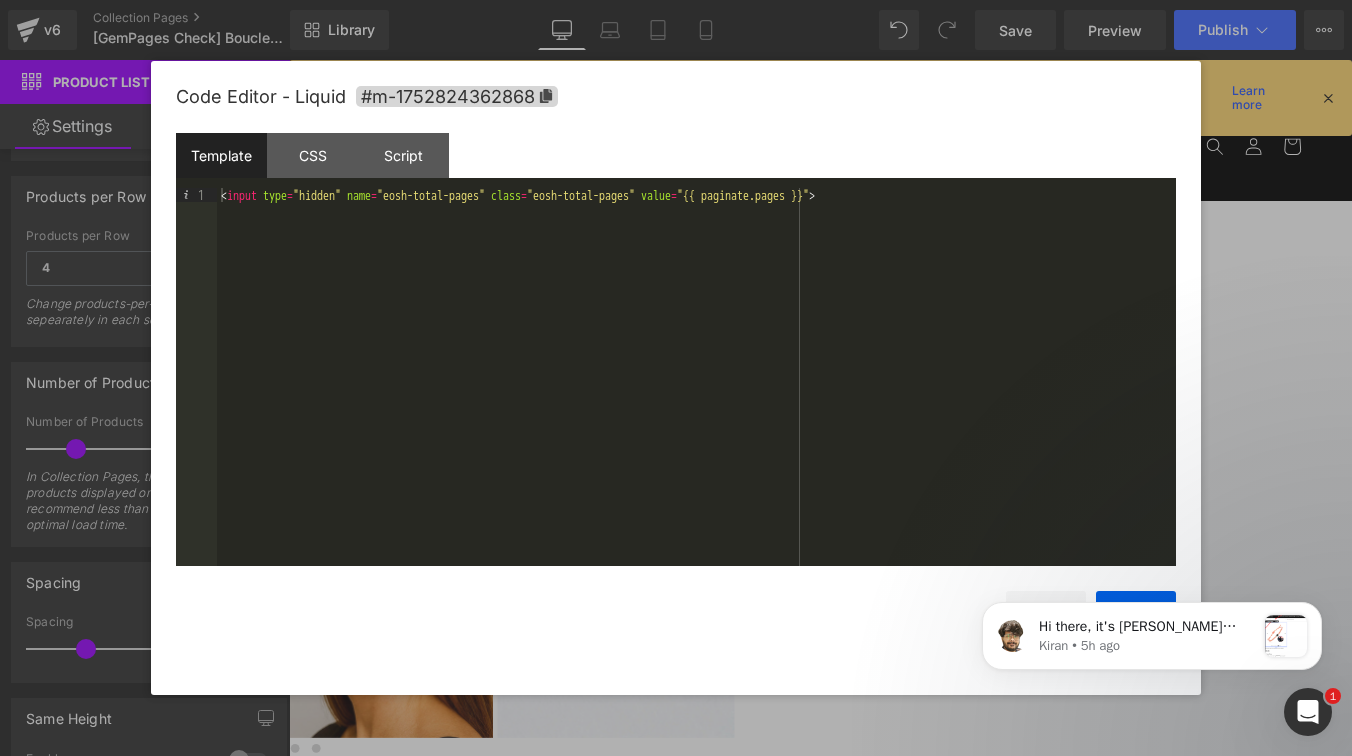 click on "< input   type = "hidden"   name = "eosh-total-pages"   class = "eosh-total-pages"   value = "{{ paginate.pages }}" >" at bounding box center [696, 391] 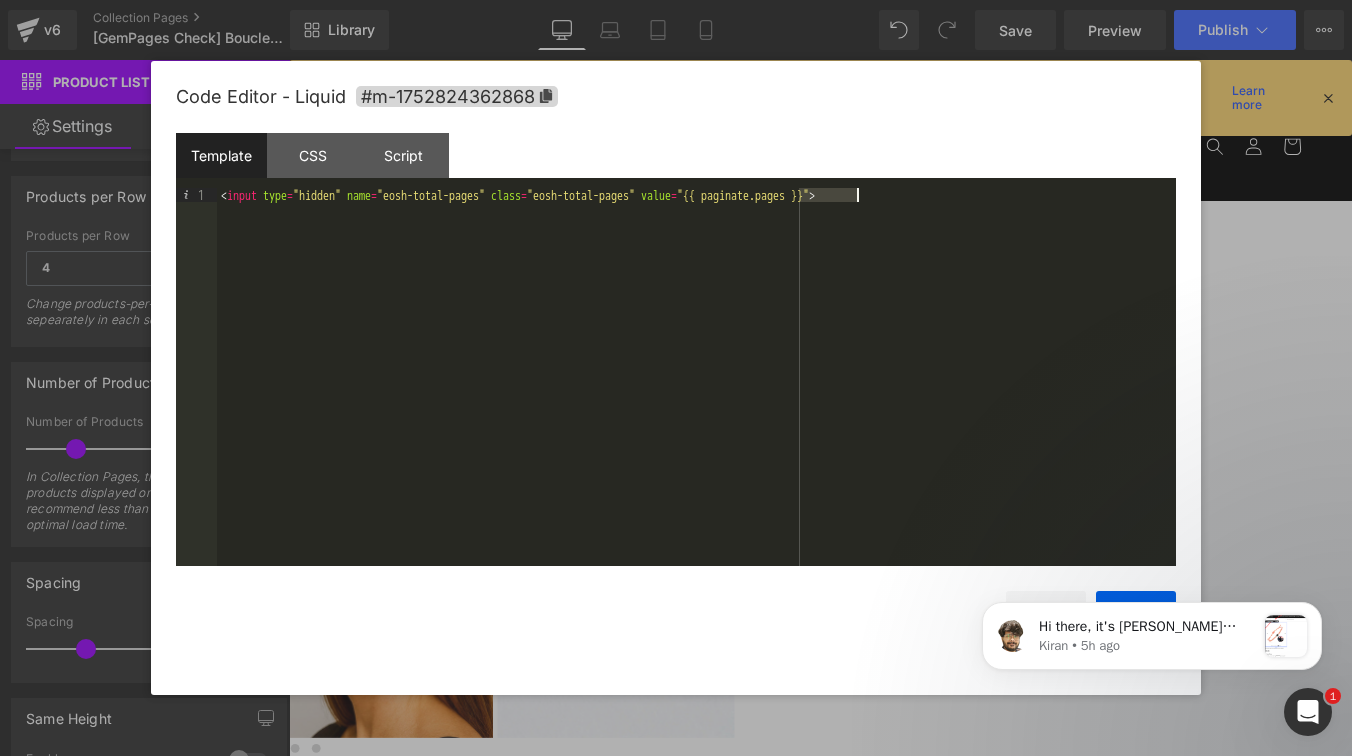 click on "< input   type = "hidden"   name = "eosh-total-pages"   class = "eosh-total-pages"   value = "{{ paginate.pages }}" >" at bounding box center [696, 391] 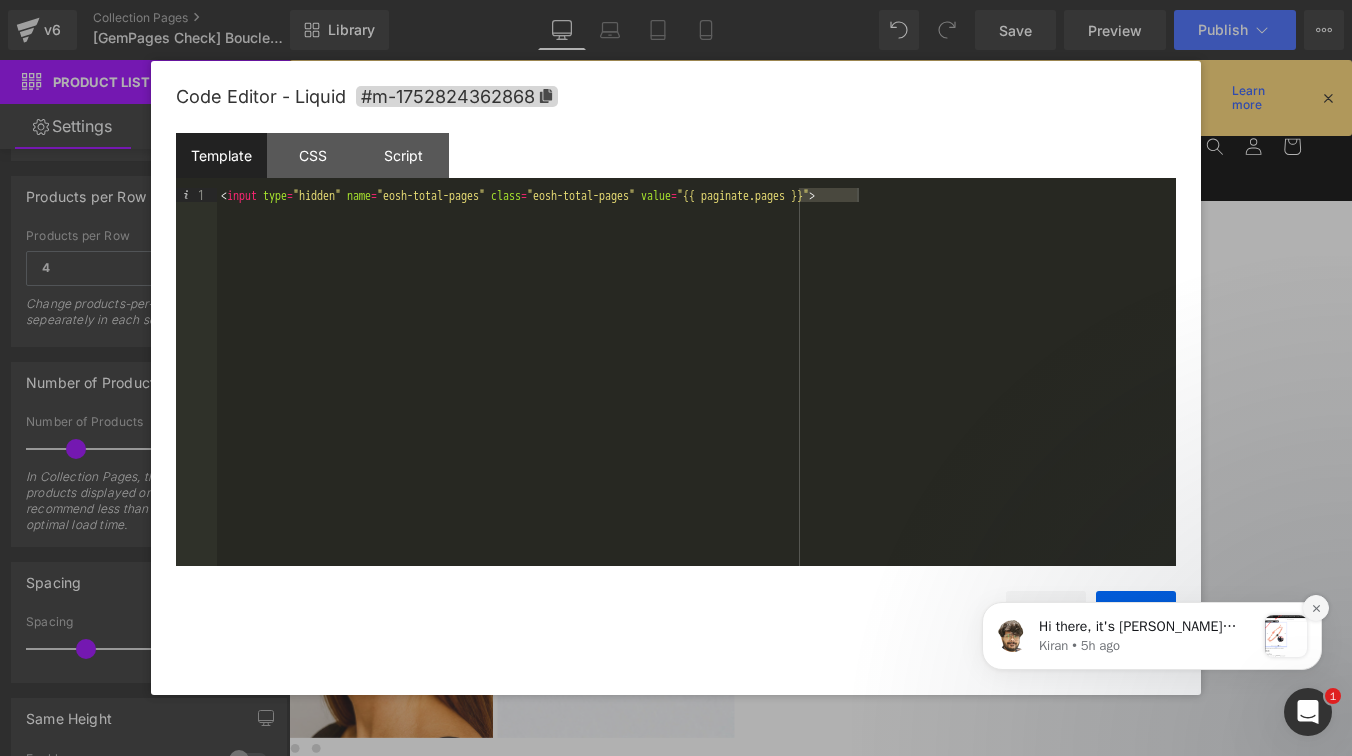click 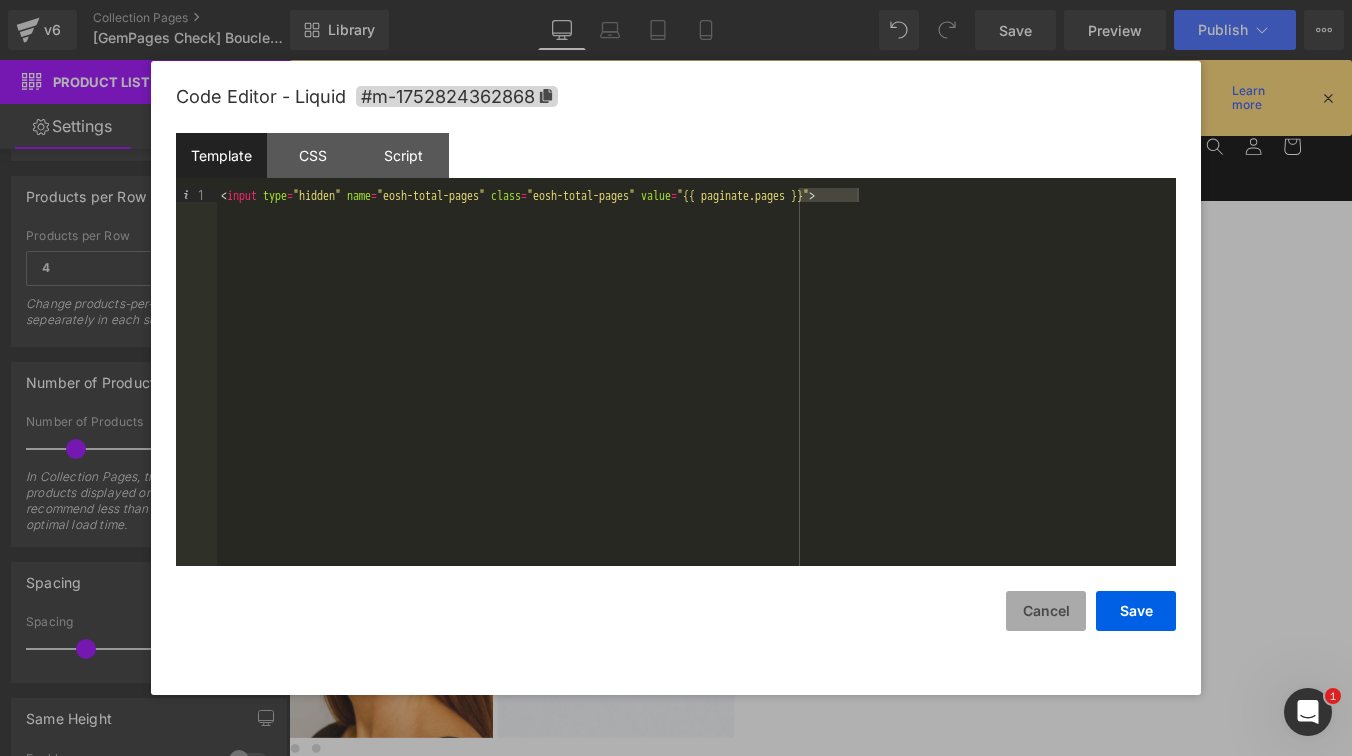 drag, startPoint x: 1061, startPoint y: 598, endPoint x: 1017, endPoint y: 587, distance: 45.35416 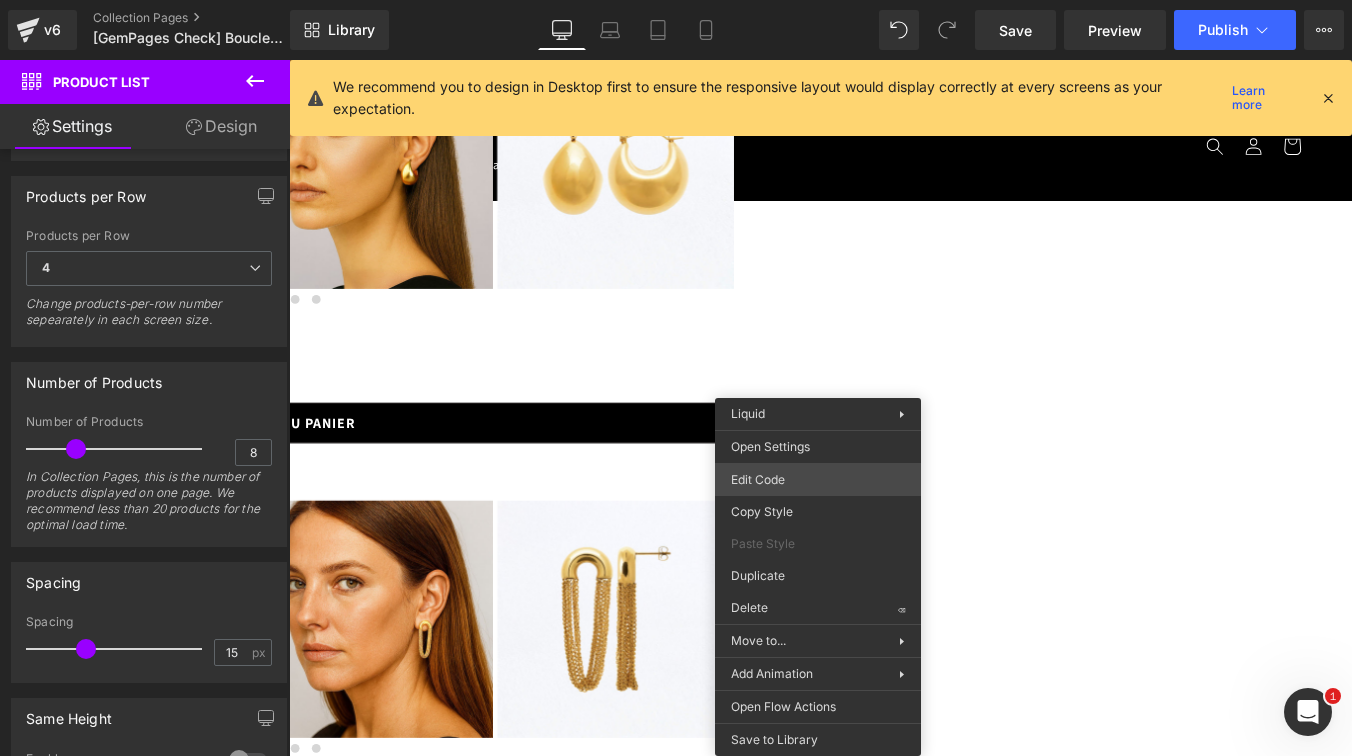 click on "Product List  You are previewing how the   will restyle your page. You can not edit Elements in Preset Preview Mode.  v6 Collection Pages [GemPages Check] Boucles d'oreilles acier inoxydable - 17.07.2025 Library Desktop Desktop Laptop Tablet Mobile Save Preview Publish Scheduled Upgrade Plan View Live Page View with current Template Save Template to Library Schedule Publish  Optimize  Publish Settings Shortcuts We recommend you to design in Desktop first to ensure the responsive layout would display correctly at every screens as your expectation. Learn more  Your page can’t be published   You've reached the maximum number of published pages on your plan  (1/1).  You need to upgrade your plan or unpublish all your pages to get 1 publish slot.   Unpublish pages   Upgrade plan  Elements Global Style Base Row  rows, columns, layouts, div Heading  headings, titles, h1,h2,h3,h4,h5,h6 Text Block  texts, paragraphs, contents, blocks Image  images, photos, alts, uploads Icon  icons, symbols Button  Separator  Stack" at bounding box center (676, 0) 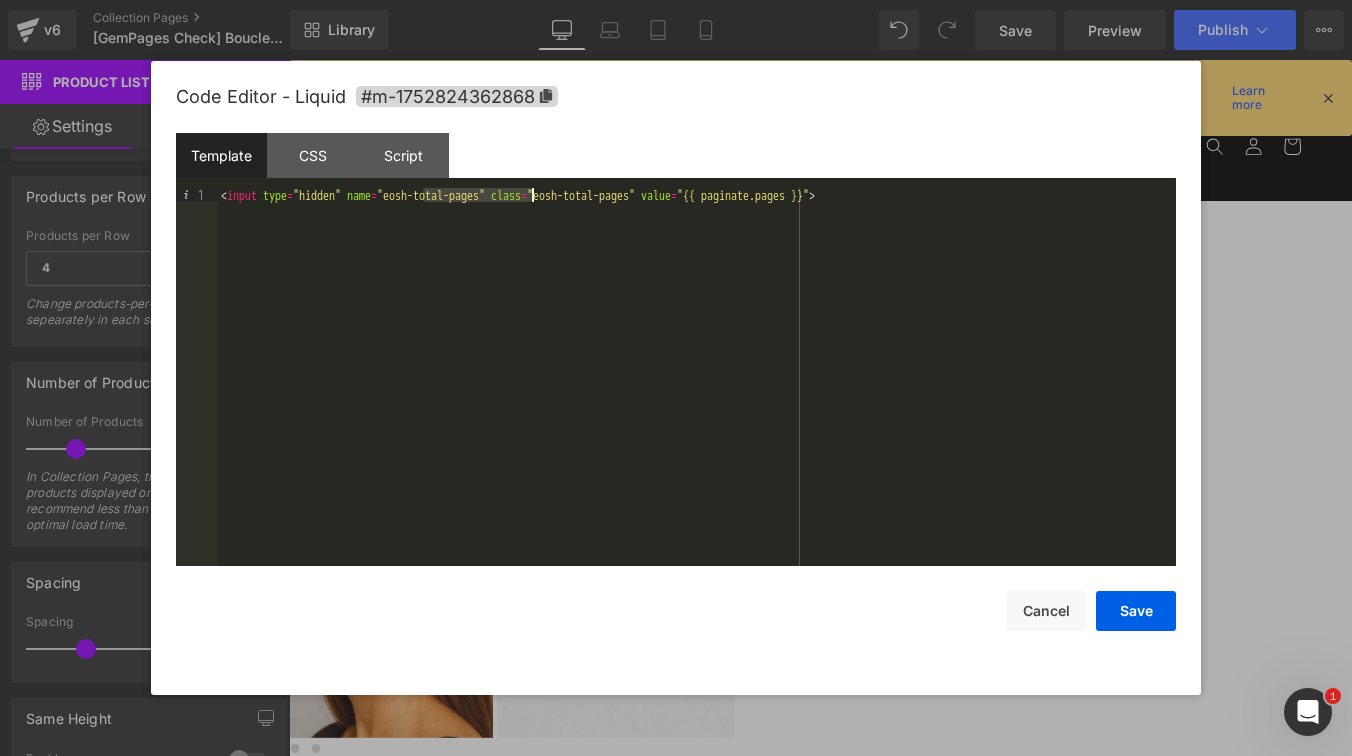 drag, startPoint x: 420, startPoint y: 197, endPoint x: 569, endPoint y: 192, distance: 149.08386 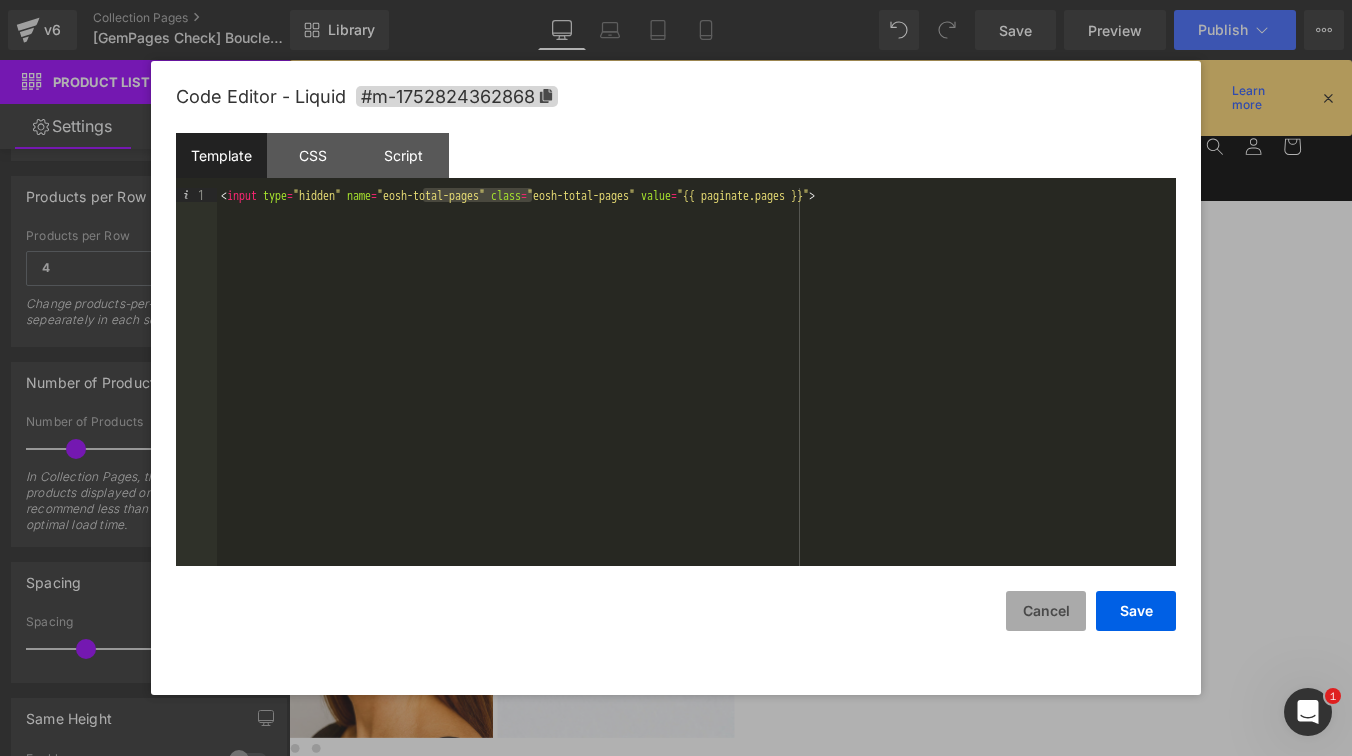 click on "Cancel" at bounding box center [1046, 611] 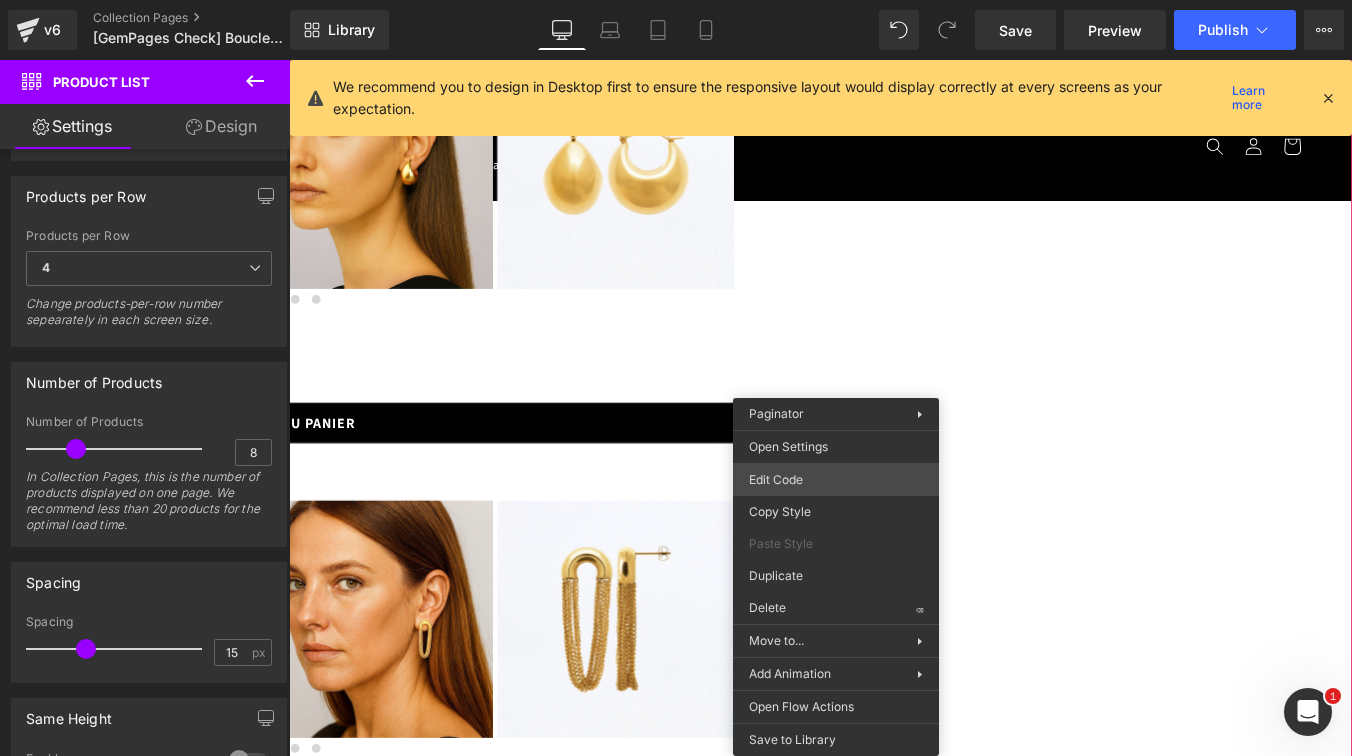 click on "Product List  You are previewing how the   will restyle your page. You can not edit Elements in Preset Preview Mode.  v6 Collection Pages [GemPages Check] Boucles d'oreilles acier inoxydable - 17.07.2025 Library Desktop Desktop Laptop Tablet Mobile Save Preview Publish Scheduled Upgrade Plan View Live Page View with current Template Save Template to Library Schedule Publish  Optimize  Publish Settings Shortcuts We recommend you to design in Desktop first to ensure the responsive layout would display correctly at every screens as your expectation. Learn more  Your page can’t be published   You've reached the maximum number of published pages on your plan  (1/1).  You need to upgrade your plan or unpublish all your pages to get 1 publish slot.   Unpublish pages   Upgrade plan  Elements Global Style Base Row  rows, columns, layouts, div Heading  headings, titles, h1,h2,h3,h4,h5,h6 Text Block  texts, paragraphs, contents, blocks Image  images, photos, alts, uploads Icon  icons, symbols Button  Separator  Stack" at bounding box center (676, 0) 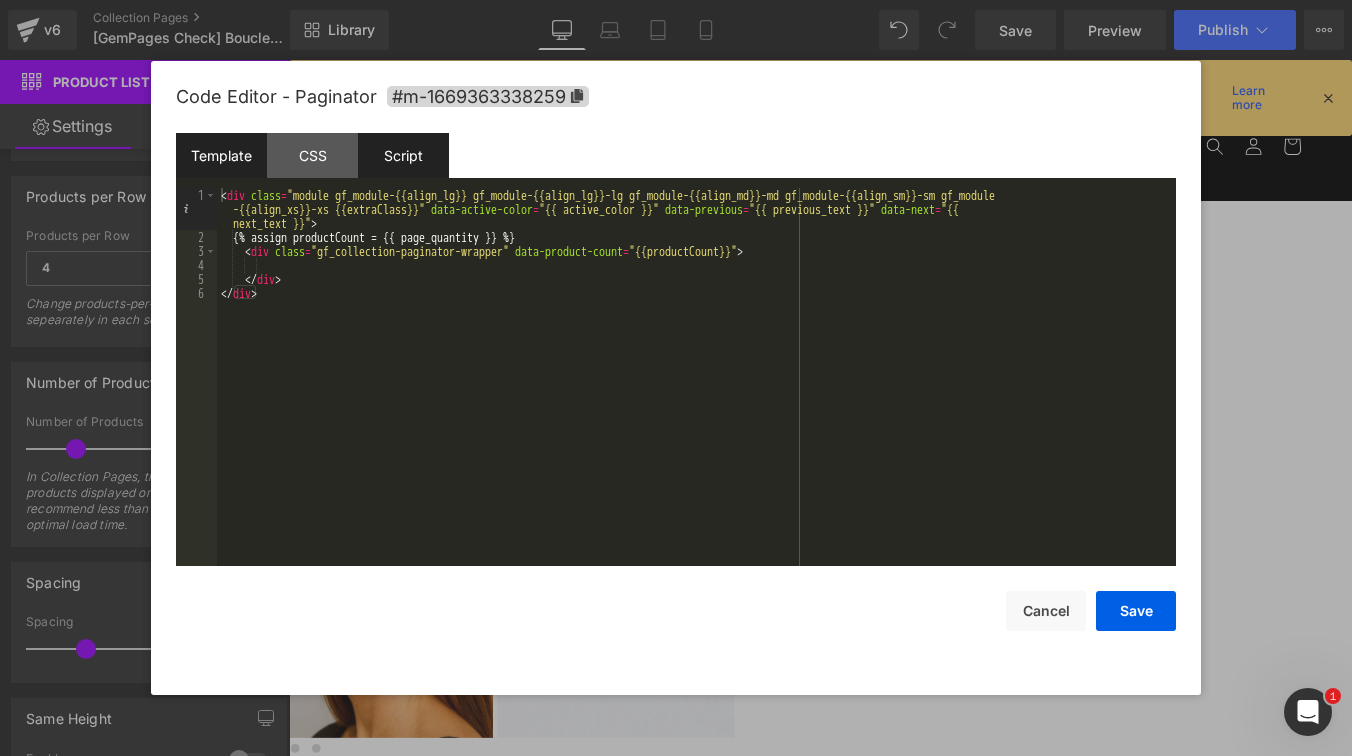 click on "Script" at bounding box center [403, 155] 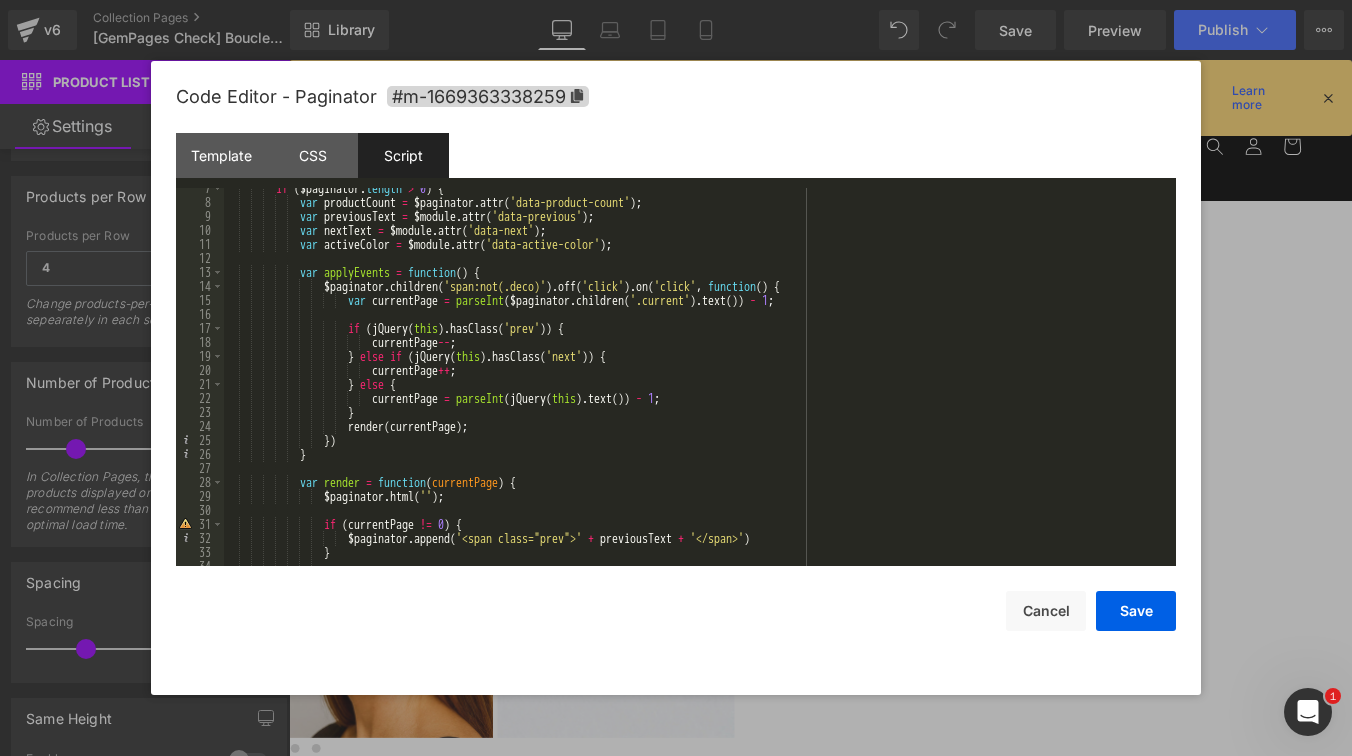 scroll, scrollTop: 0, scrollLeft: 0, axis: both 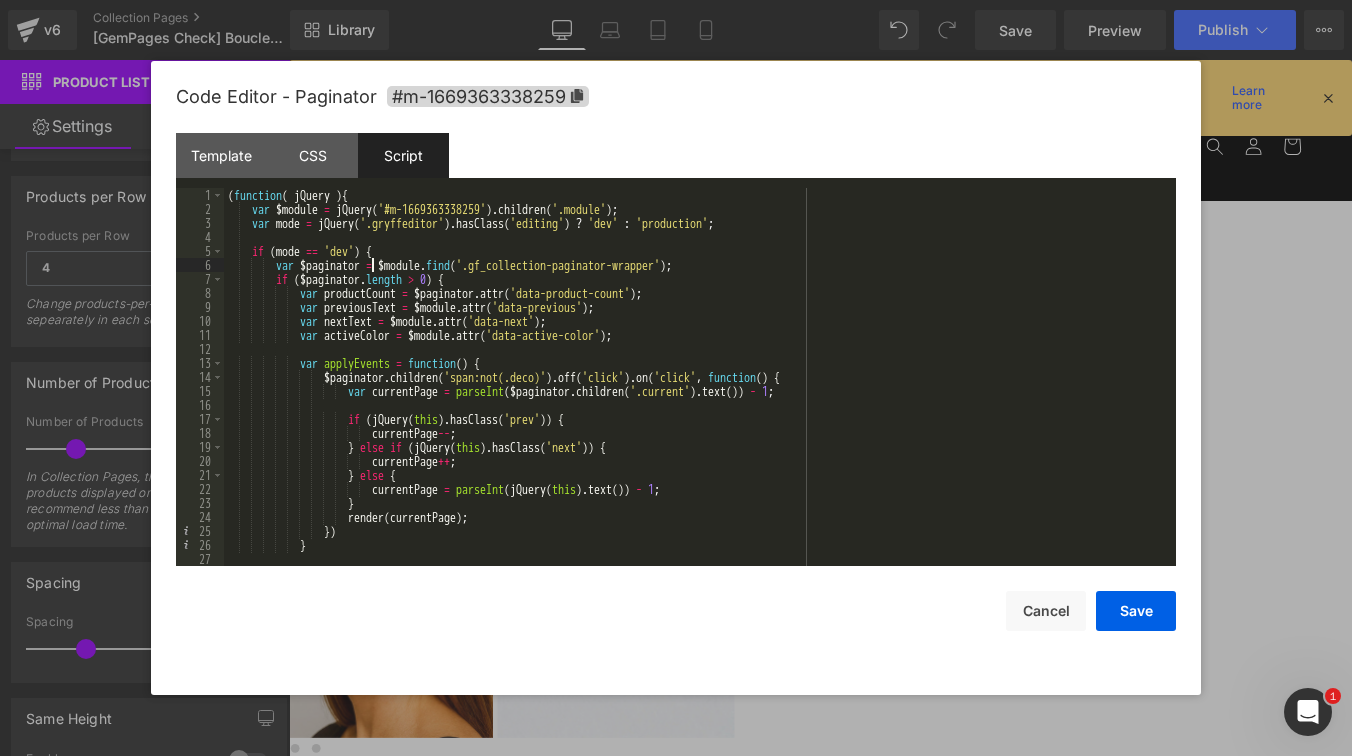 click on "( function (   jQuery   ) {       var   $module   =   jQuery ( '#m-1669363338259' ) . children ( '.module' ) ;       var   mode   =   jQuery ( '.gryffeditor' ) . hasClass ( 'editing' )   ?   'dev'   :   'production' ;             if   ( mode   ==   'dev' )   {             var   $paginator   =   $module . find ( '.gf_collection-paginator-wrapper' ) ;             if   ( $paginator . length   >   0 )   {                   var   productCount   =   $paginator . attr ( 'data-product-count' ) ;                   var   previousText   =   $module . attr ( 'data-previous' ) ;                   var   nextText   =   $module . attr ( 'data-next' ) ;                   var   activeColor   =   $module . attr ( 'data-active-color' ) ;                          var   applyEvents   =   function ( )   {                         $paginator . children ( 'span:not(.deco)' ) . off ( 'click' ) . on ( 'click' ,   function ( )   {                               var   currentPage   =   parseInt ( $paginator . children ( '.current' ) . text" at bounding box center [696, 391] 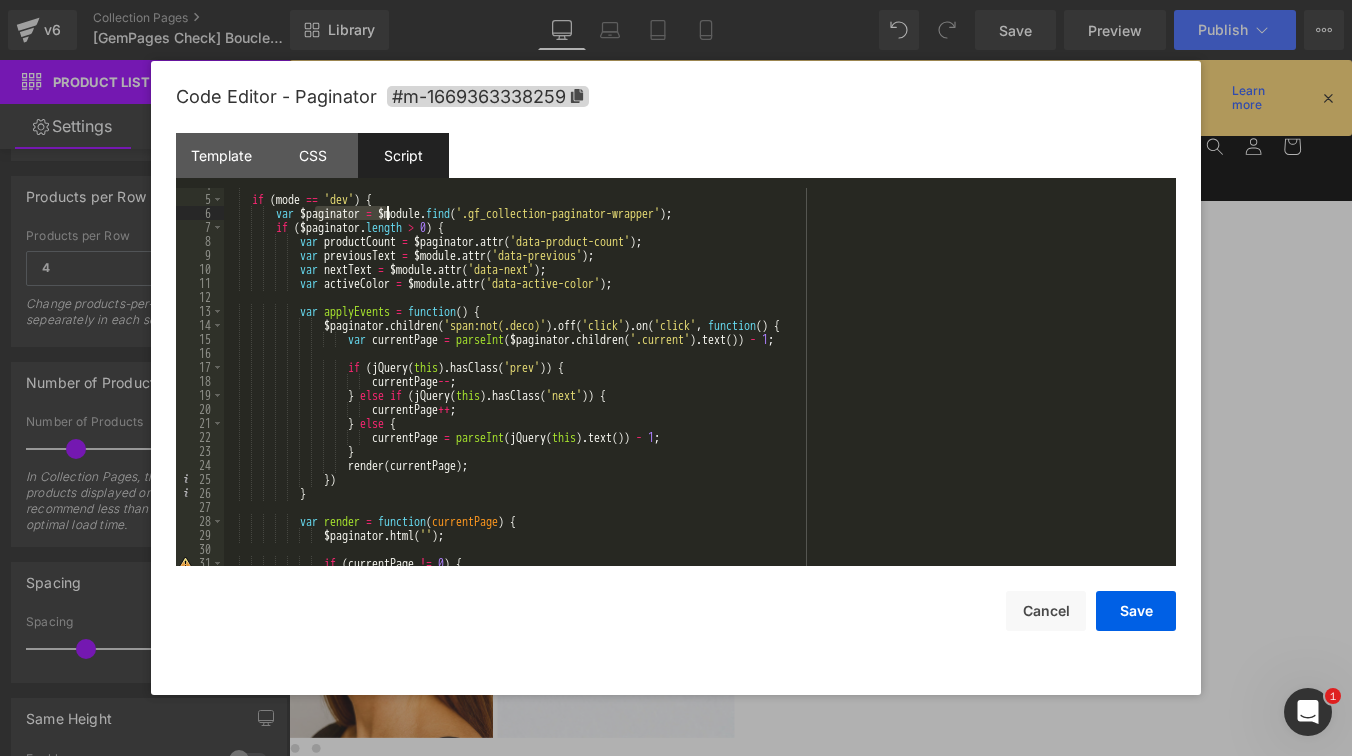 scroll, scrollTop: 47, scrollLeft: 0, axis: vertical 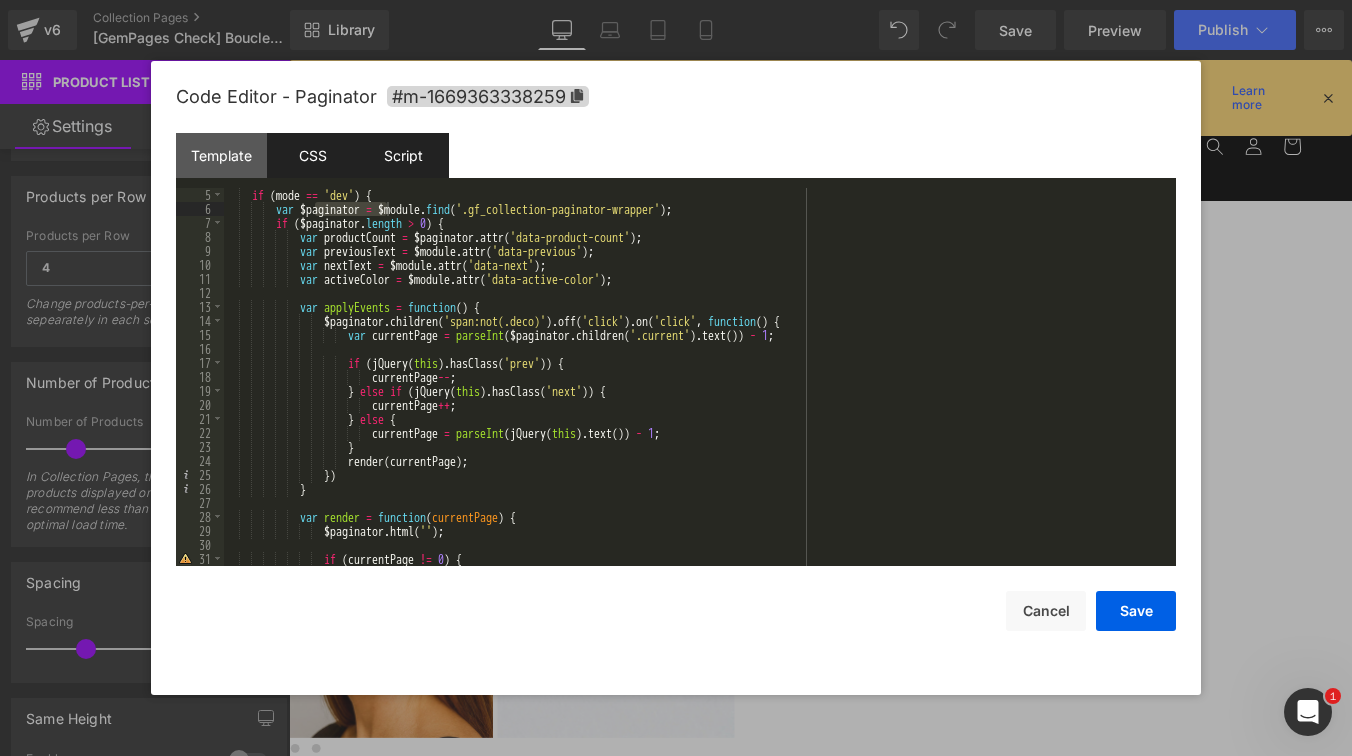click on "CSS" at bounding box center [312, 155] 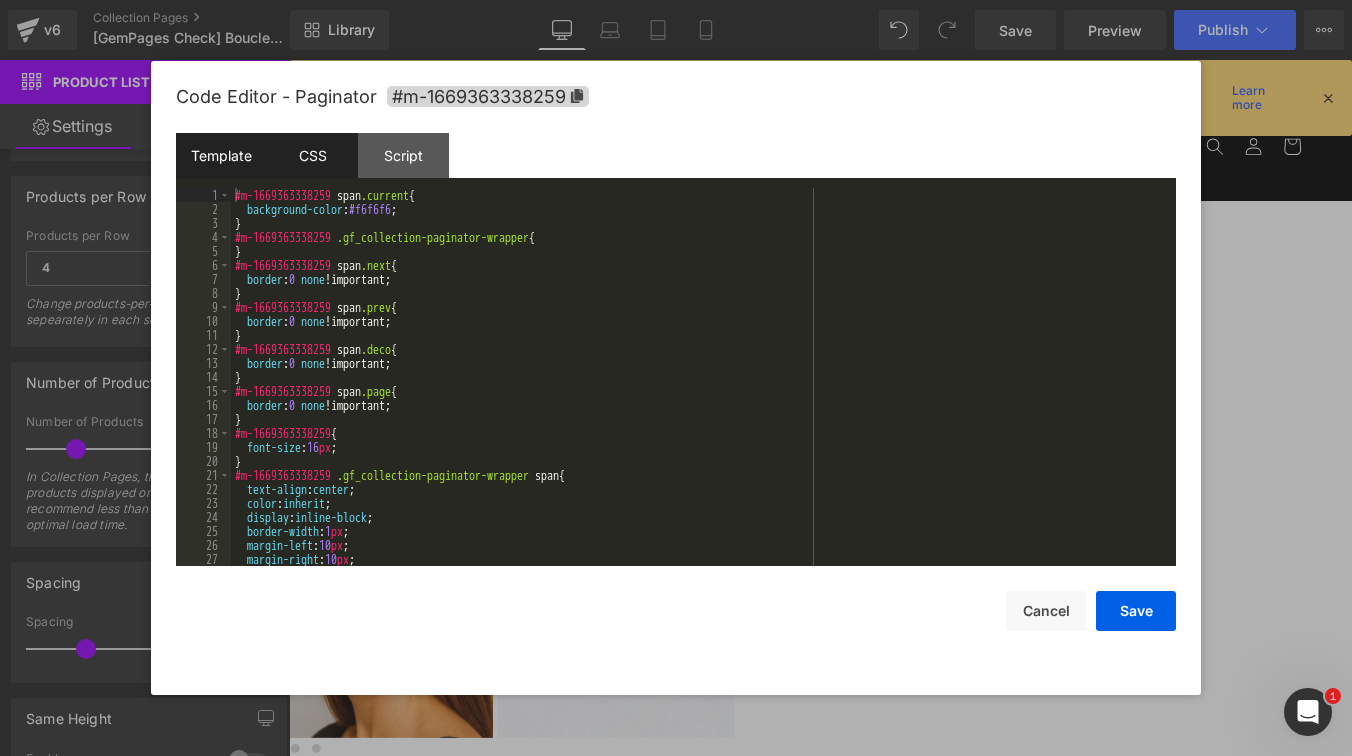 click on "Template" at bounding box center (221, 155) 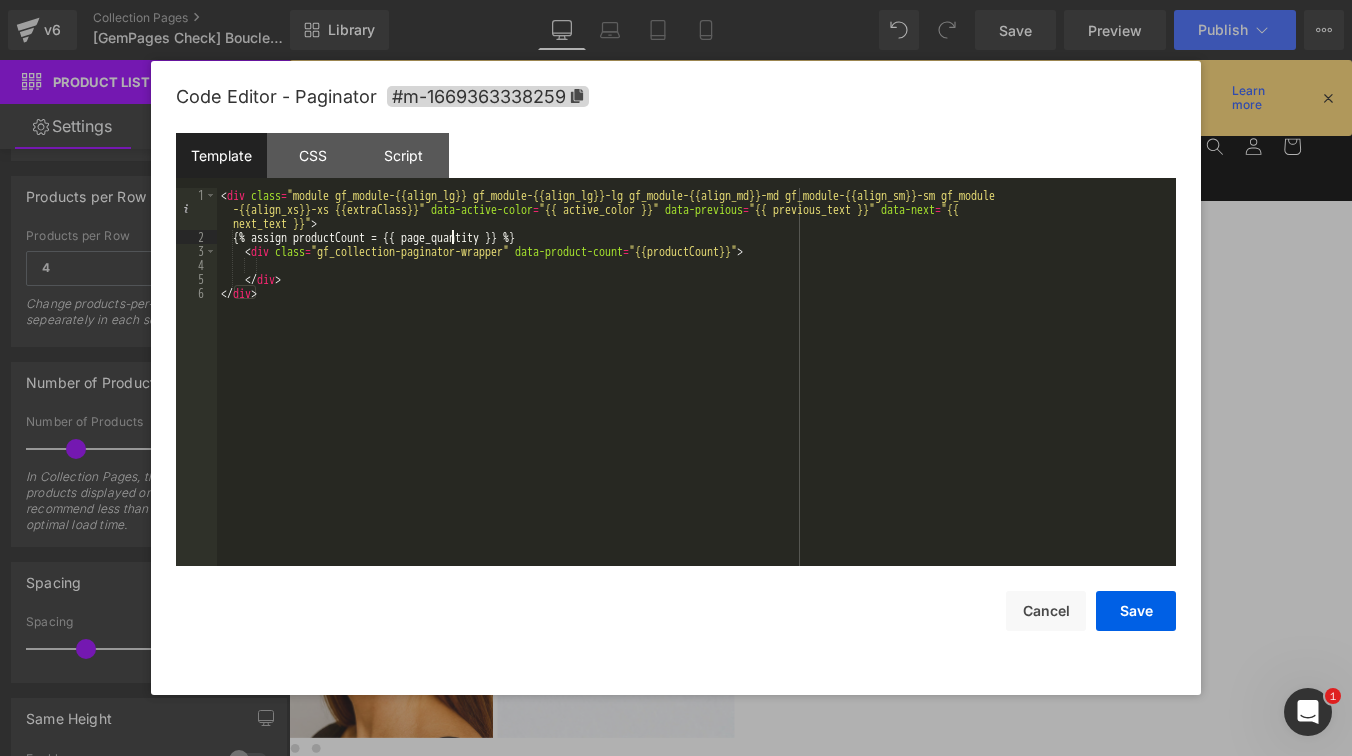 click on "< div   class = "module gf_module-{{align_lg}} gf_module-{{align_lg}}-lg gf_module-{{align_md}}-md gf_module-{{align_sm}}-sm gf_module    -{{align_xs}}-xs {{extraClass}}"   data-active-color = "{{ active_color }}"   data-previous = "{{ previous_text }}"   data-next = "{{     next_text }}" >      {% assign productCount = {{ page_quantity }} %}       < div   class = "gf_collection-paginator-wrapper"   data-product-count = "{{productCount}}" >                   </ div > </ div >" at bounding box center [696, 405] 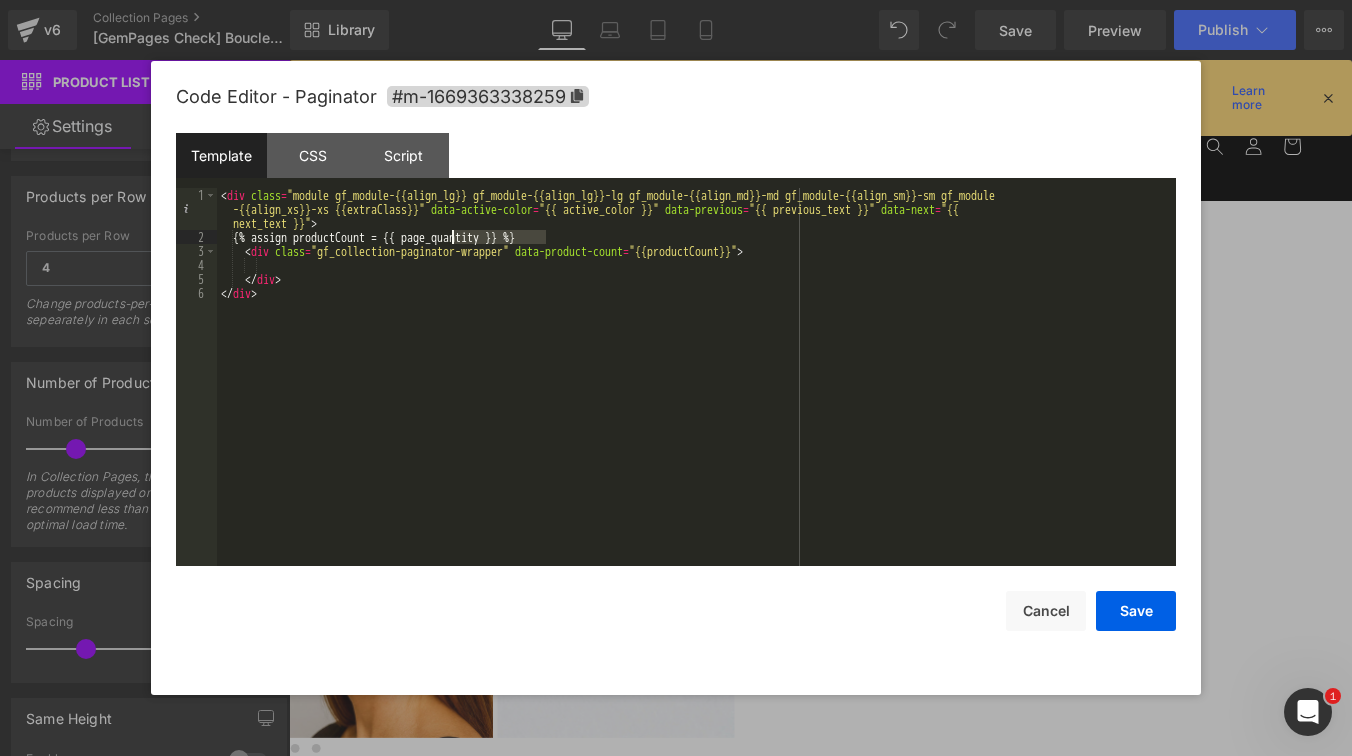 click on "< div   class = "module gf_module-{{align_lg}} gf_module-{{align_lg}}-lg gf_module-{{align_md}}-md gf_module-{{align_sm}}-sm gf_module    -{{align_xs}}-xs {{extraClass}}"   data-active-color = "{{ active_color }}"   data-previous = "{{ previous_text }}"   data-next = "{{     next_text }}" >      {% assign productCount = {{ page_quantity }} %}       < div   class = "gf_collection-paginator-wrapper"   data-product-count = "{{productCount}}" >                   </ div > </ div >" at bounding box center (696, 405) 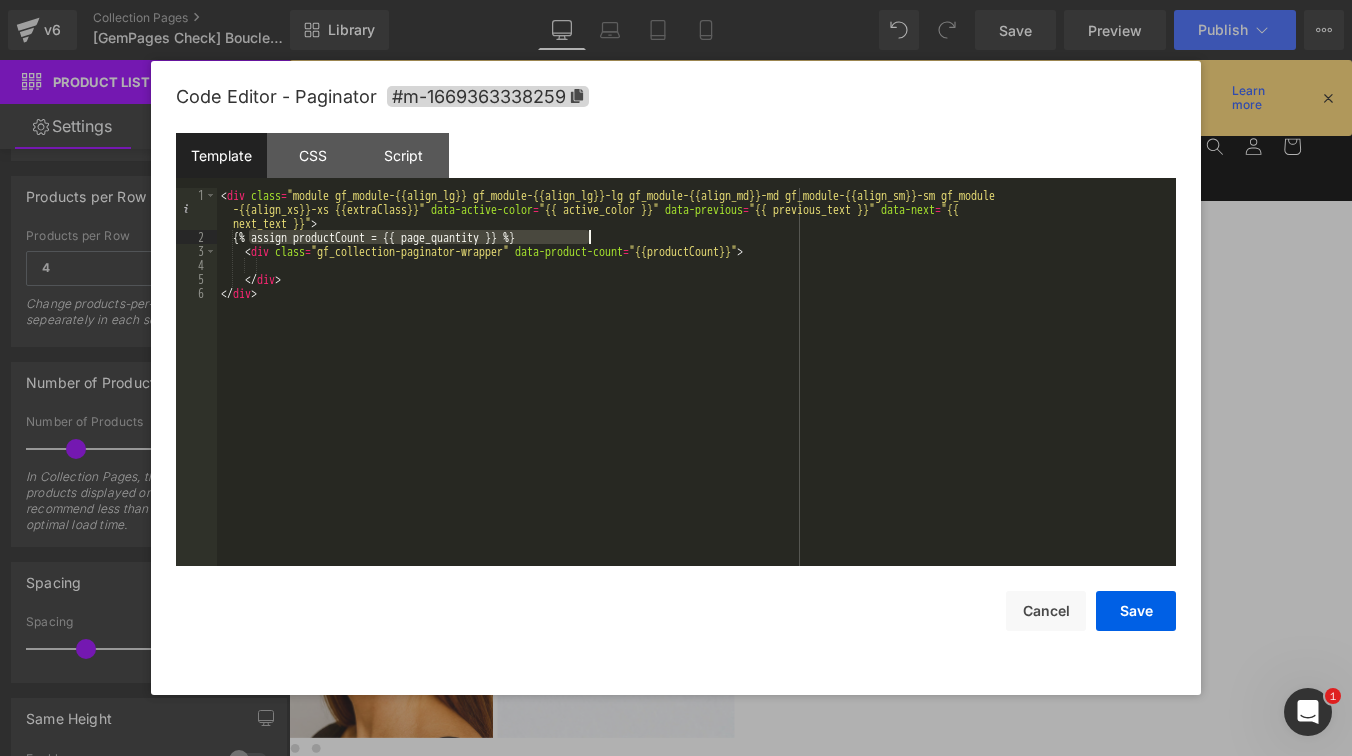 click on "< div   class = "module gf_module-{{align_lg}} gf_module-{{align_lg}}-lg gf_module-{{align_md}}-md gf_module-{{align_sm}}-sm gf_module    -{{align_xs}}-xs {{extraClass}}"   data-active-color = "{{ active_color }}"   data-previous = "{{ previous_text }}"   data-next = "{{     next_text }}" >      {% assign productCount = {{ page_quantity }} %}       < div   class = "gf_collection-paginator-wrapper"   data-product-count = "{{productCount}}" >                   </ div > </ div >" at bounding box center (696, 405) 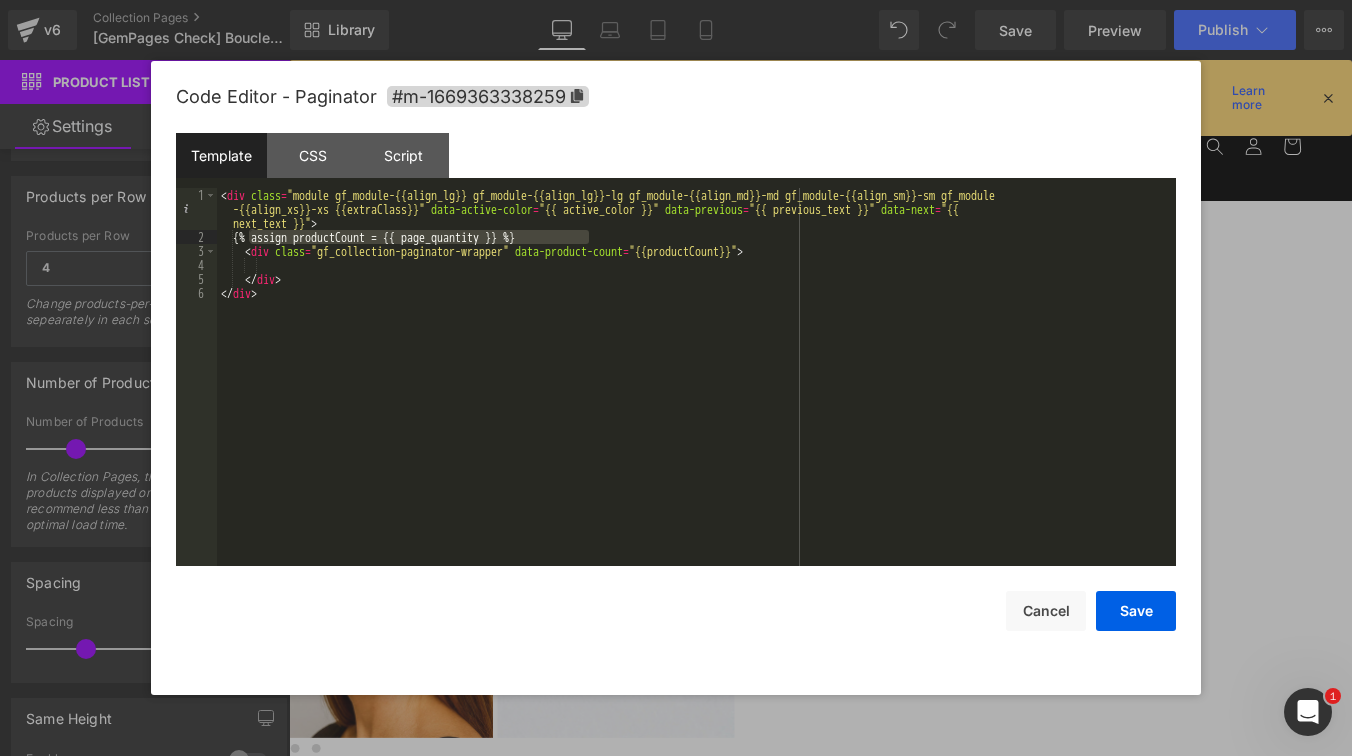 click on "< div   class = "module gf_module-{{align_lg}} gf_module-{{align_lg}}-lg gf_module-{{align_md}}-md gf_module-{{align_sm}}-sm gf_module    -{{align_xs}}-xs {{extraClass}}"   data-active-color = "{{ active_color }}"   data-previous = "{{ previous_text }}"   data-next = "{{     next_text }}" >      {% assign productCount = {{ page_quantity }} %}       < div   class = "gf_collection-paginator-wrapper"   data-product-count = "{{productCount}}" >                   </ div > </ div >" at bounding box center (696, 405) 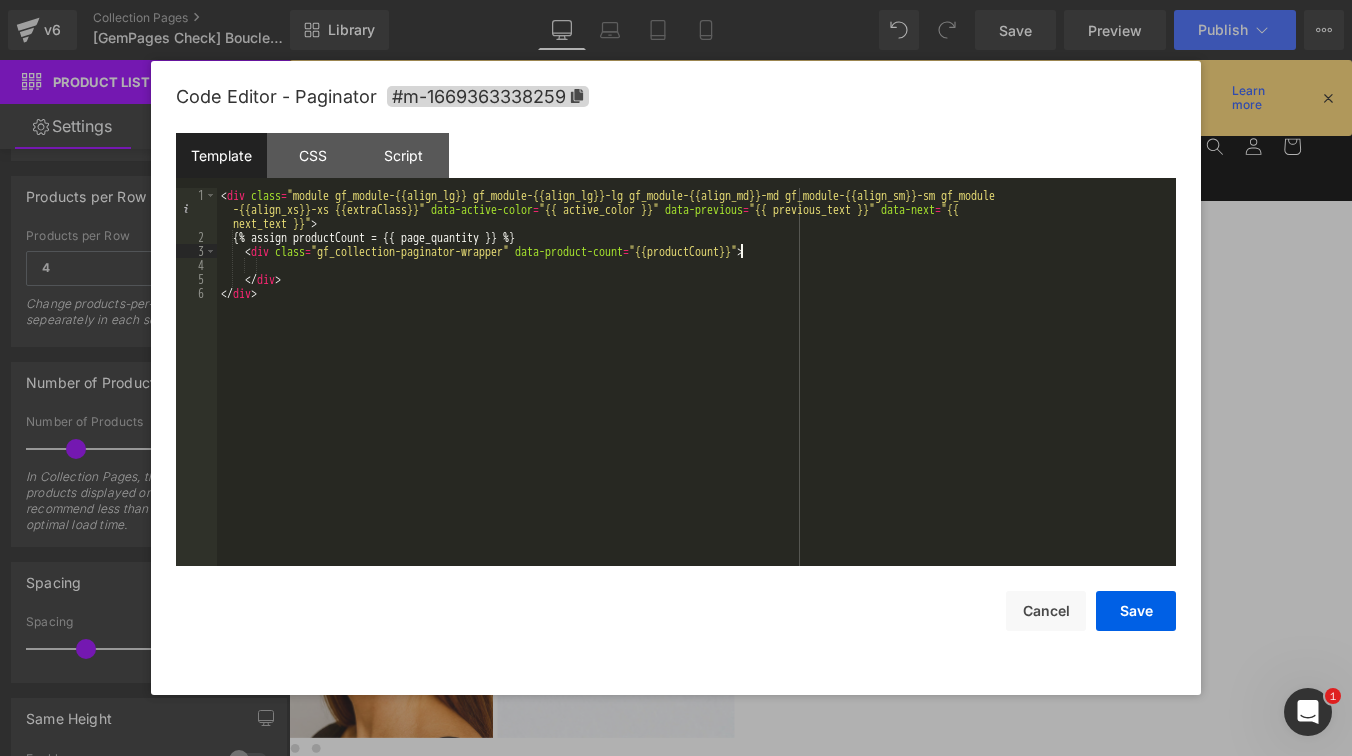 click on "< div   class = "module gf_module-{{align_lg}} gf_module-{{align_lg}}-lg gf_module-{{align_md}}-md gf_module-{{align_sm}}-sm gf_module    -{{align_xs}}-xs {{extraClass}}"   data-active-color = "{{ active_color }}"   data-previous = "{{ previous_text }}"   data-next = "{{     next_text }}" >      {% assign productCount = {{ page_quantity }} %}       < div   class = "gf_collection-paginator-wrapper"   data-product-count = "{{productCount}}" >                   </ div > </ div >" at bounding box center [696, 405] 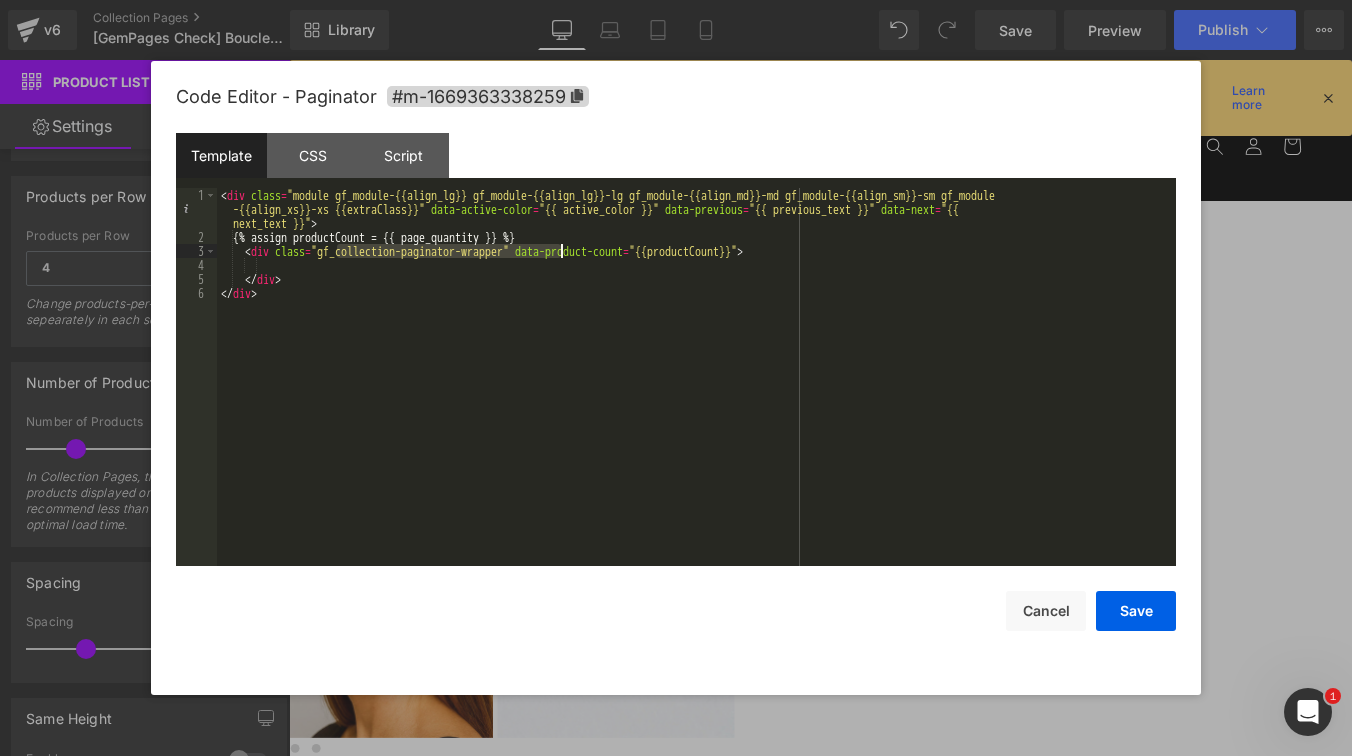 drag, startPoint x: 340, startPoint y: 252, endPoint x: 562, endPoint y: 254, distance: 222.009 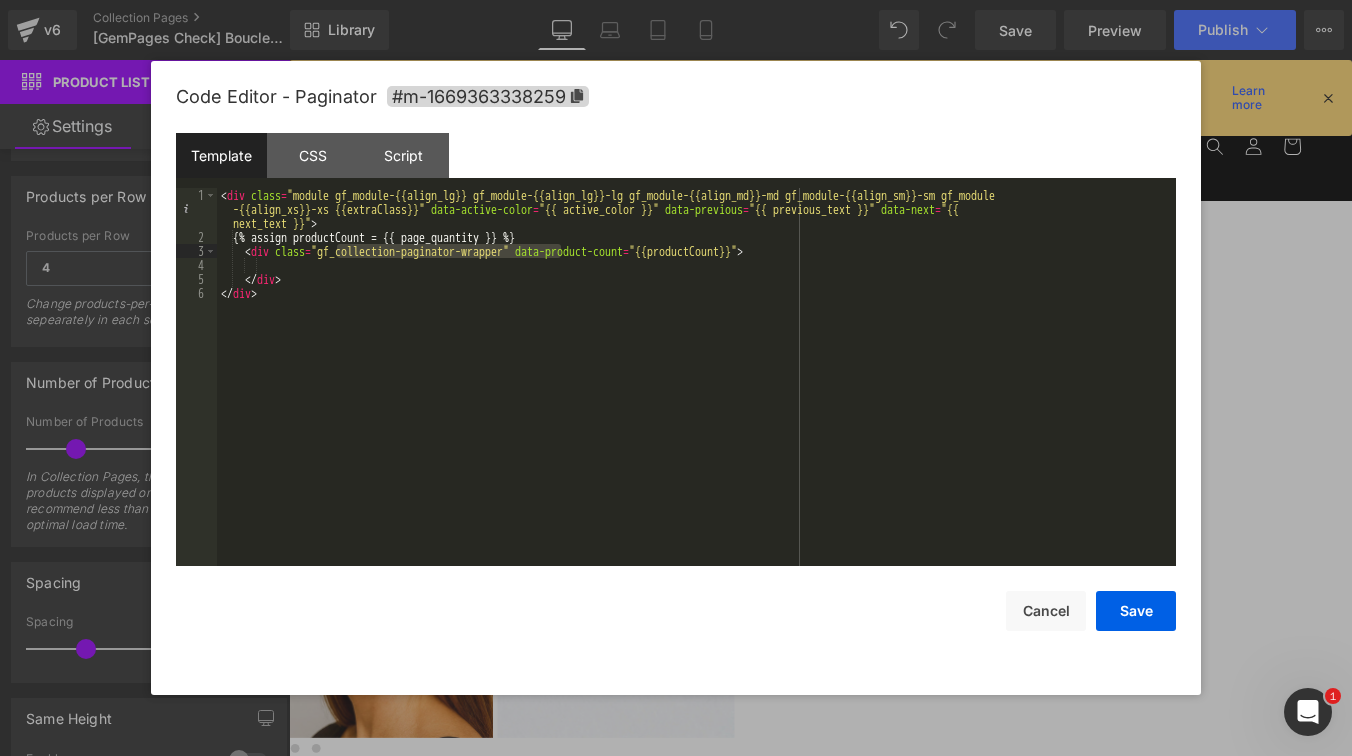 click on "< div   class = "module gf_module-{{align_lg}} gf_module-{{align_lg}}-lg gf_module-{{align_md}}-md gf_module-{{align_sm}}-sm gf_module    -{{align_xs}}-xs {{extraClass}}"   data-active-color = "{{ active_color }}"   data-previous = "{{ previous_text }}"   data-next = "{{     next_text }}" >      {% assign productCount = {{ page_quantity }} %}       < div   class = "gf_collection-paginator-wrapper"   data-product-count = "{{productCount}}" >                   </ div > </ div >" at bounding box center (696, 405) 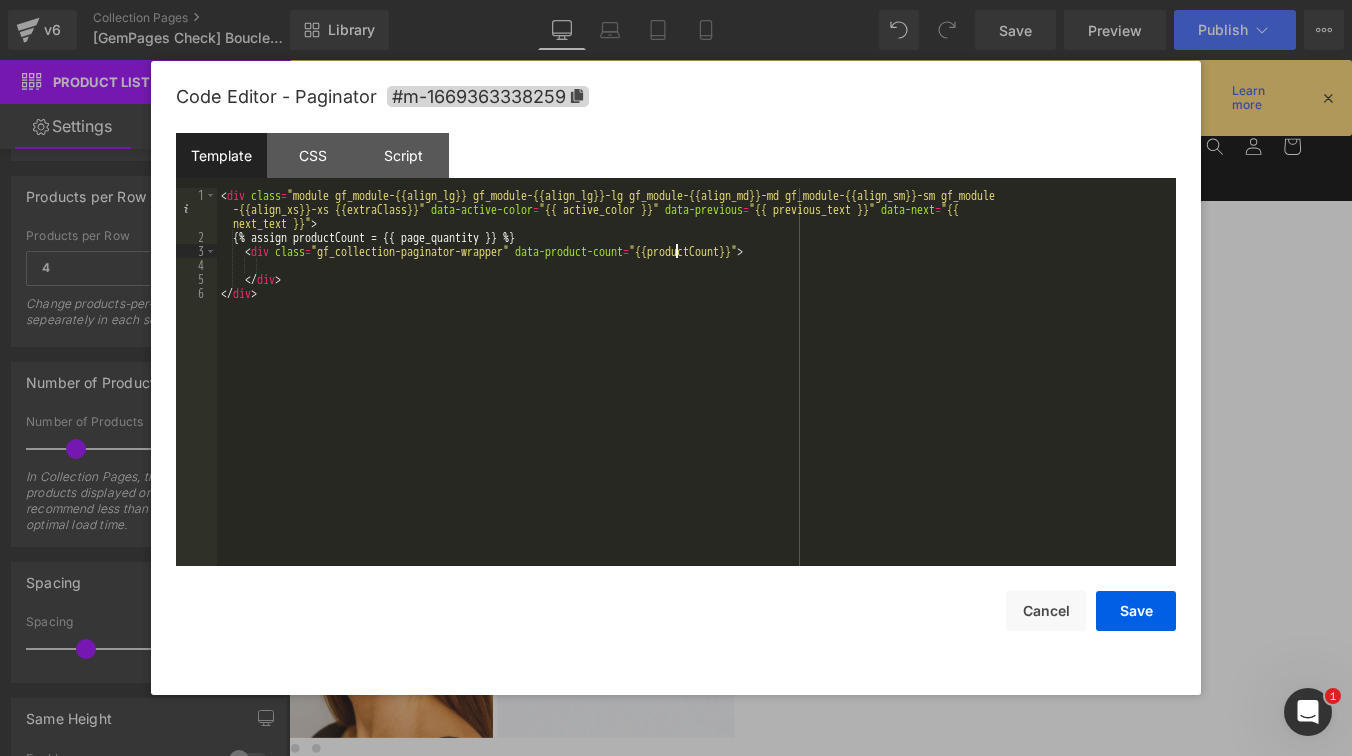 click on "< div   class = "module gf_module-{{align_lg}} gf_module-{{align_lg}}-lg gf_module-{{align_md}}-md gf_module-{{align_sm}}-sm gf_module    -{{align_xs}}-xs {{extraClass}}"   data-active-color = "{{ active_color }}"   data-previous = "{{ previous_text }}"   data-next = "{{     next_text }}" >      {% assign productCount = {{ page_quantity }} %}       < div   class = "gf_collection-paginator-wrapper"   data-product-count = "{{productCount}}" >                   </ div > </ div >" at bounding box center (696, 405) 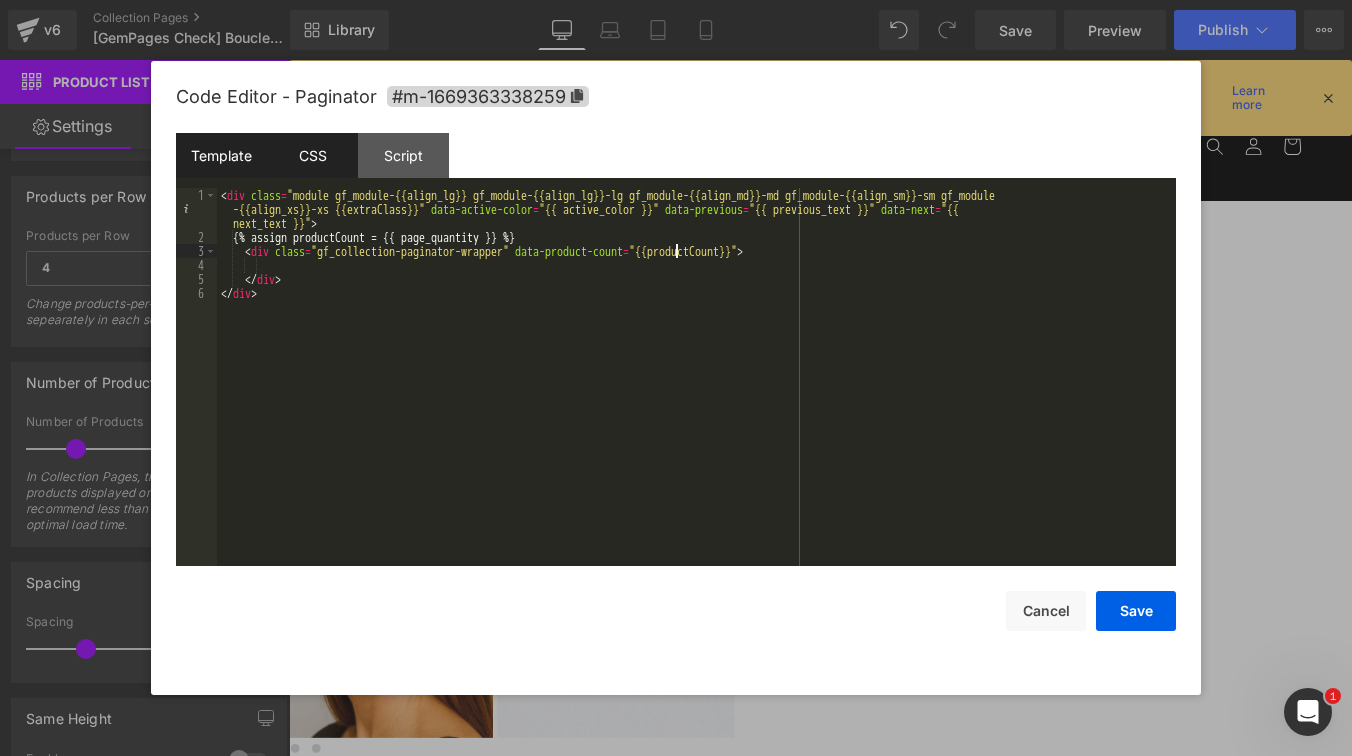 click on "CSS" at bounding box center [312, 155] 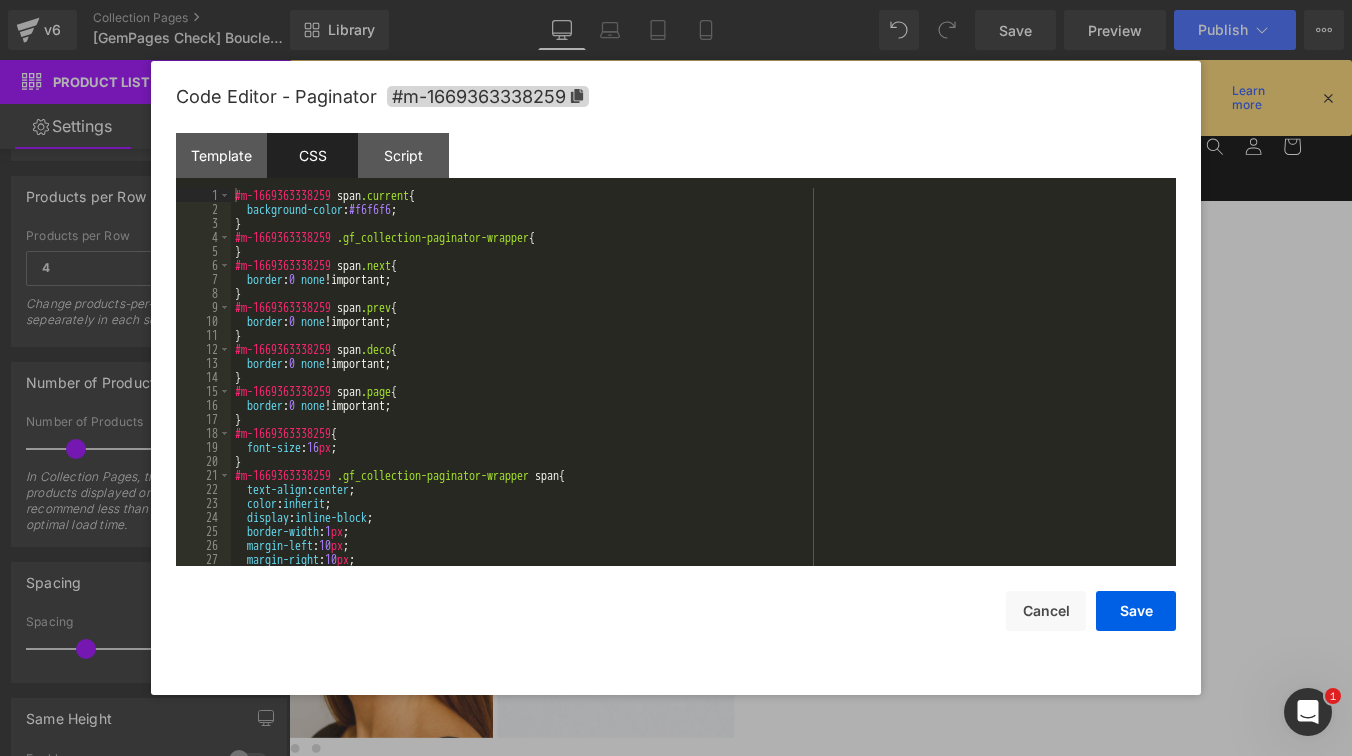 drag, startPoint x: 396, startPoint y: 160, endPoint x: 526, endPoint y: 200, distance: 136.01471 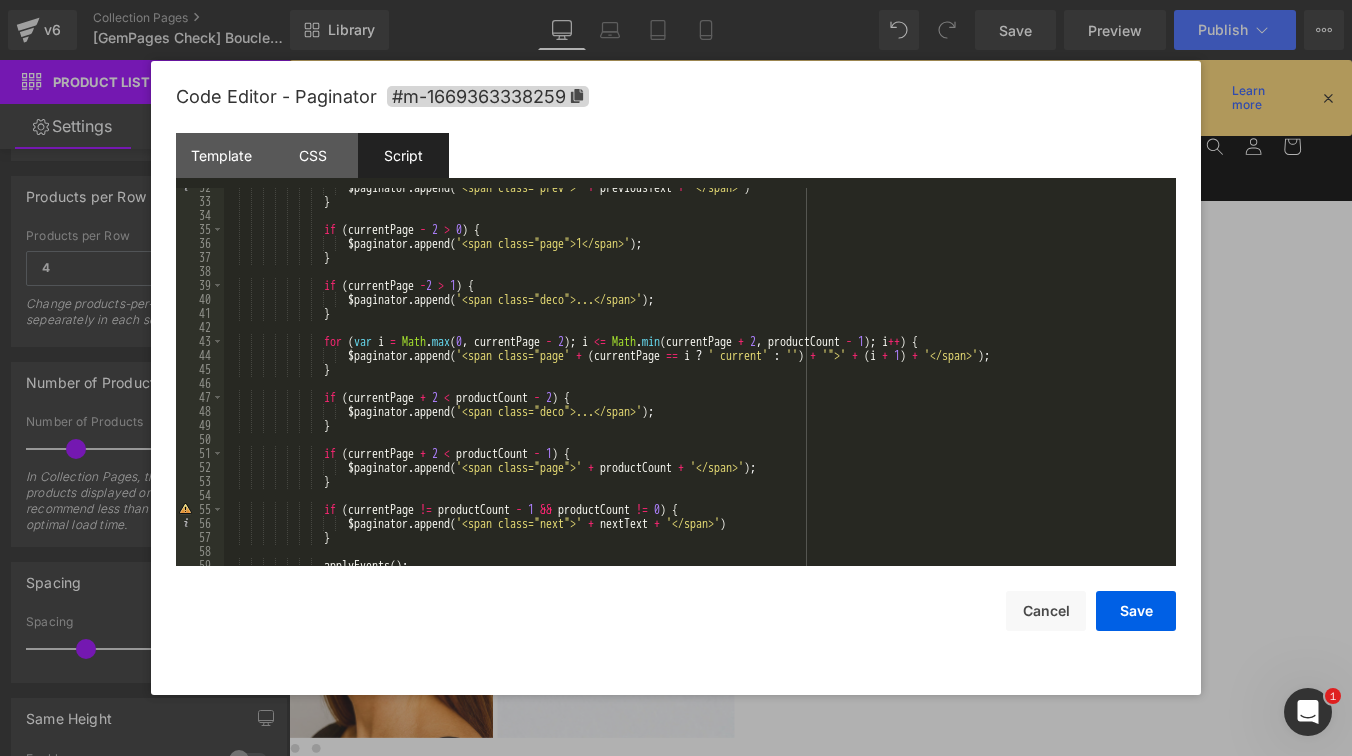 scroll, scrollTop: 448, scrollLeft: 0, axis: vertical 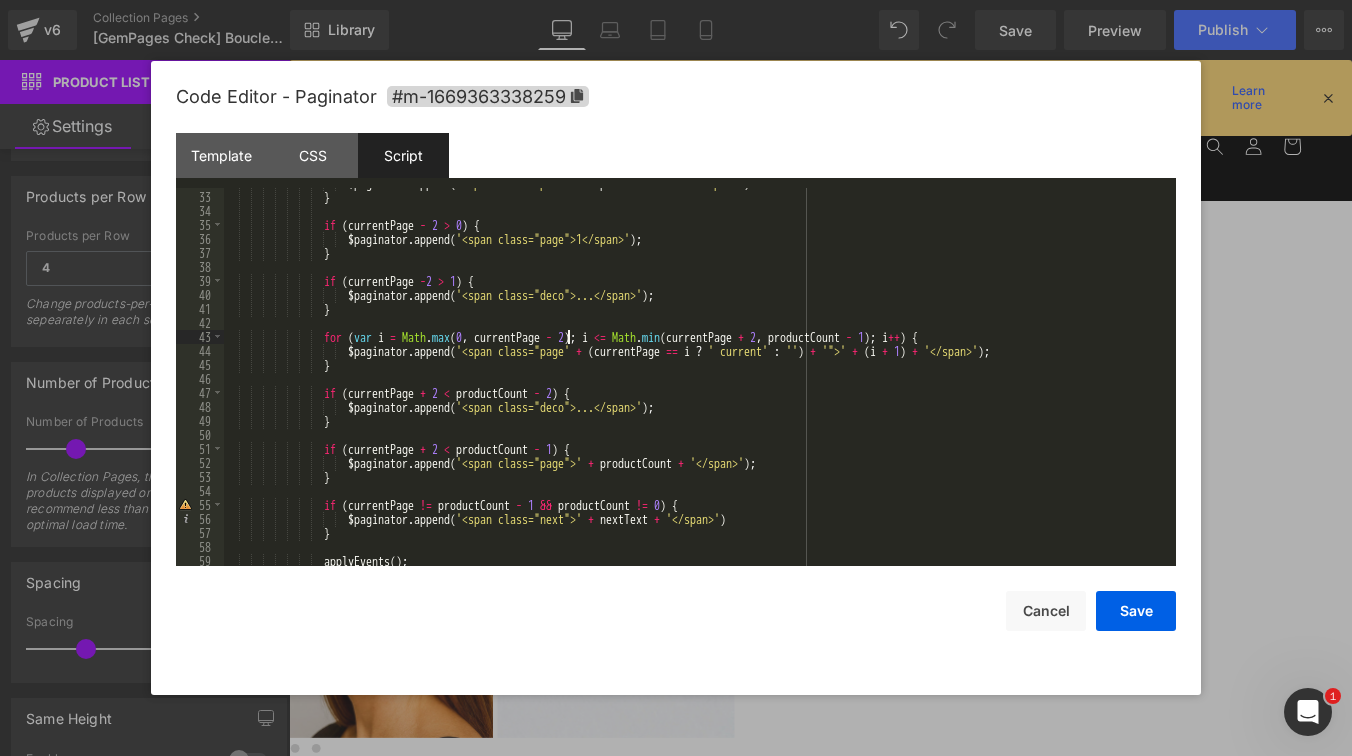 click on "$paginator . append ( '<span class="prev">'   +   previousText   +   '</span>' )                         }                                                 if   ( currentPage   -   2   >   0 )   {                               $paginator . append ( '<span class="page">1</span>' ) ;                         }                         if   ( currentPage   - 2   >   1 )   {                               $paginator . append ( '<span class="deco">...</span>' ) ;                         }                         for   ( var   i   =   Math . max ( 0 ,   currentPage   -   2 ) ;   i   <=   Math . min ( currentPage   +   2 ,   productCount   -   1 ) ;   i ++ )   {                               $paginator . append ( '<span class="page'   +   ( currentPage   ==   i   ?   ' current'   :   '' )   +   '">'   +   ( i   +   1 )   +   '</span>' ) ;                         }                         if   ( currentPage   +   2   <   productCount   -   2 )   {                               $paginator . (" at bounding box center [696, 379] 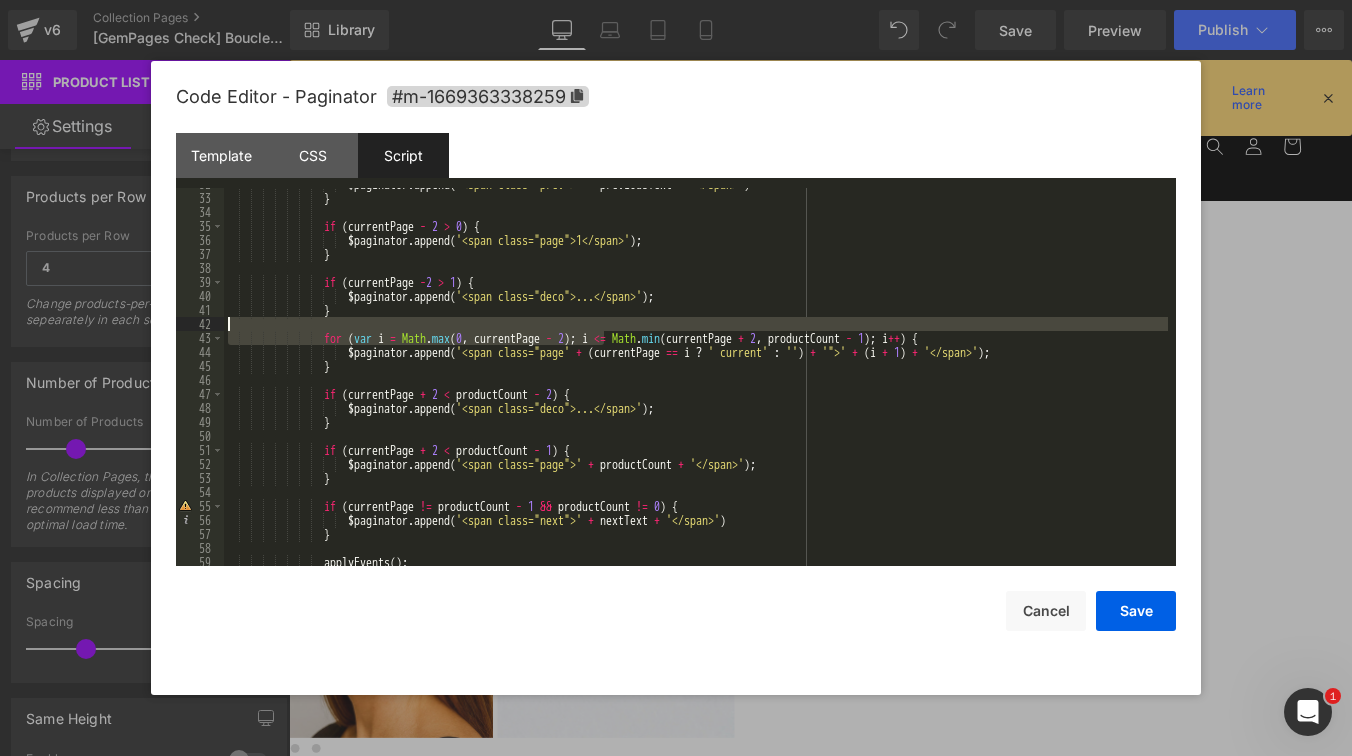 scroll, scrollTop: 458, scrollLeft: 0, axis: vertical 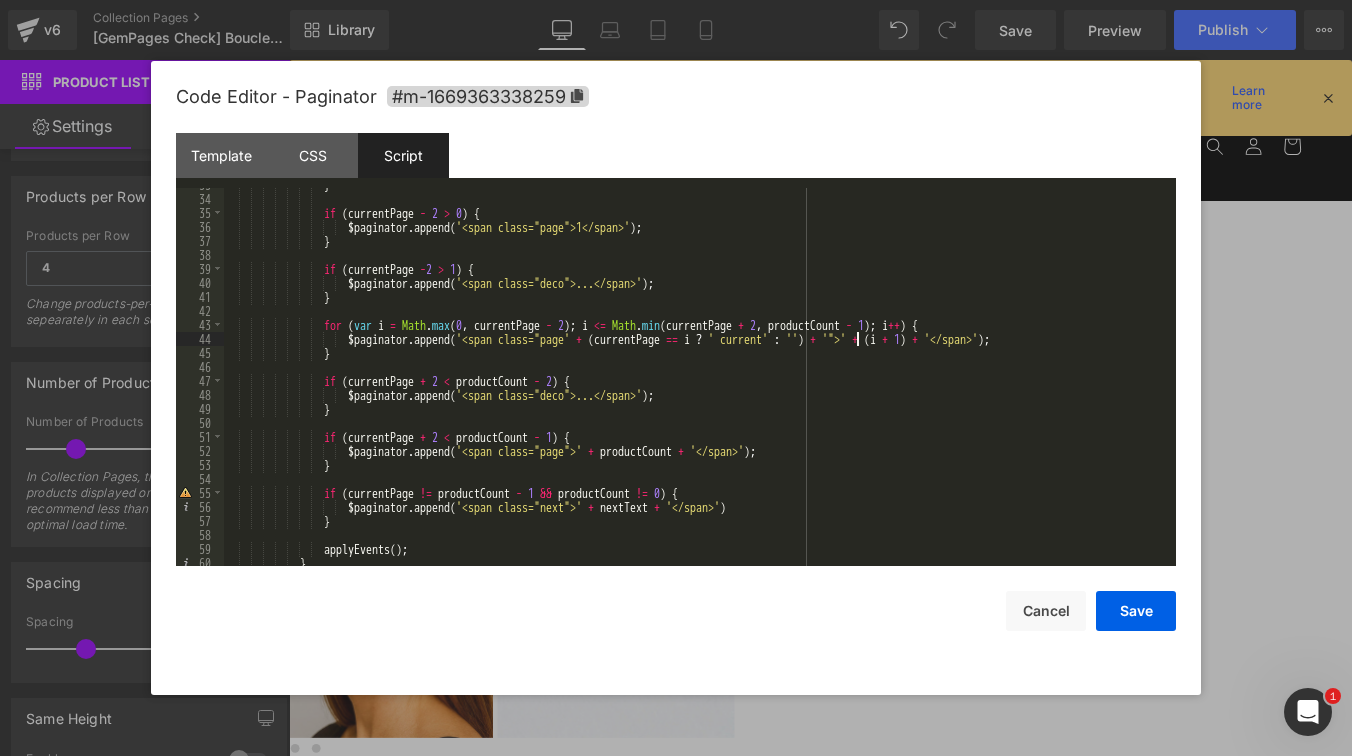 click on "}                                                 if   ( currentPage   -   2   >   0 )   {                               $paginator . append ( '<span class="page">1</span>' ) ;                         }                         if   ( currentPage   - 2   >   1 )   {                               $paginator . append ( '<span class="deco">...</span>' ) ;                         }                         for   ( var   i   =   Math . max ( 0 ,   currentPage   -   2 ) ;   i   <=   Math . min ( currentPage   +   2 ,   productCount   -   1 ) ;   i ++ )   {                               $paginator . append ( '<span class="page'   +   ( currentPage   ==   i   ?   ' current'   :   '' )   +   '">'   +   ( i   +   1 )   +   '</span>' ) ;                         }                         if   ( currentPage   +   2   <   productCount   -   2 )   {                               $paginator . append ( '<span class="deco">...</span>' ) ;                         }                         if   (   +   2" at bounding box center (696, 381) 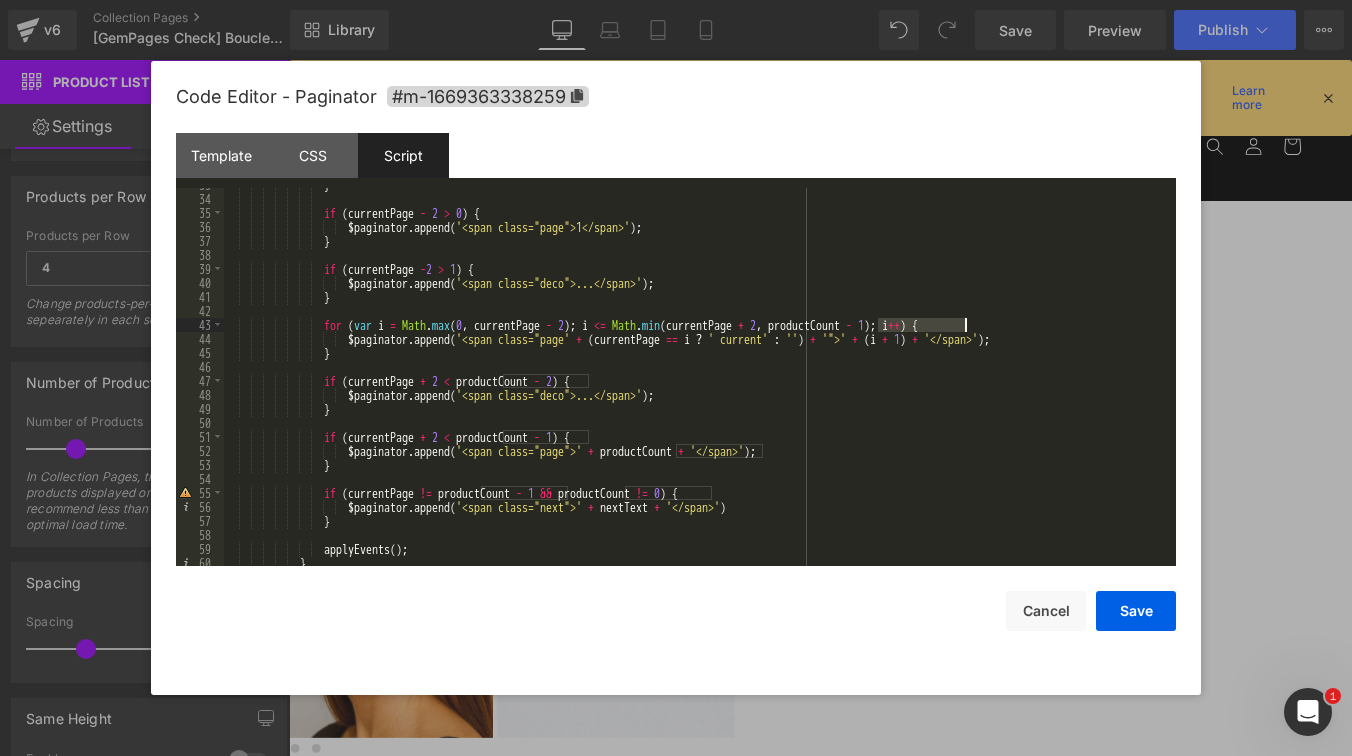 click on "}                                                 if   ( currentPage   -   2   >   0 )   {                               $paginator . append ( '<span class="page">1</span>' ) ;                         }                         if   ( currentPage   - 2   >   1 )   {                               $paginator . append ( '<span class="deco">...</span>' ) ;                         }                         for   ( var   i   =   Math . max ( 0 ,   currentPage   -   2 ) ;   i   <=   Math . min ( currentPage   +   2 ,   productCount   -   1 ) ;   i ++ )   {                               $paginator . append ( '<span class="page'   +   ( currentPage   ==   i   ?   ' current'   :   '' )   +   '">'   +   ( i   +   1 )   +   '</span>' ) ;                         }                         if   ( currentPage   +   2   <   productCount   -   2 )   {                               $paginator . append ( '<span class="deco">...</span>' ) ;                         }                         if   (   +   2" at bounding box center [696, 381] 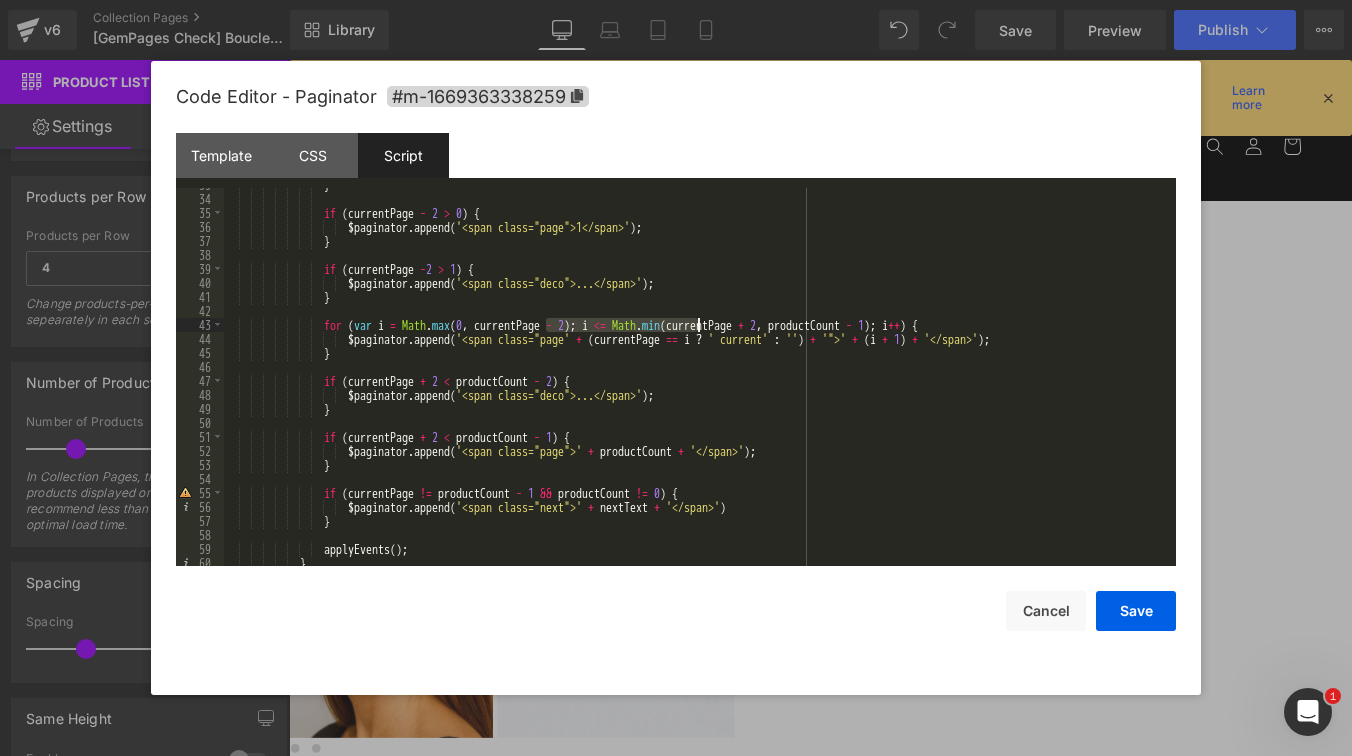 drag, startPoint x: 549, startPoint y: 324, endPoint x: 697, endPoint y: 326, distance: 148.01352 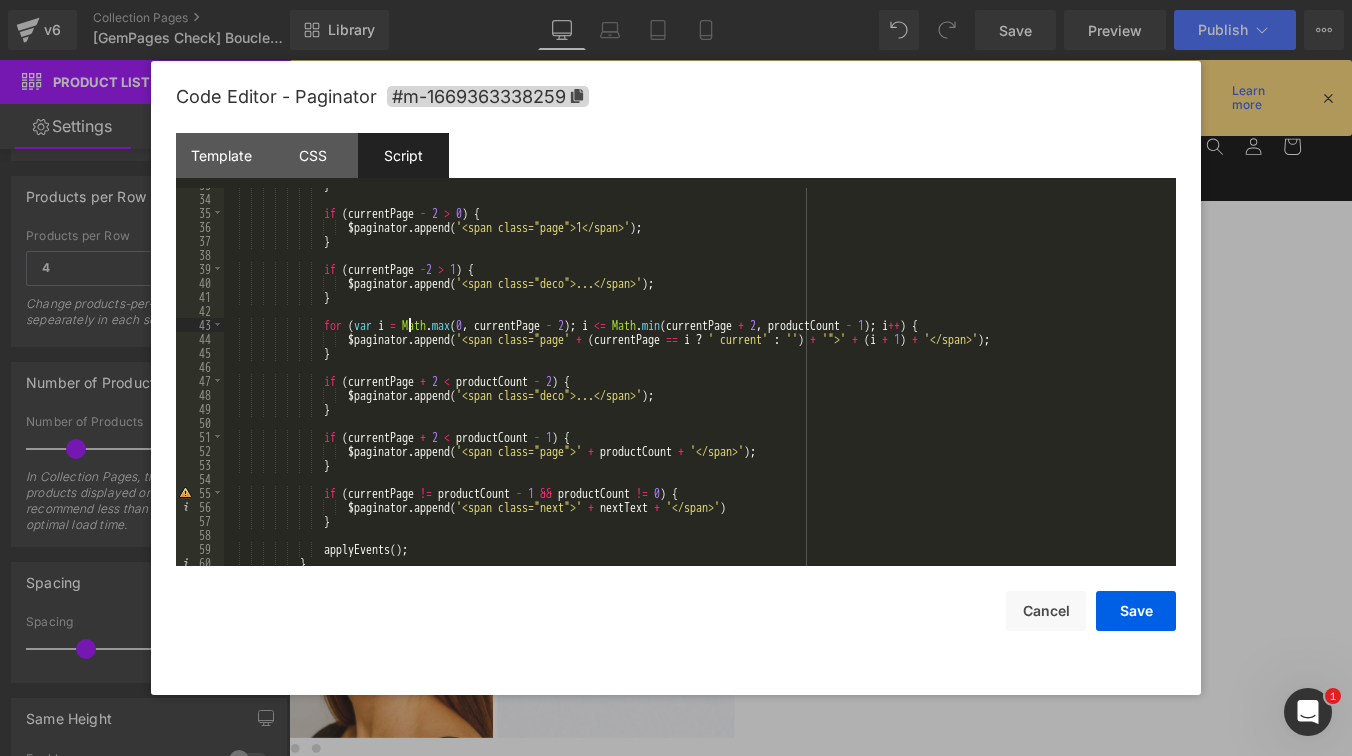 click on "}                                                 if   ( currentPage   -   2   >   0 )   {                               $paginator . append ( '<span class="page">1</span>' ) ;                         }                         if   ( currentPage   - 2   >   1 )   {                               $paginator . append ( '<span class="deco">...</span>' ) ;                         }                         for   ( var   i   =   Math . max ( 0 ,   currentPage   -   2 ) ;   i   <=   Math . min ( currentPage   +   2 ,   productCount   -   1 ) ;   i ++ )   {                               $paginator . append ( '<span class="page'   +   ( currentPage   ==   i   ?   ' current'   :   '' )   +   '">'   +   ( i   +   1 )   +   '</span>' ) ;                         }                         if   ( currentPage   +   2   <   productCount   -   2 )   {                               $paginator . append ( '<span class="deco">...</span>' ) ;                         }                         if   (   +   2" at bounding box center [696, 381] 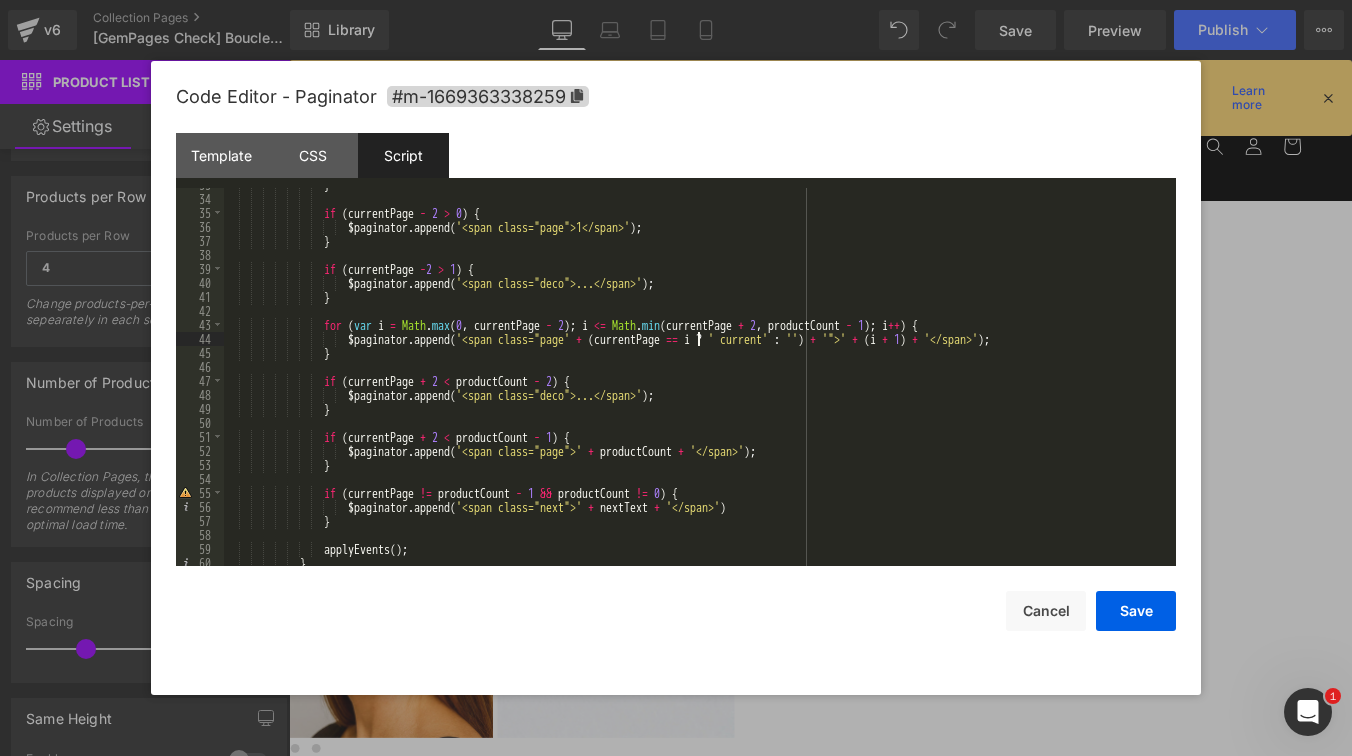 click on "}                                                 if   ( currentPage   -   2   >   0 )   {                               $paginator . append ( '<span class="page">1</span>' ) ;                         }                         if   ( currentPage   - 2   >   1 )   {                               $paginator . append ( '<span class="deco">...</span>' ) ;                         }                         for   ( var   i   =   Math . max ( 0 ,   currentPage   -   2 ) ;   i   <=   Math . min ( currentPage   +   2 ,   productCount   -   1 ) ;   i ++ )   {                               $paginator . append ( '<span class="page'   +   ( currentPage   ==   i   ?   ' current'   :   '' )   +   '">'   +   ( i   +   1 )   +   '</span>' ) ;                         }                         if   ( currentPage   +   2   <   productCount   -   2 )   {                               $paginator . append ( '<span class="deco">...</span>' ) ;                         }                         if   (   +   2" at bounding box center (696, 381) 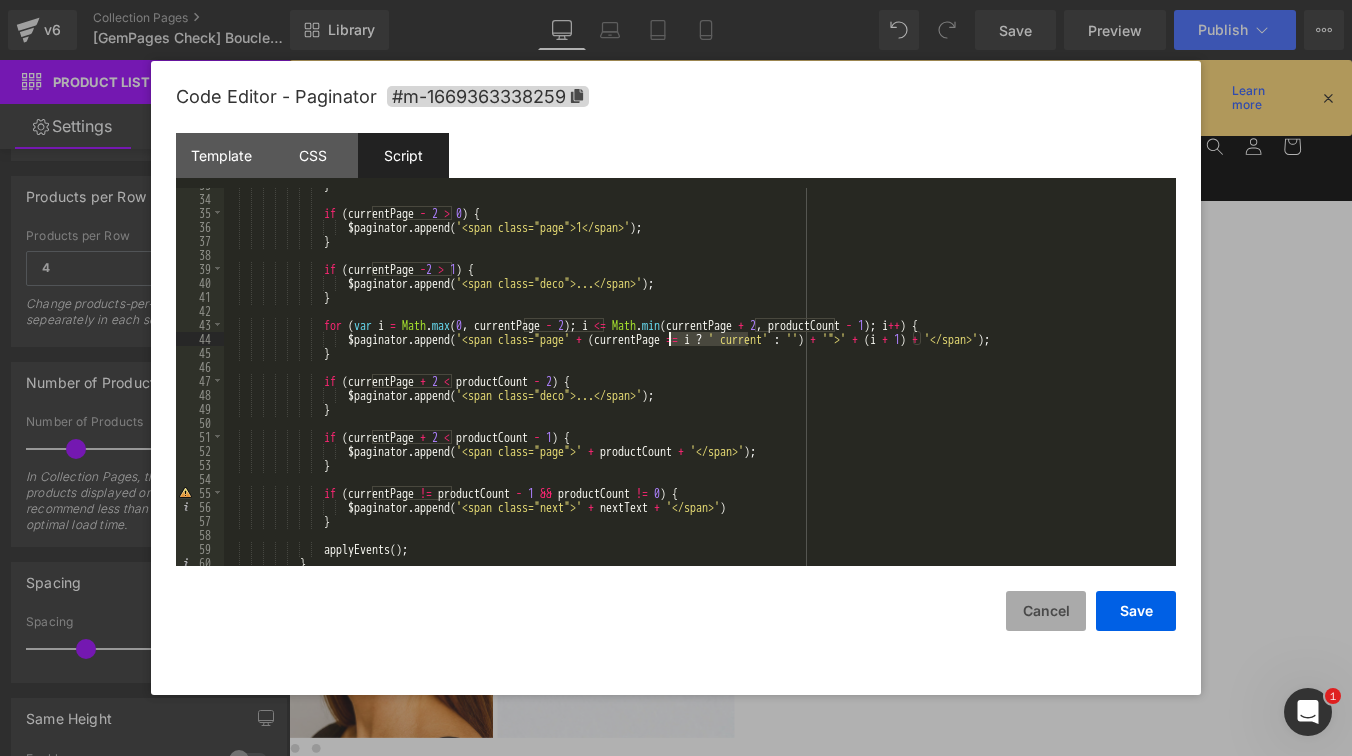 click on "Cancel" at bounding box center [1046, 611] 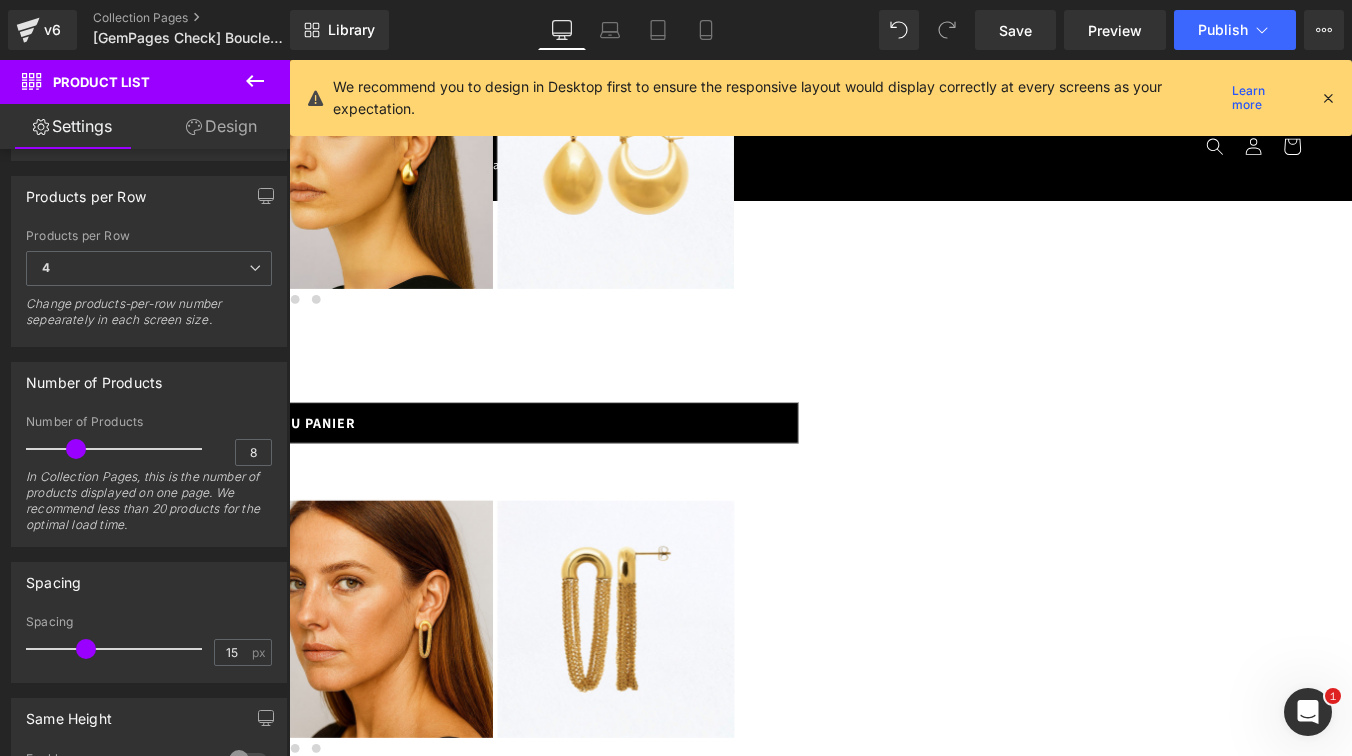 drag, startPoint x: 1008, startPoint y: 752, endPoint x: 872, endPoint y: 741, distance: 136.44412 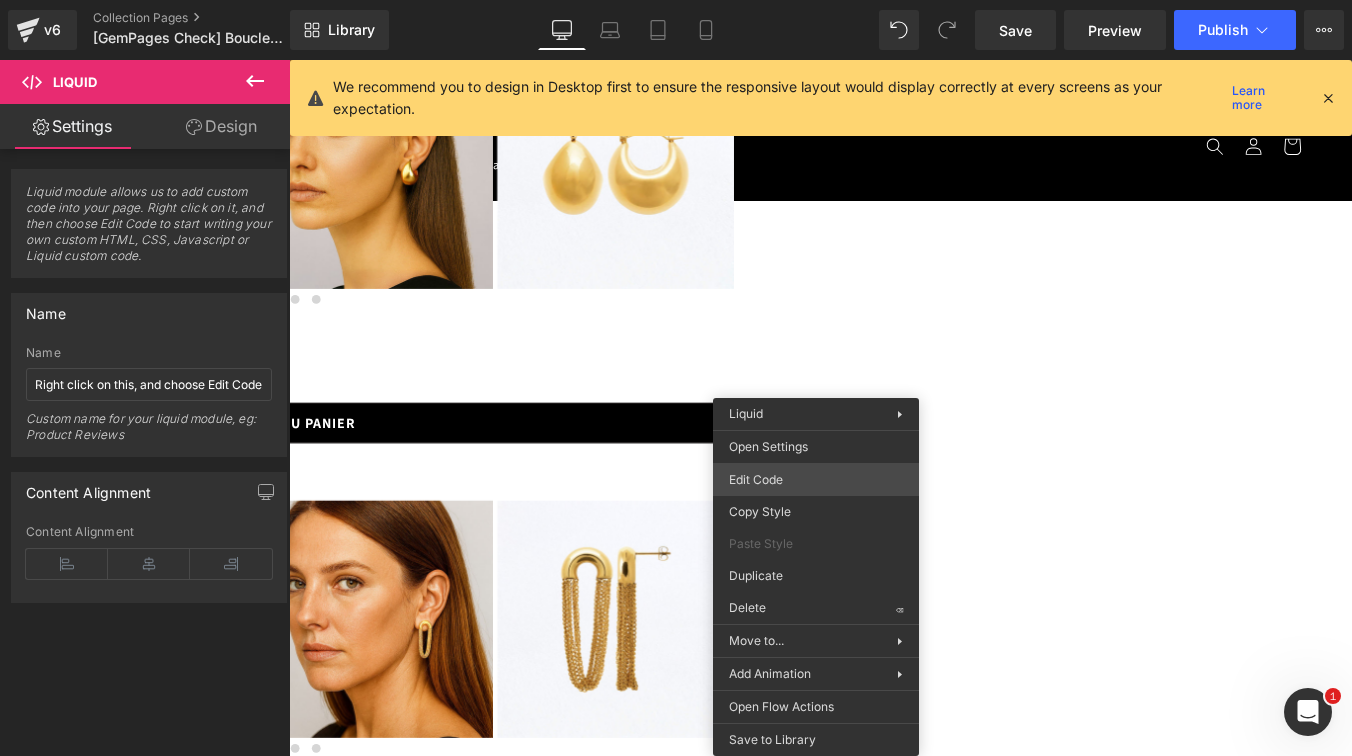 click on "Product List  You are previewing how the   will restyle your page. You can not edit Elements in Preset Preview Mode.  v6 Collection Pages [GemPages Check] Boucles d'oreilles acier inoxydable - 17.07.2025 Library Desktop Desktop Laptop Tablet Mobile Save Preview Publish Scheduled Upgrade Plan View Live Page View with current Template Save Template to Library Schedule Publish  Optimize  Publish Settings Shortcuts We recommend you to design in Desktop first to ensure the responsive layout would display correctly at every screens as your expectation. Learn more  Your page can’t be published   You've reached the maximum number of published pages on your plan  (1/1).  You need to upgrade your plan or unpublish all your pages to get 1 publish slot.   Unpublish pages   Upgrade plan  Elements Global Style Base Row  rows, columns, layouts, div Heading  headings, titles, h1,h2,h3,h4,h5,h6 Text Block  texts, paragraphs, contents, blocks Image  images, photos, alts, uploads Icon  icons, symbols Button  Separator  Stack" at bounding box center (676, 0) 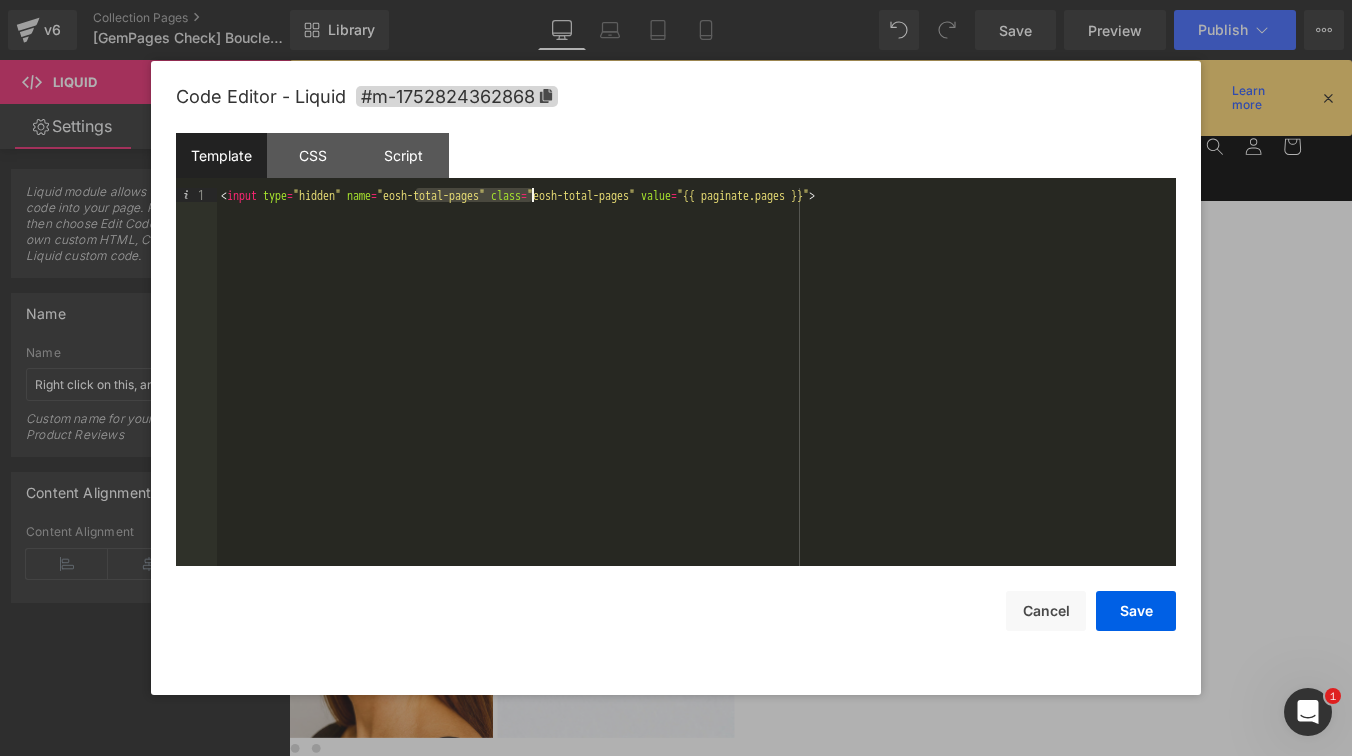 drag, startPoint x: 417, startPoint y: 194, endPoint x: 790, endPoint y: 307, distance: 389.74094 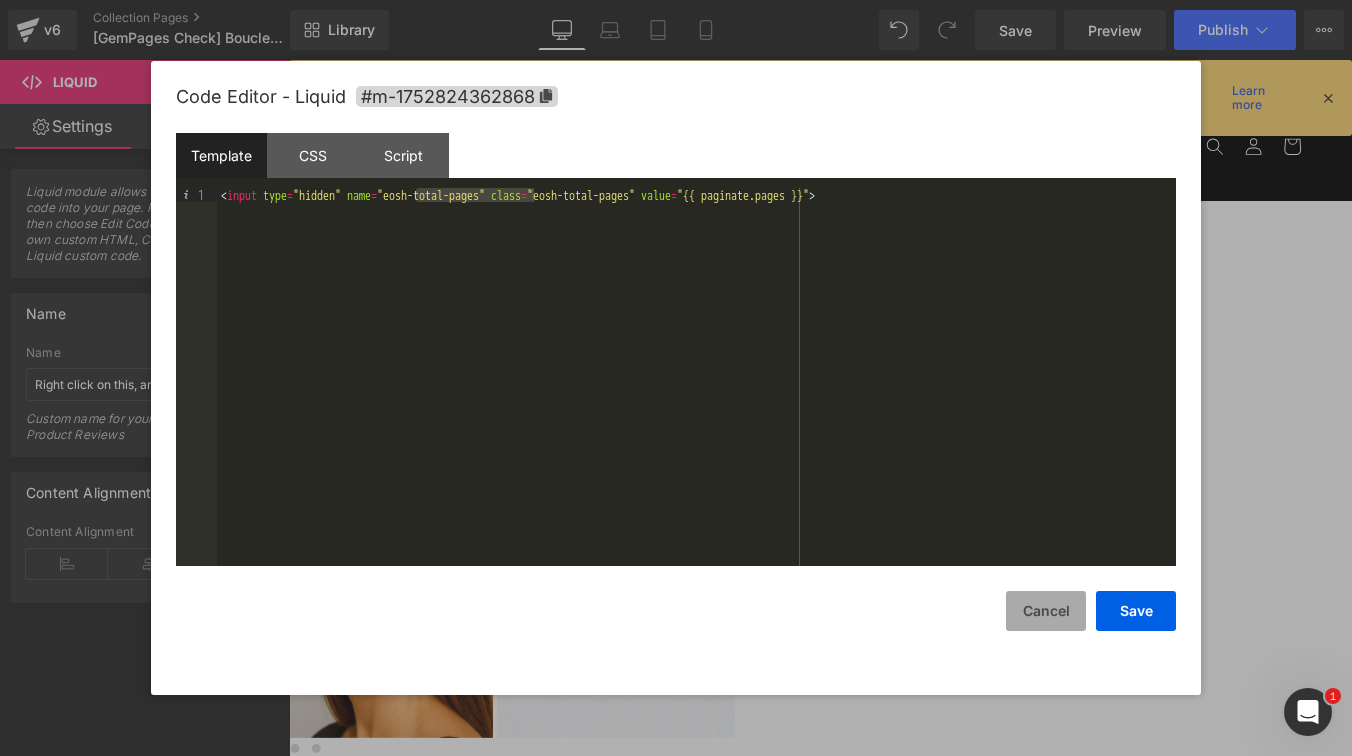click on "Cancel" at bounding box center (1046, 611) 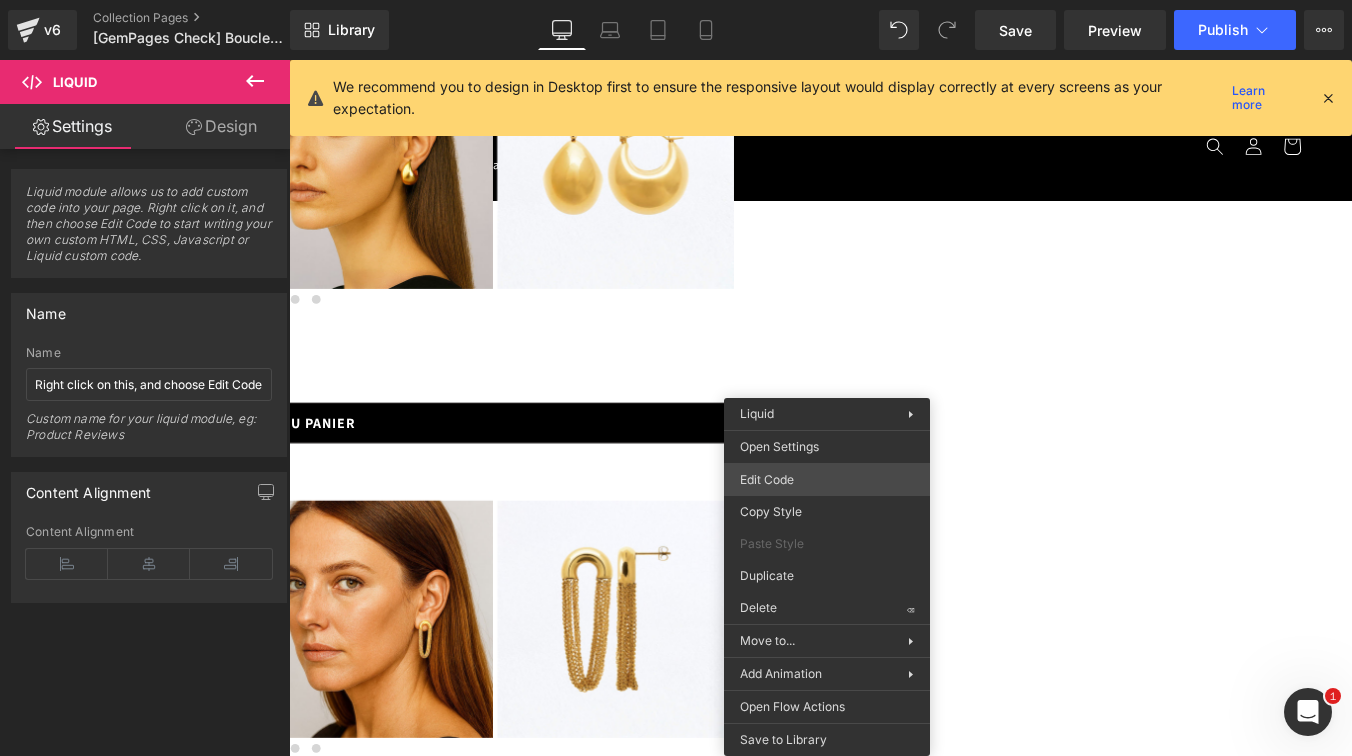 click on "Product List  You are previewing how the   will restyle your page. You can not edit Elements in Preset Preview Mode.  v6 Collection Pages [GemPages Check] Boucles d'oreilles acier inoxydable - 17.07.2025 Library Desktop Desktop Laptop Tablet Mobile Save Preview Publish Scheduled Upgrade Plan View Live Page View with current Template Save Template to Library Schedule Publish  Optimize  Publish Settings Shortcuts We recommend you to design in Desktop first to ensure the responsive layout would display correctly at every screens as your expectation. Learn more  Your page can’t be published   You've reached the maximum number of published pages on your plan  (1/1).  You need to upgrade your plan or unpublish all your pages to get 1 publish slot.   Unpublish pages   Upgrade plan  Elements Global Style Base Row  rows, columns, layouts, div Heading  headings, titles, h1,h2,h3,h4,h5,h6 Text Block  texts, paragraphs, contents, blocks Image  images, photos, alts, uploads Icon  icons, symbols Button  Separator  Stack" at bounding box center [676, 0] 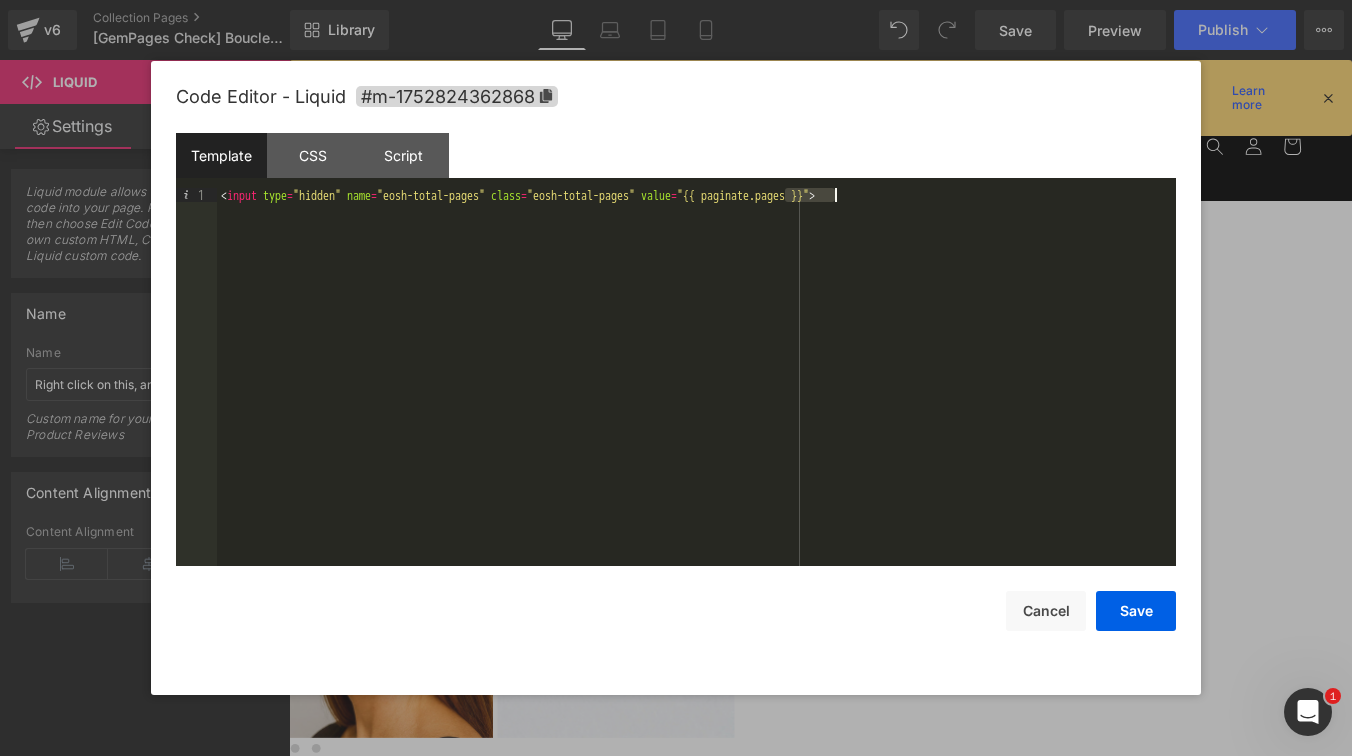 drag, startPoint x: 782, startPoint y: 193, endPoint x: 857, endPoint y: 195, distance: 75.026665 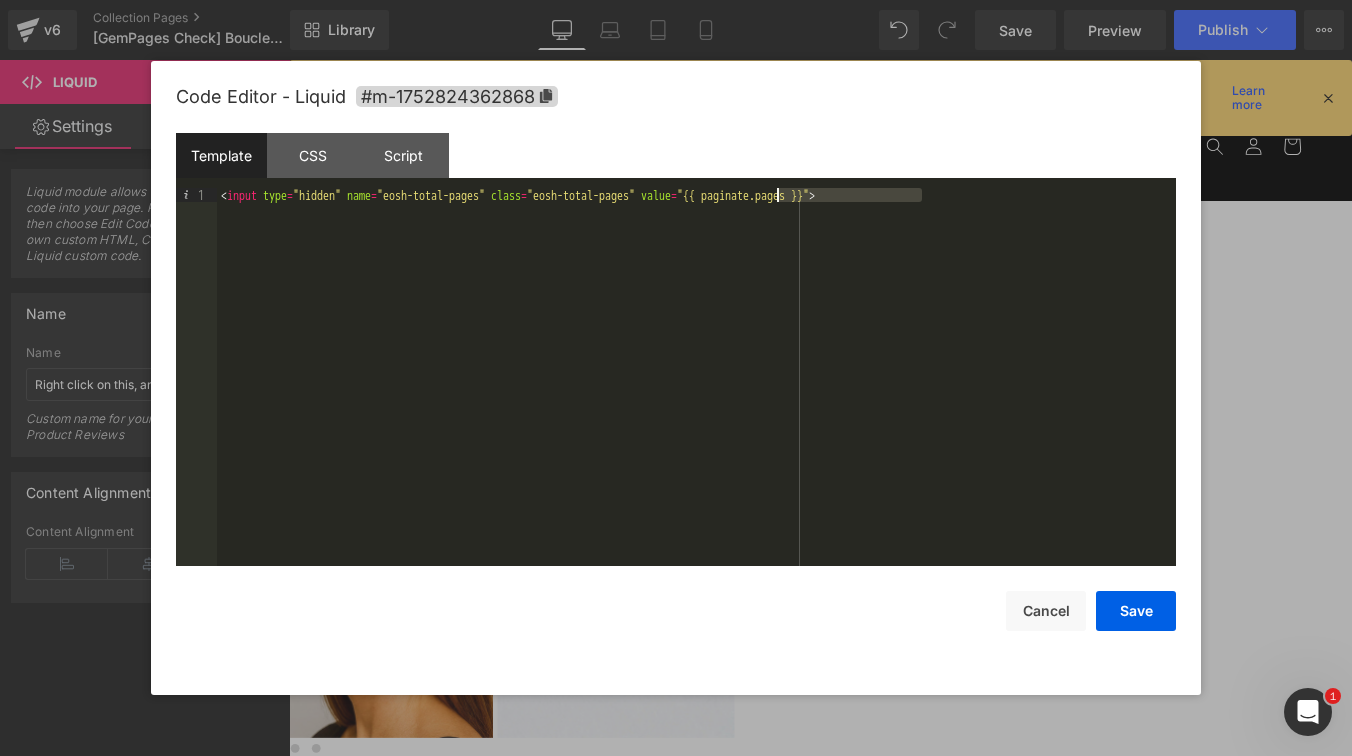 drag, startPoint x: 922, startPoint y: 193, endPoint x: 785, endPoint y: 192, distance: 137.00365 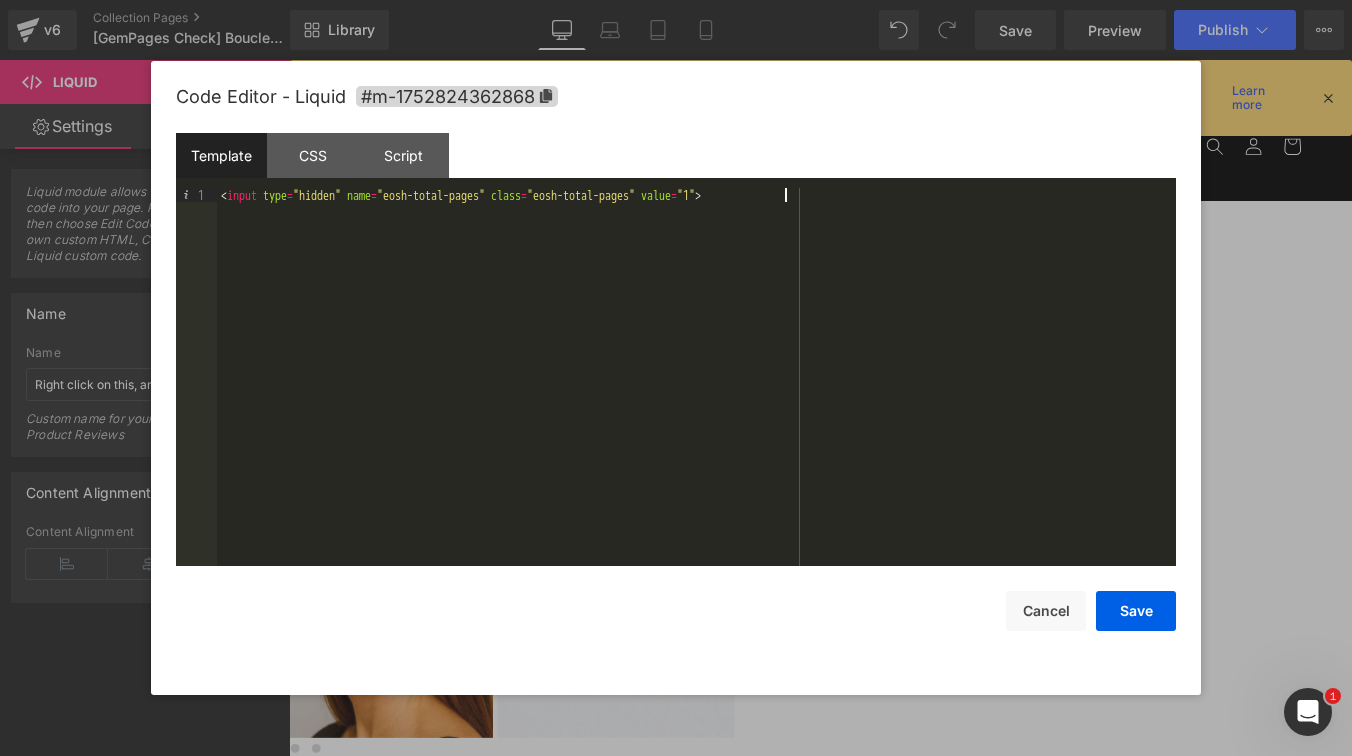 type 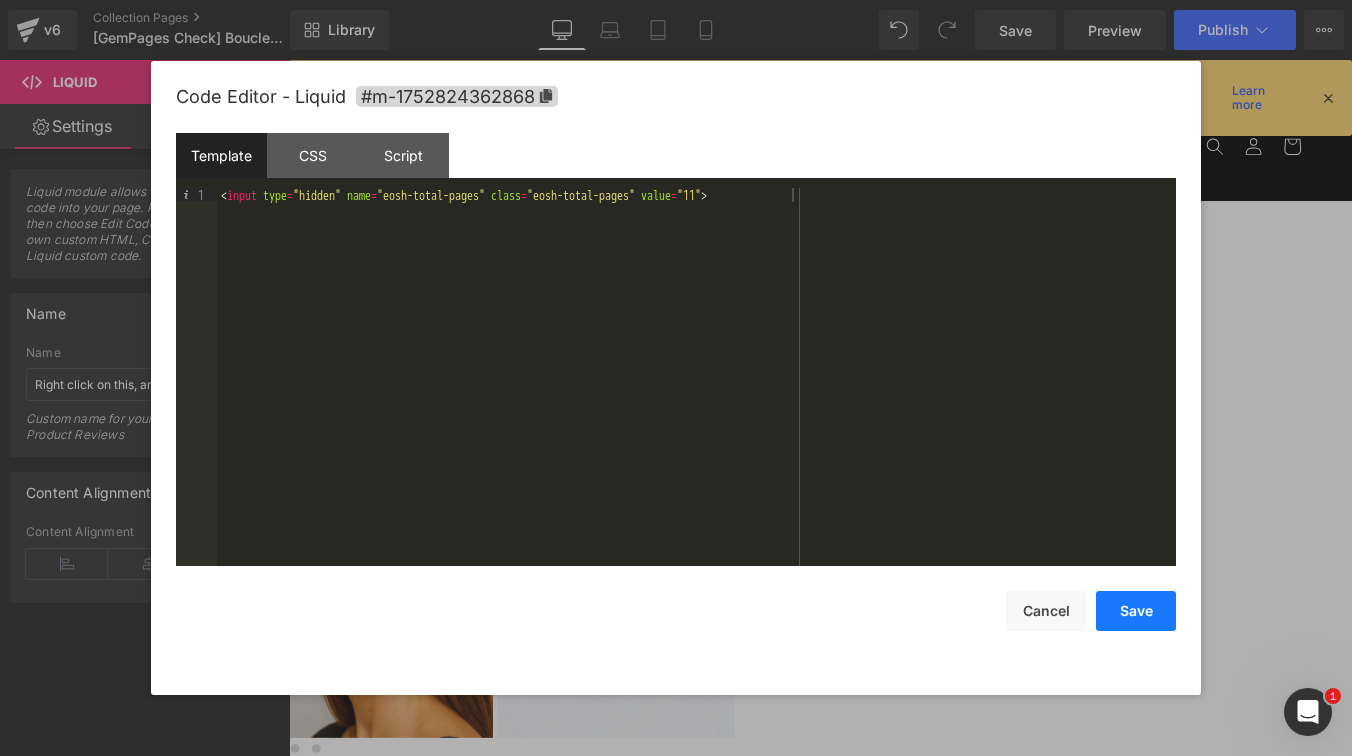 click on "Save" at bounding box center (1136, 611) 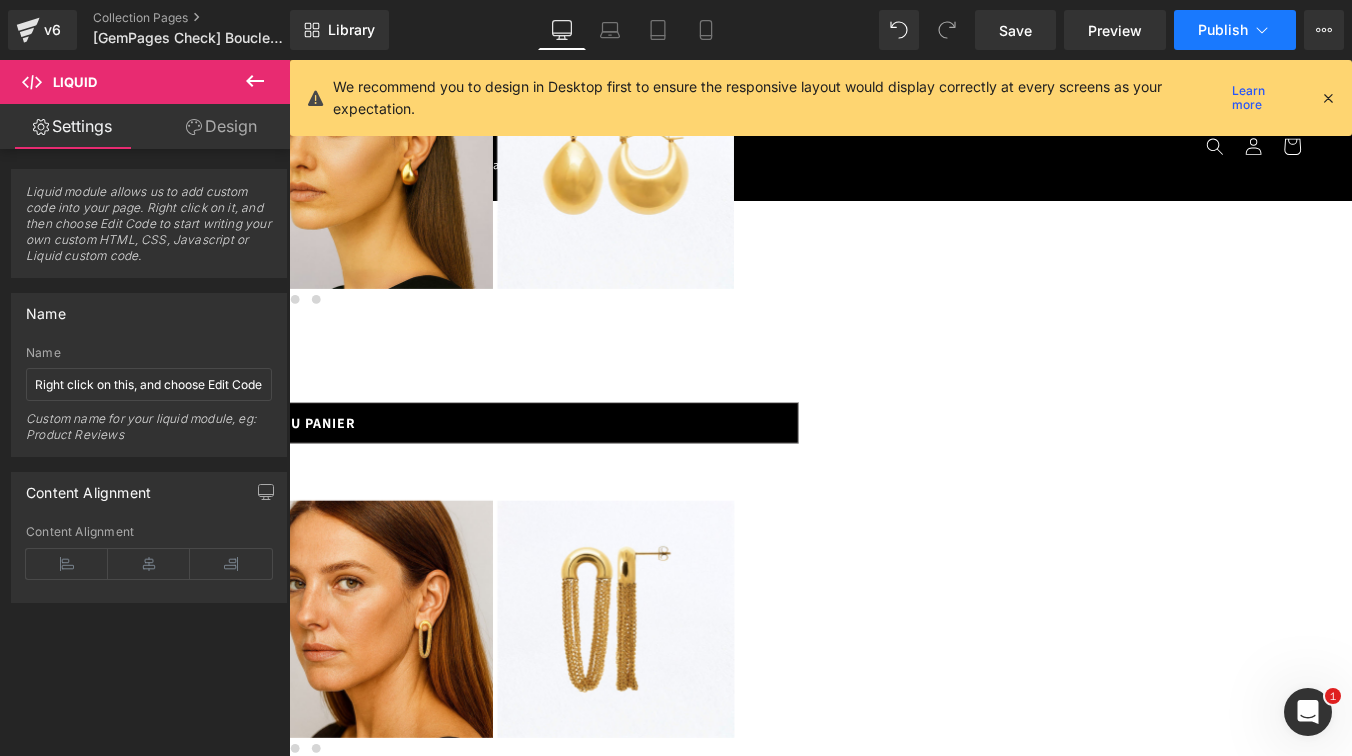 click on "Publish" at bounding box center [1223, 30] 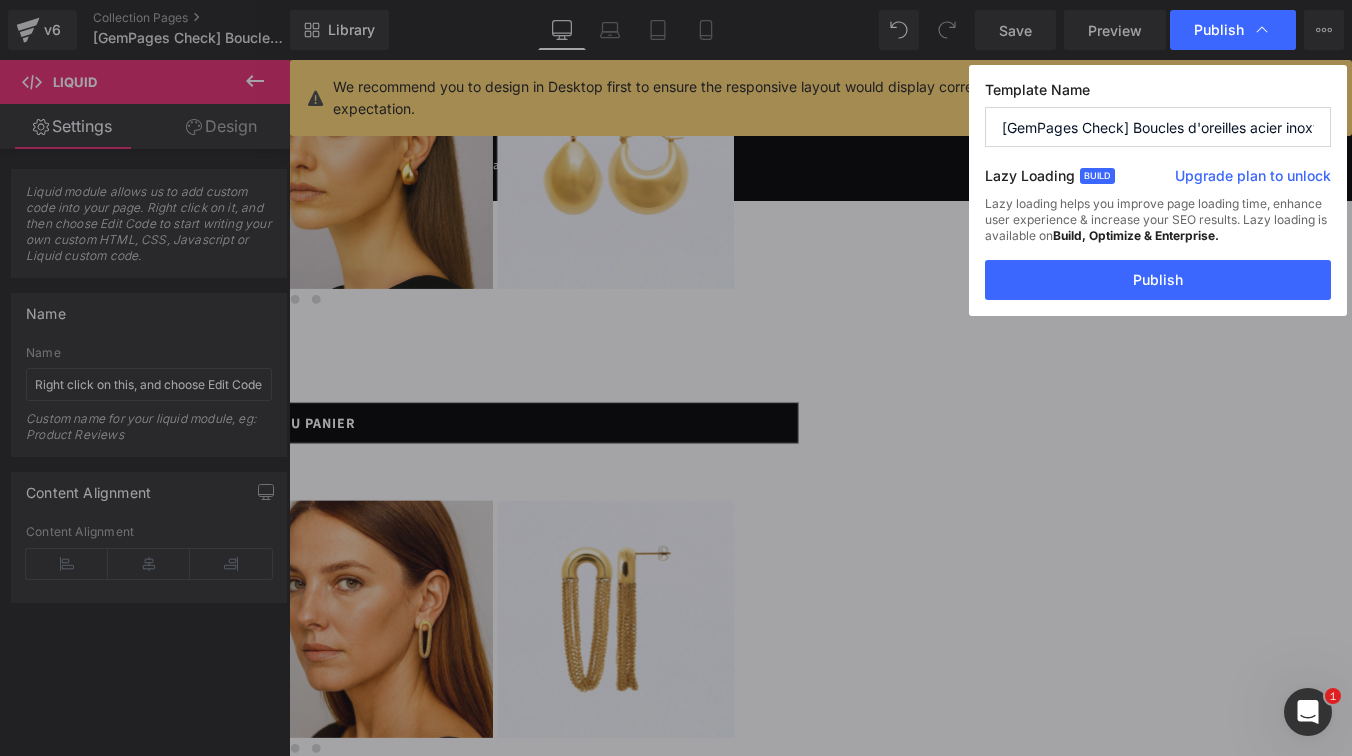 drag, startPoint x: 1120, startPoint y: 276, endPoint x: 1082, endPoint y: 73, distance: 206.52603 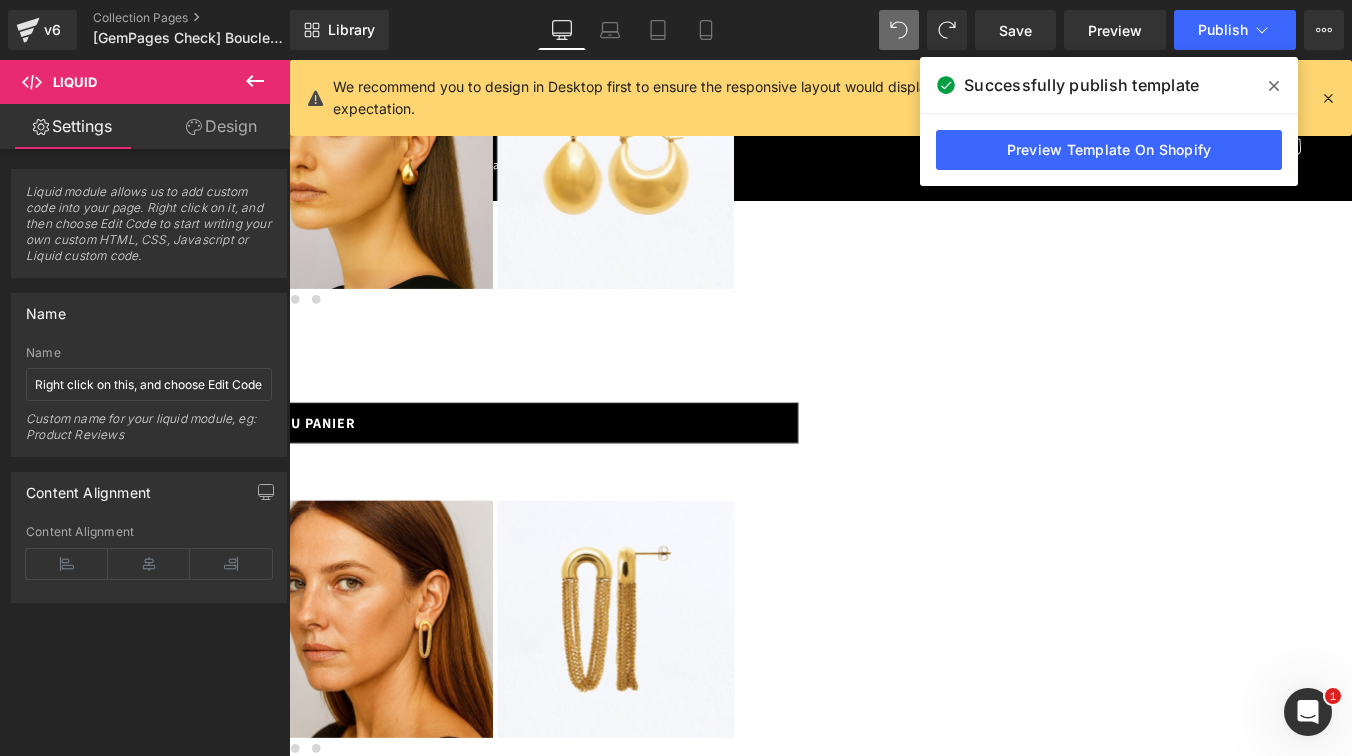 drag, startPoint x: 938, startPoint y: 755, endPoint x: 903, endPoint y: 747, distance: 35.902645 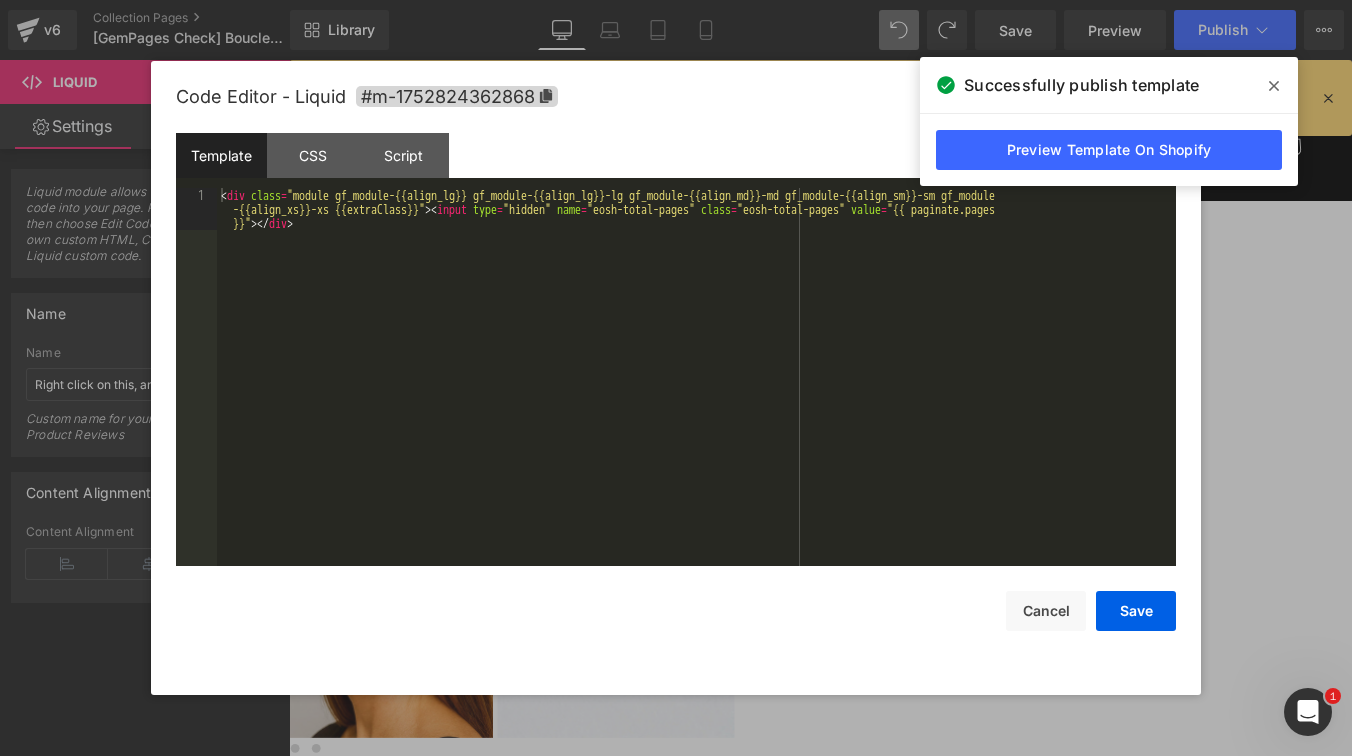 click on "Liquid" at bounding box center [894, 3731] 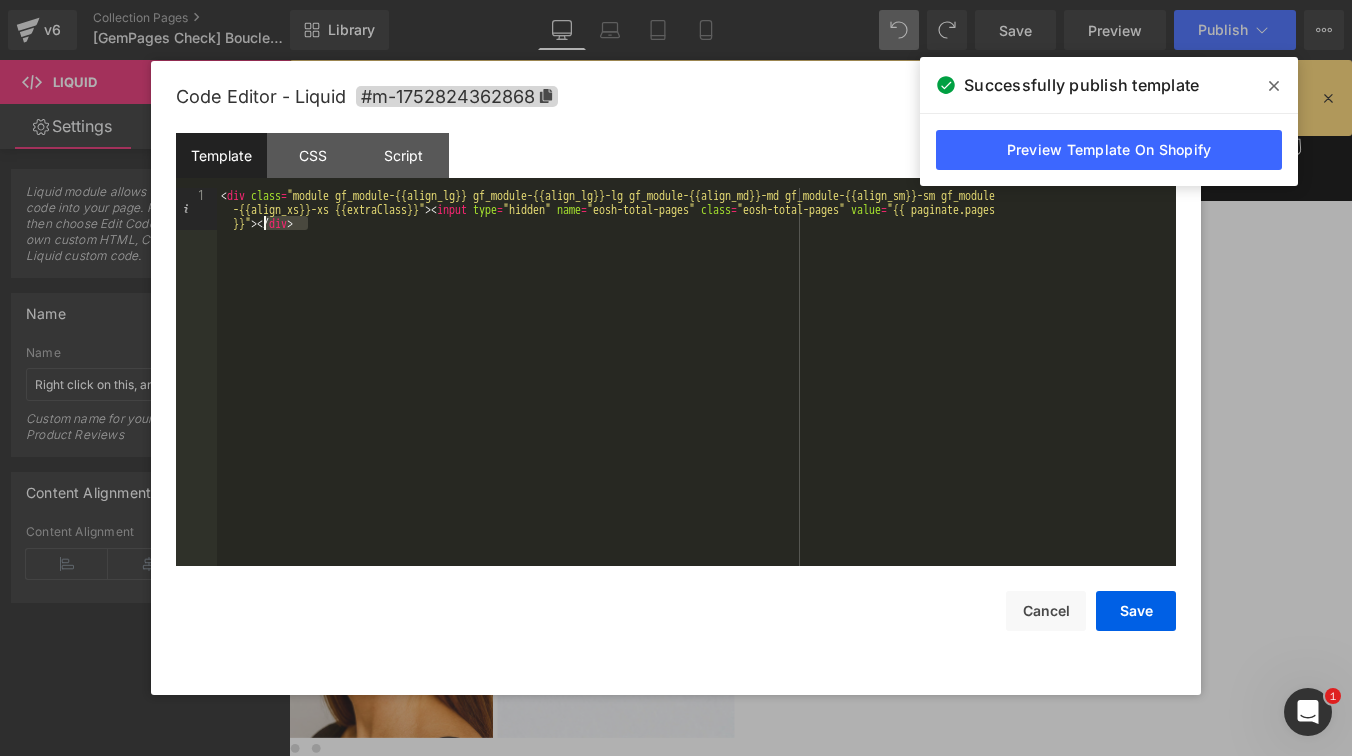 drag, startPoint x: 343, startPoint y: 231, endPoint x: 291, endPoint y: 225, distance: 52.34501 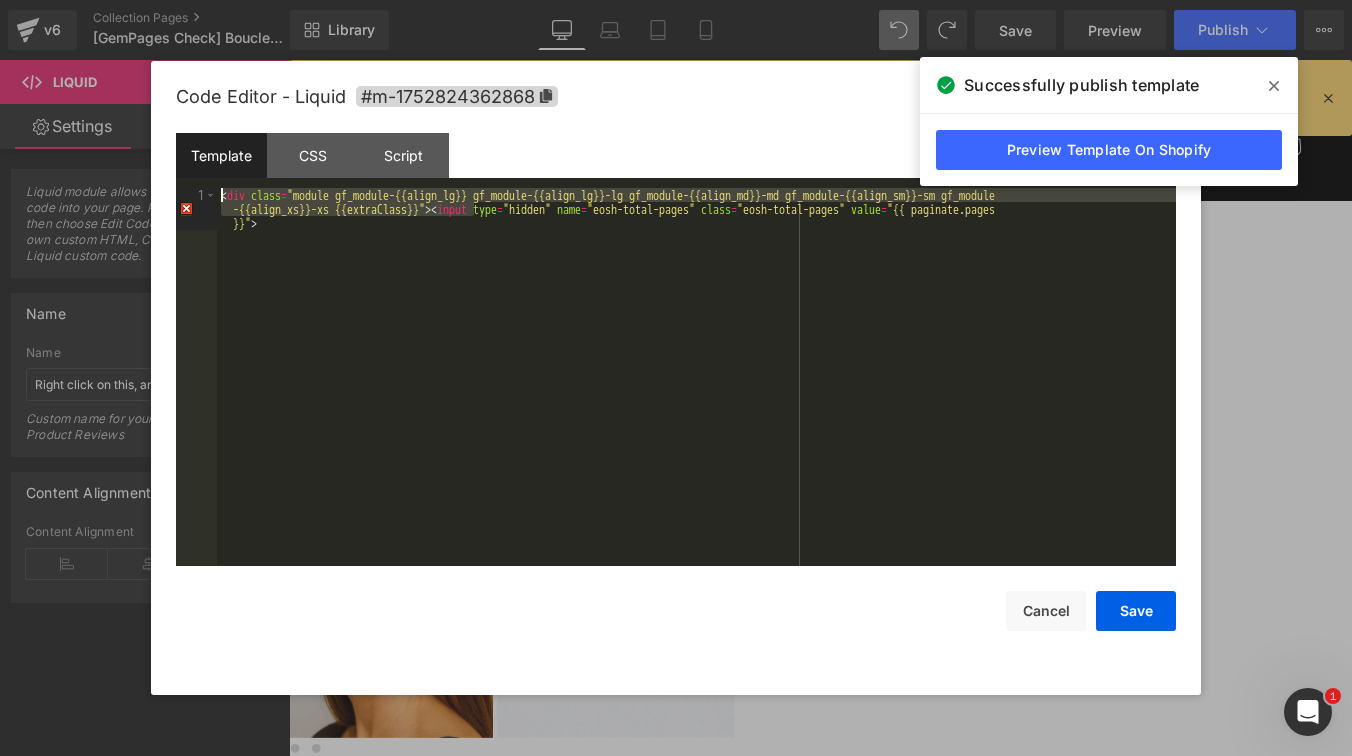 drag, startPoint x: 474, startPoint y: 210, endPoint x: 189, endPoint y: 185, distance: 286.0944 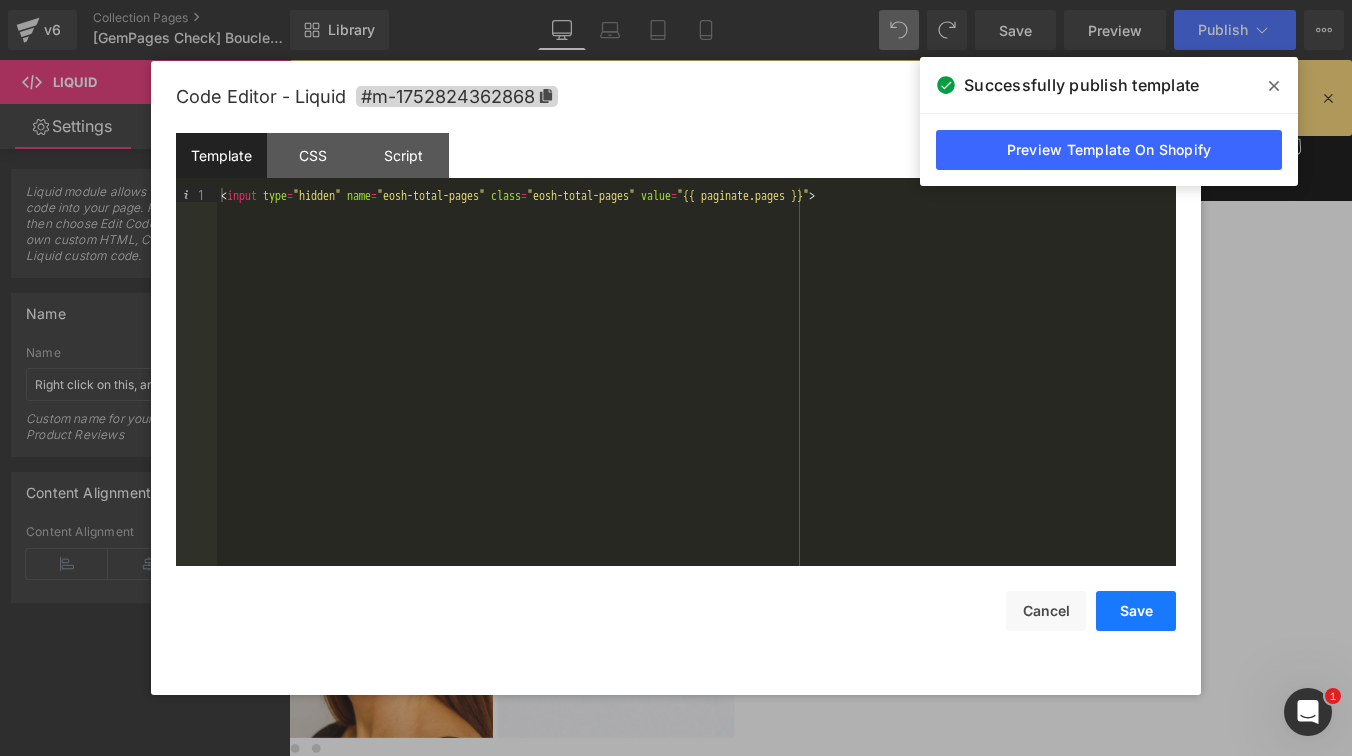 click on "Save" at bounding box center (1136, 611) 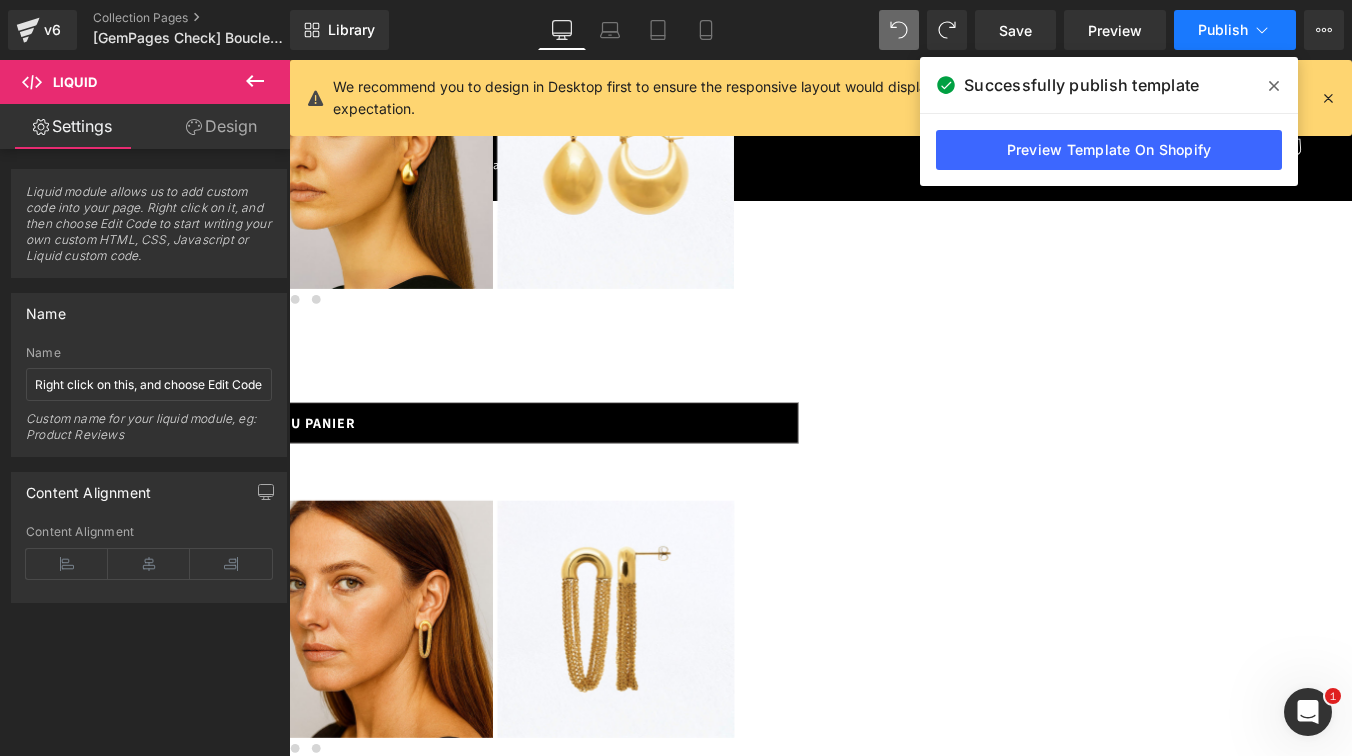 click 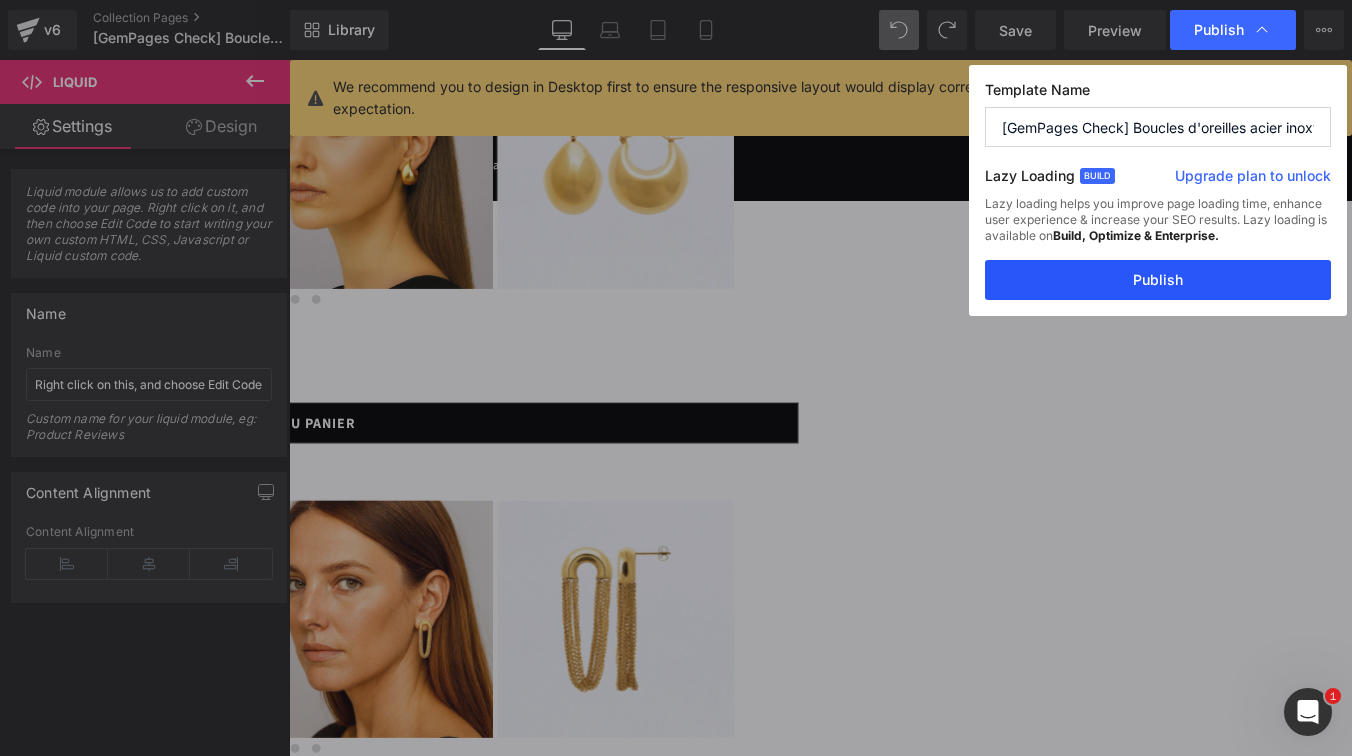 drag, startPoint x: 1159, startPoint y: 284, endPoint x: 977, endPoint y: 245, distance: 186.13167 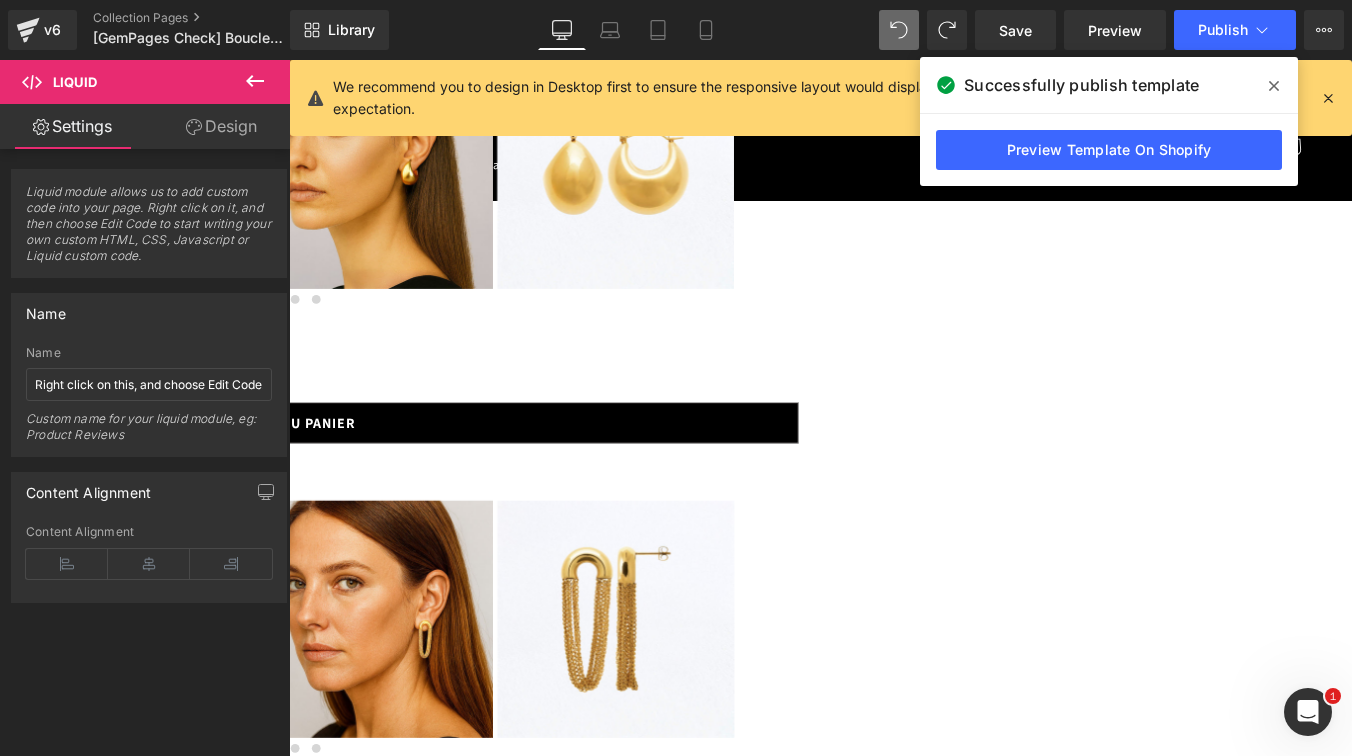 drag, startPoint x: 1277, startPoint y: 85, endPoint x: 1258, endPoint y: 135, distance: 53.488316 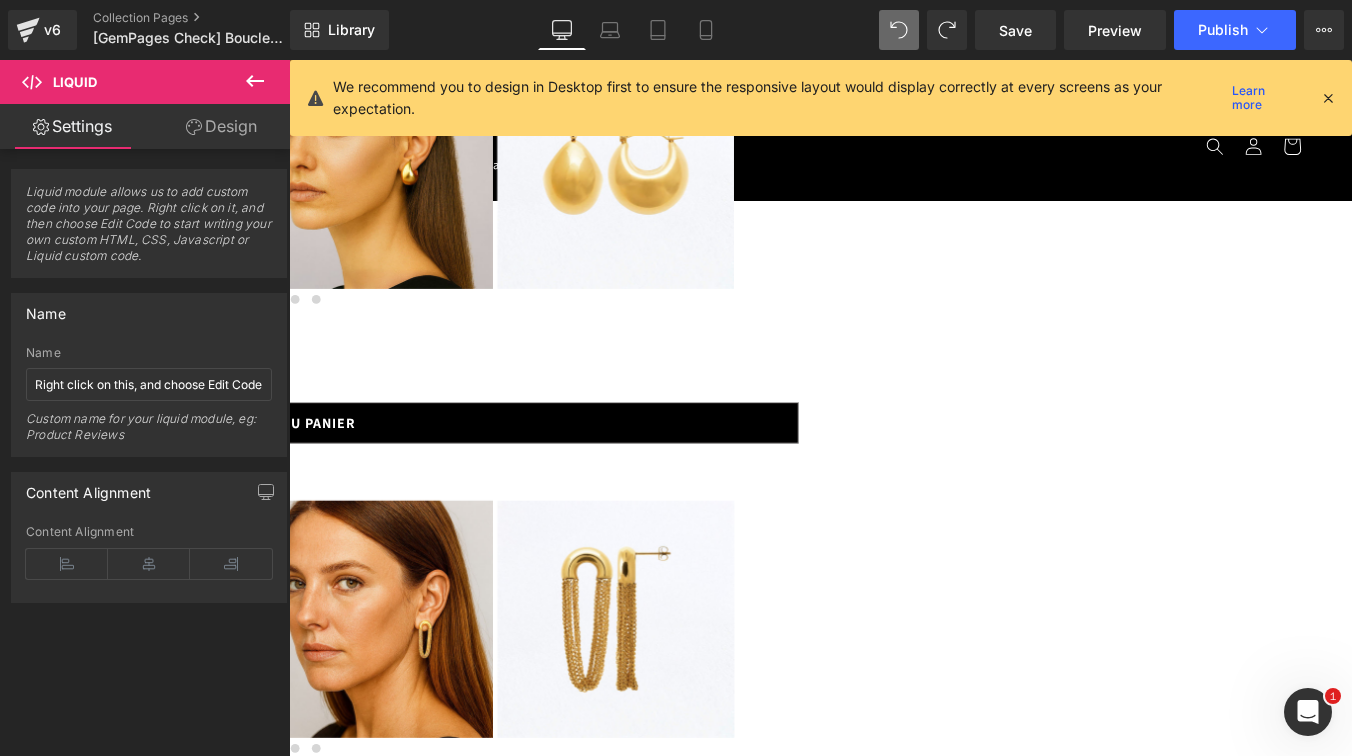 click on "Liquid" at bounding box center [894, 3731] 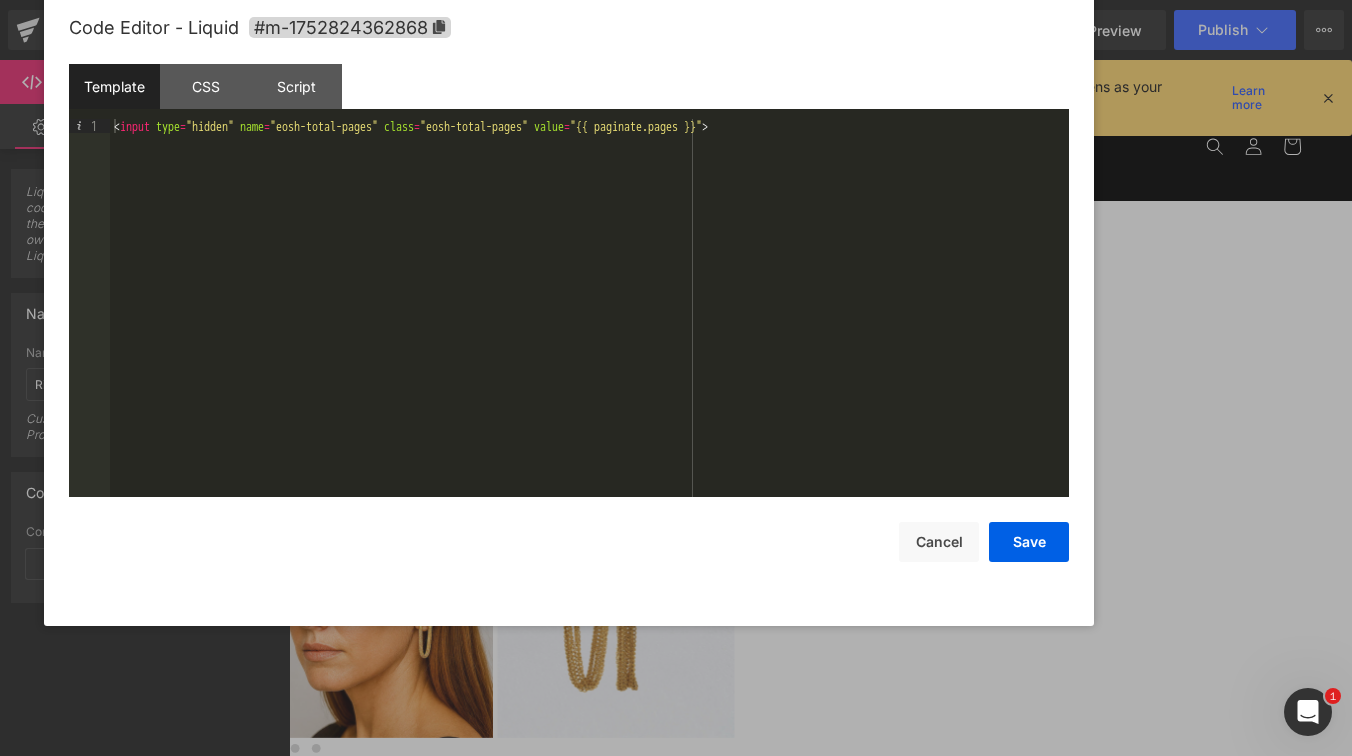 drag, startPoint x: 751, startPoint y: 123, endPoint x: 658, endPoint y: 53, distance: 116.40017 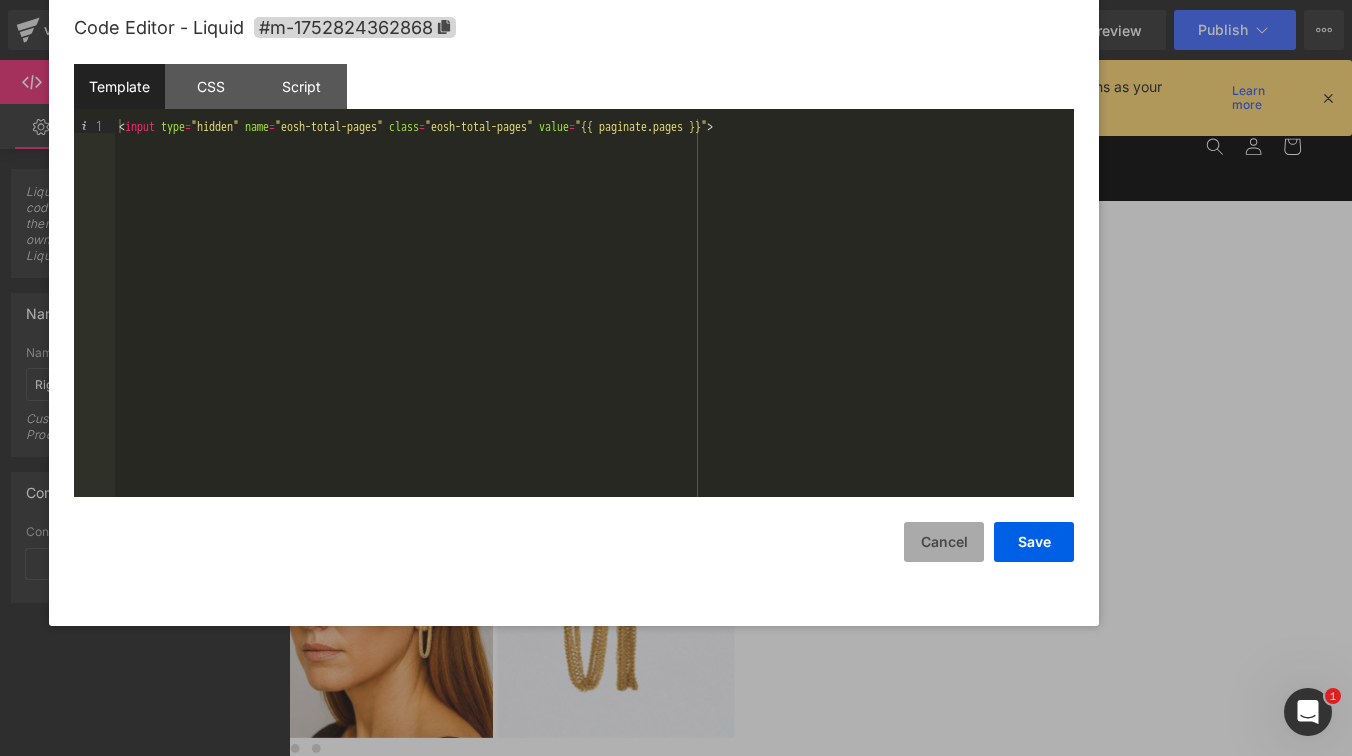 click on "Cancel" at bounding box center (944, 542) 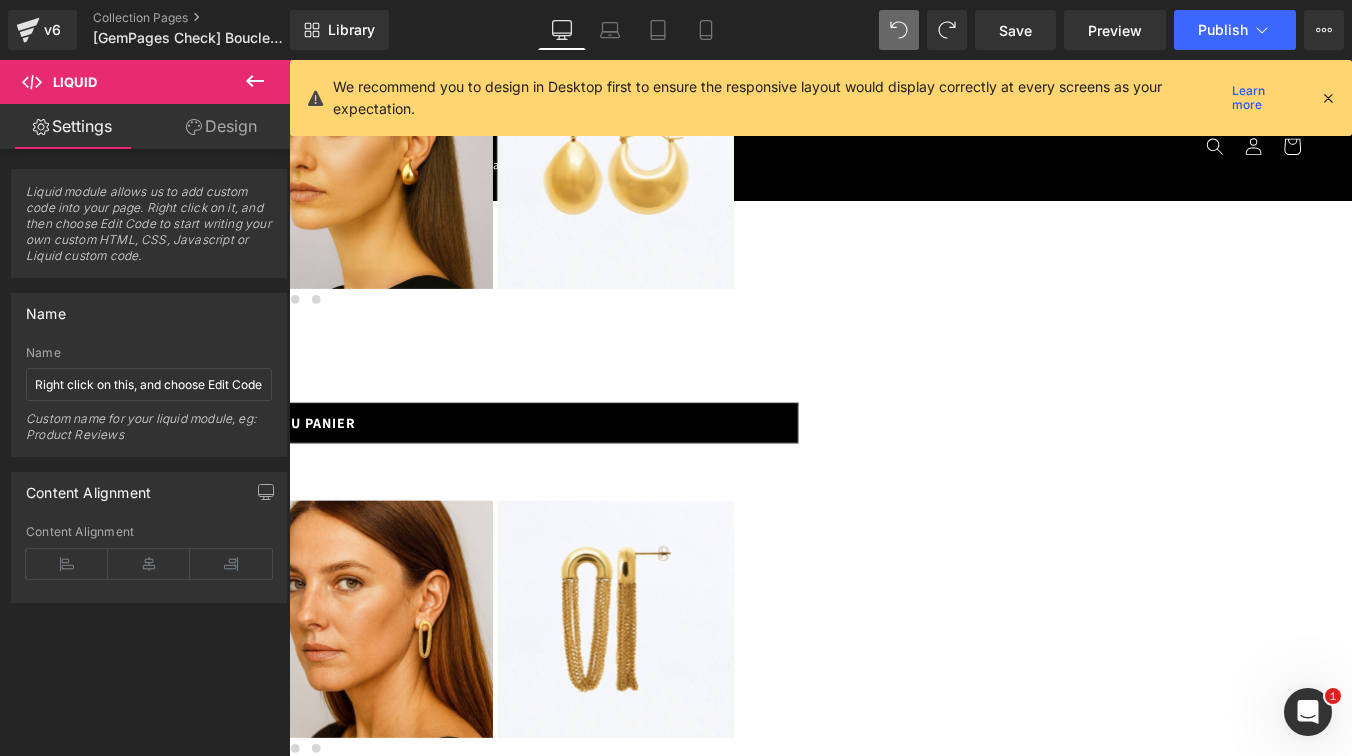 click on "Liquid" at bounding box center [894, 3731] 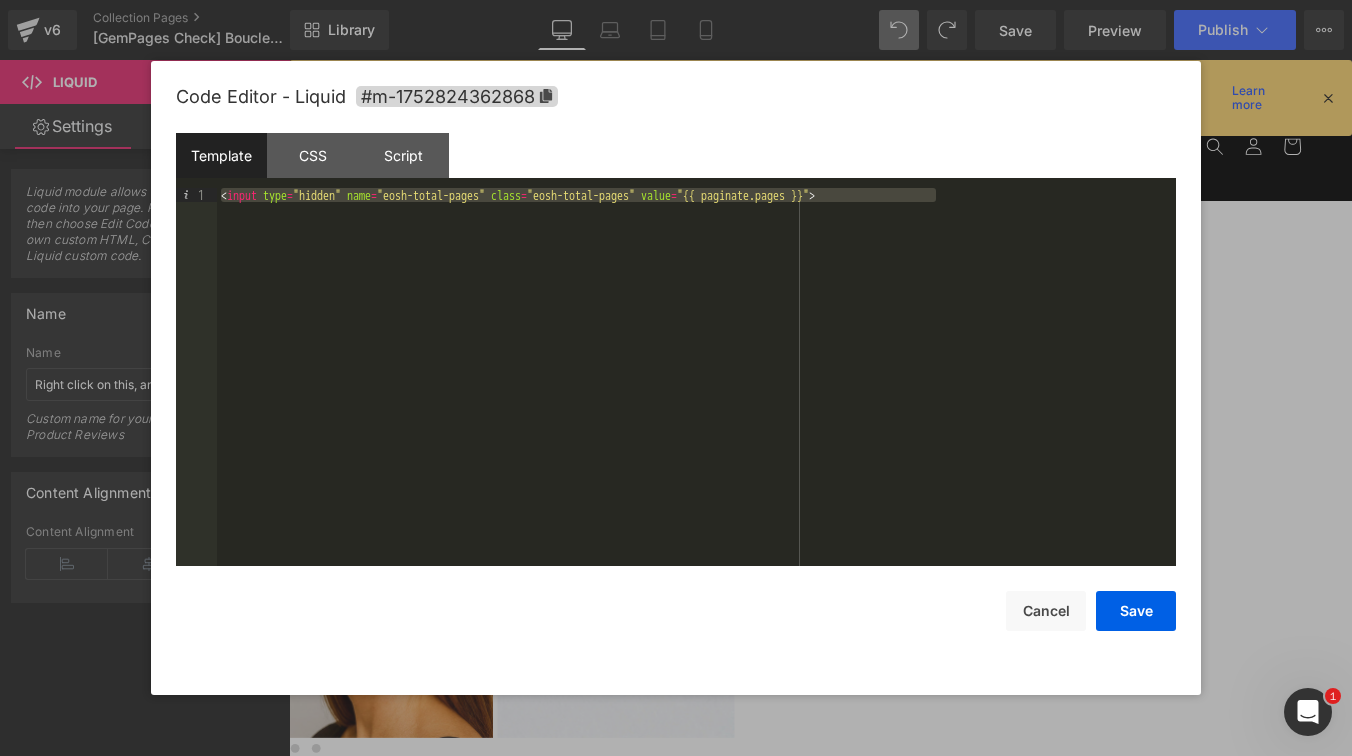 drag, startPoint x: 941, startPoint y: 196, endPoint x: 178, endPoint y: 186, distance: 763.06555 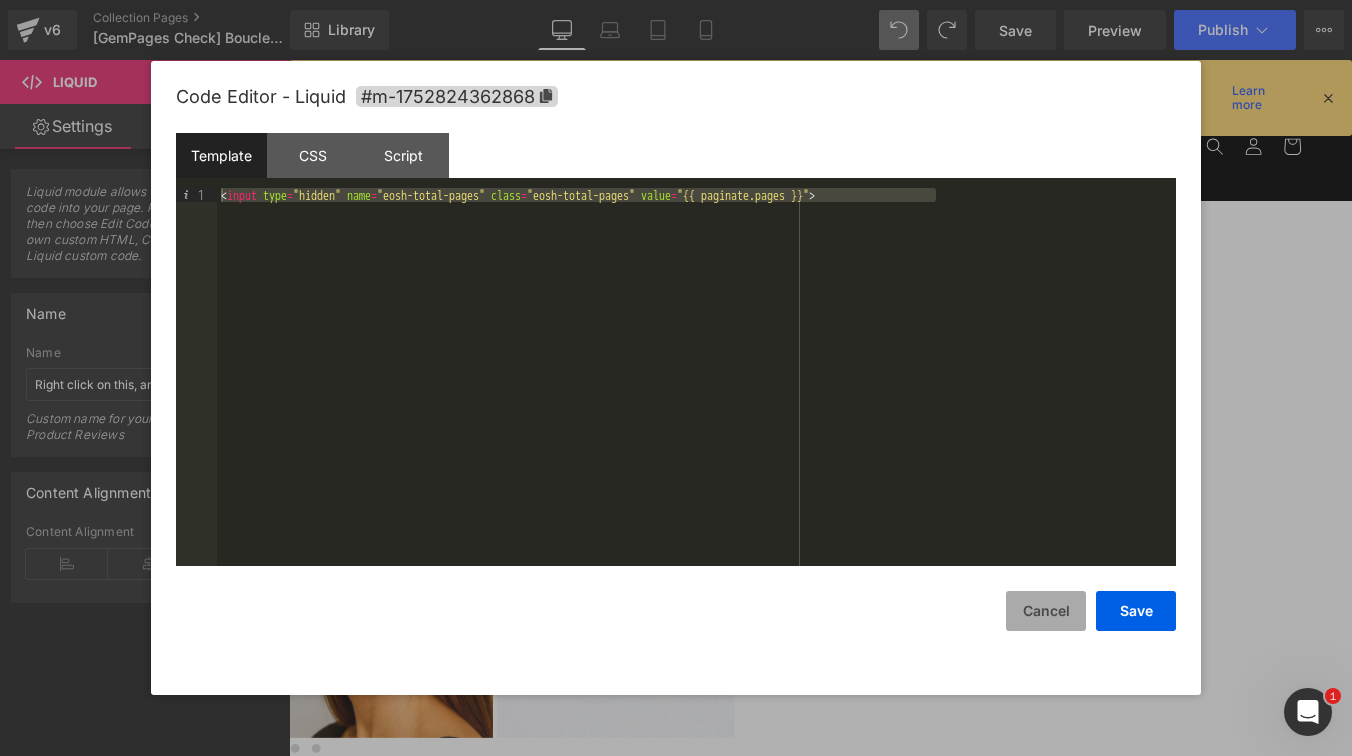 drag, startPoint x: 1028, startPoint y: 601, endPoint x: 1038, endPoint y: 589, distance: 15.6205 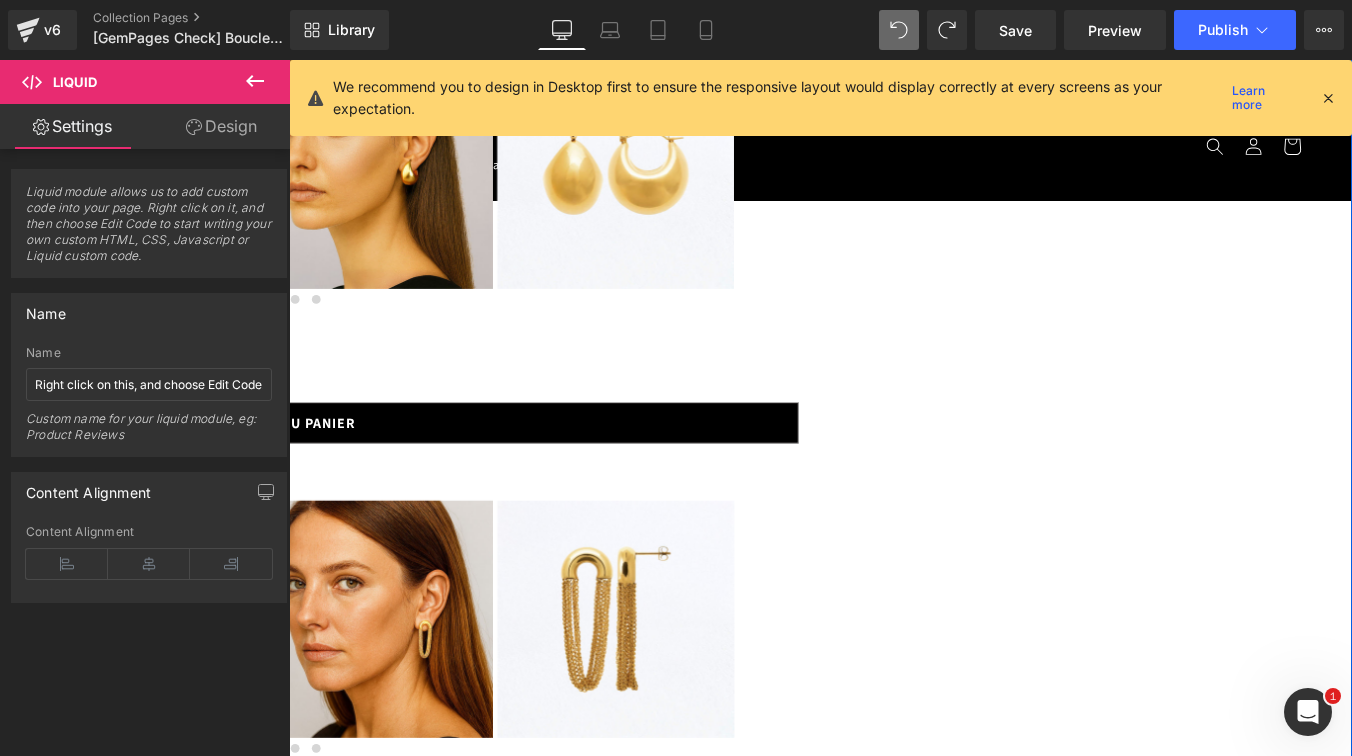 scroll, scrollTop: 1181, scrollLeft: 0, axis: vertical 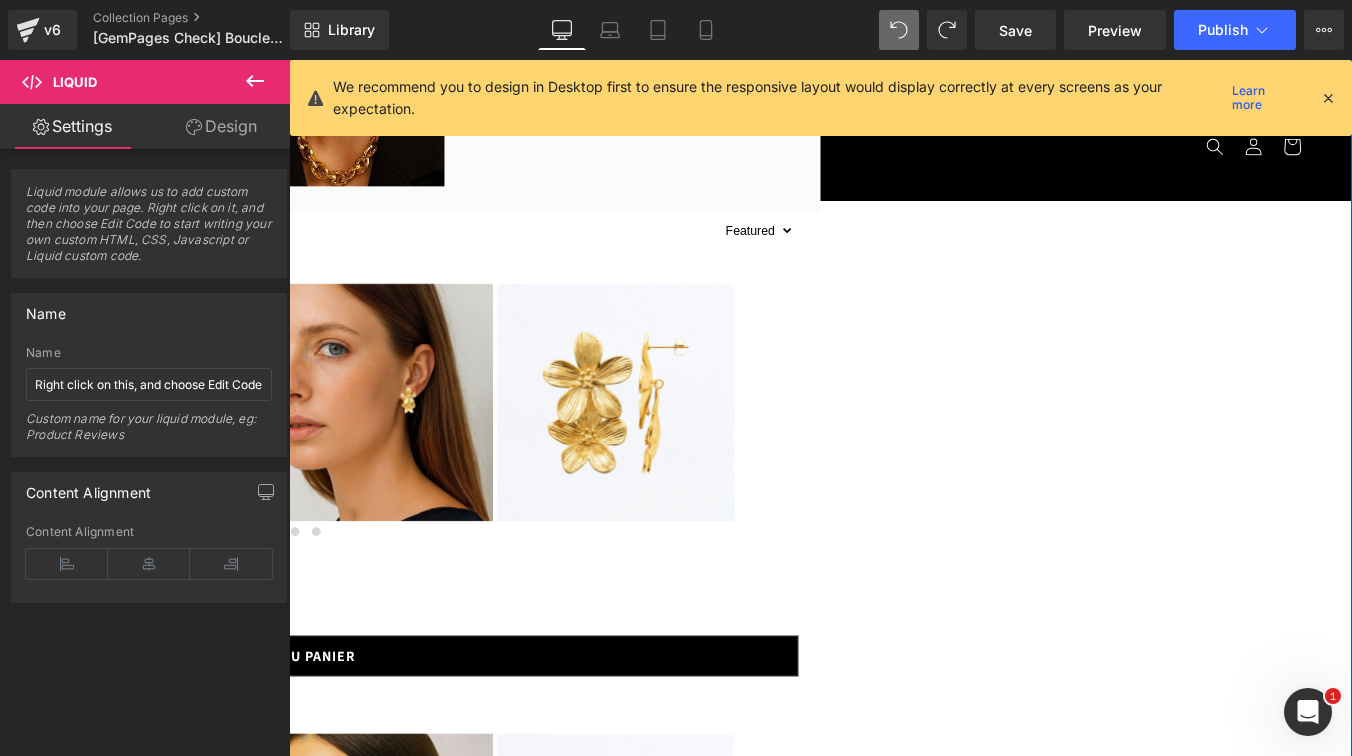 click on "‹ ›" at bounding box center [284, 1561] 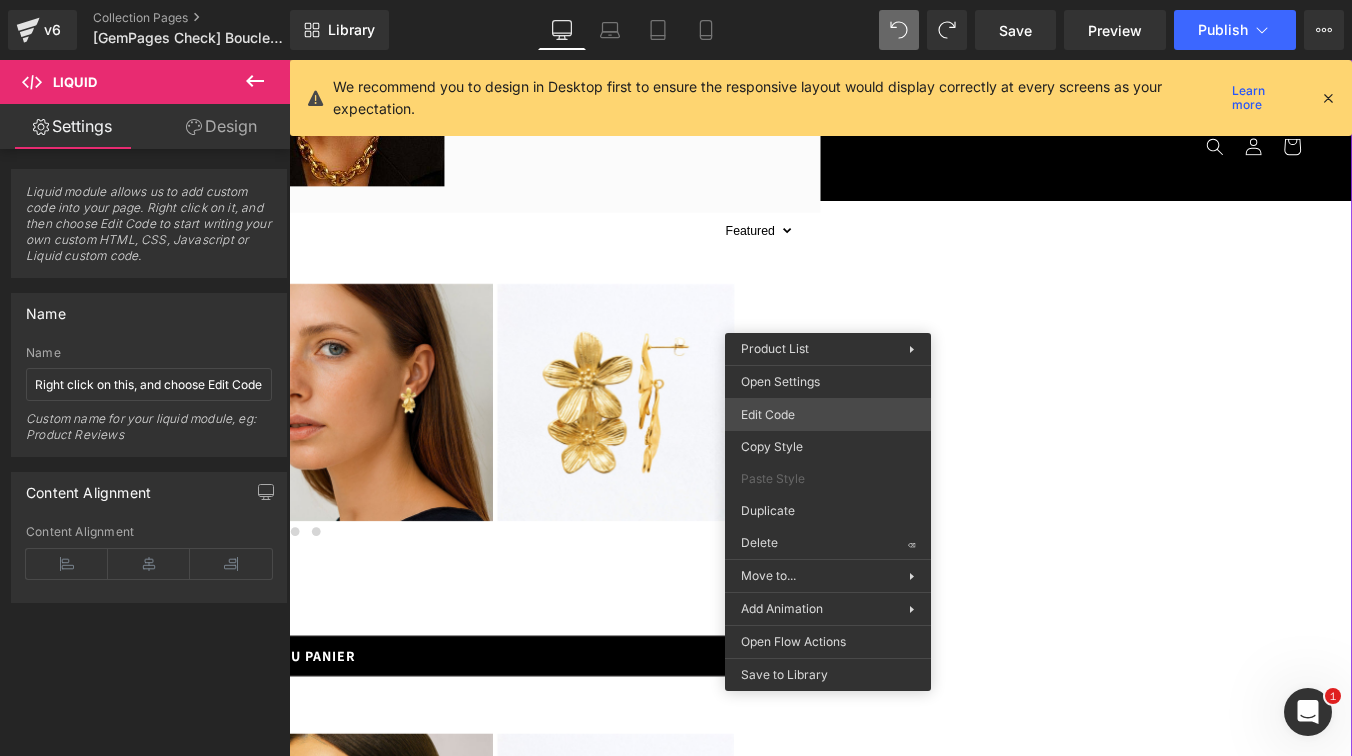 click on "Product List  You are previewing how the   will restyle your page. You can not edit Elements in Preset Preview Mode.  v6 Collection Pages [GemPages Check] Boucles d'oreilles acier inoxydable - 17.07.2025 Library Desktop Desktop Laptop Tablet Mobile Save Preview Publish Scheduled Upgrade Plan View Live Page View with current Template Save Template to Library Schedule Publish  Optimize  Publish Settings Shortcuts We recommend you to design in Desktop first to ensure the responsive layout would display correctly at every screens as your expectation. Learn more  Your page can’t be published   You've reached the maximum number of published pages on your plan  (1/1).  You need to upgrade your plan or unpublish all your pages to get 1 publish slot.   Unpublish pages   Upgrade plan  Elements Global Style Base Row  rows, columns, layouts, div Heading  headings, titles, h1,h2,h3,h4,h5,h6 Text Block  texts, paragraphs, contents, blocks Image  images, photos, alts, uploads Icon  icons, symbols Button  Separator  Stack" at bounding box center (676, 0) 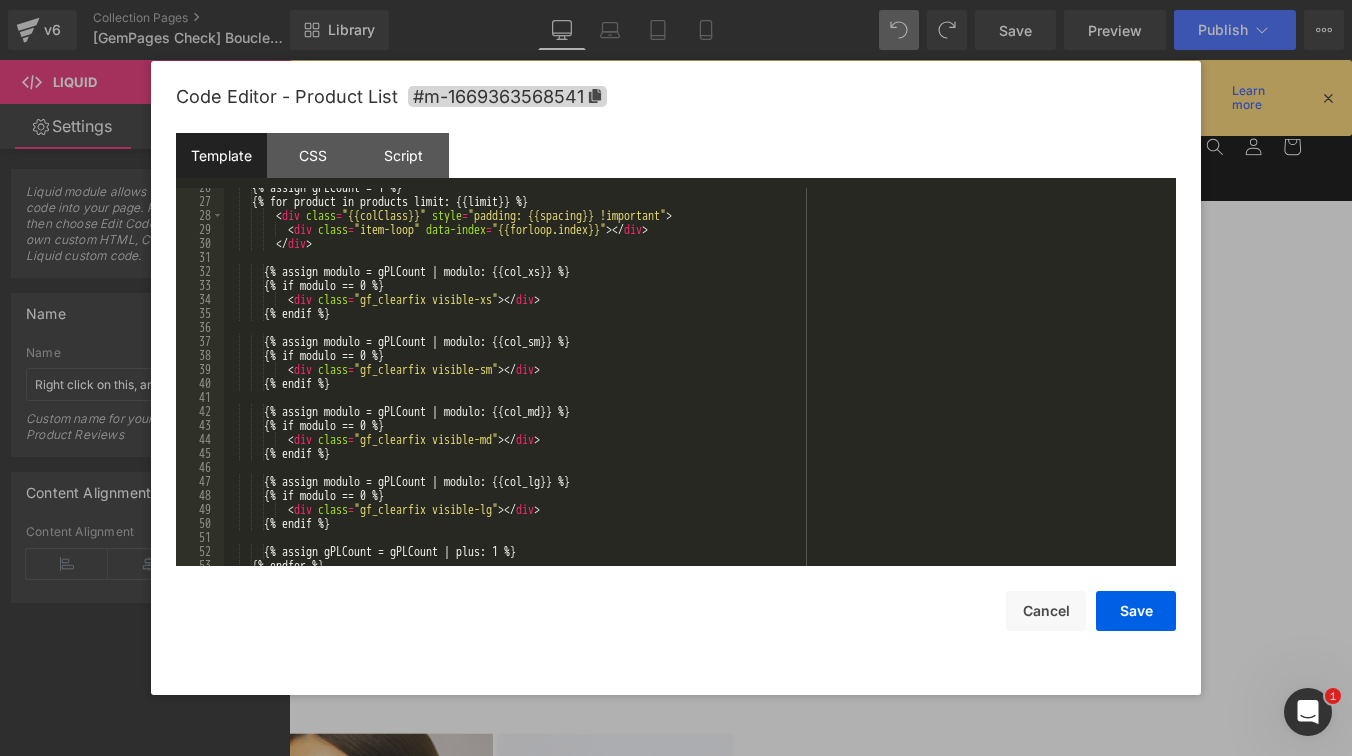 scroll, scrollTop: 336, scrollLeft: 0, axis: vertical 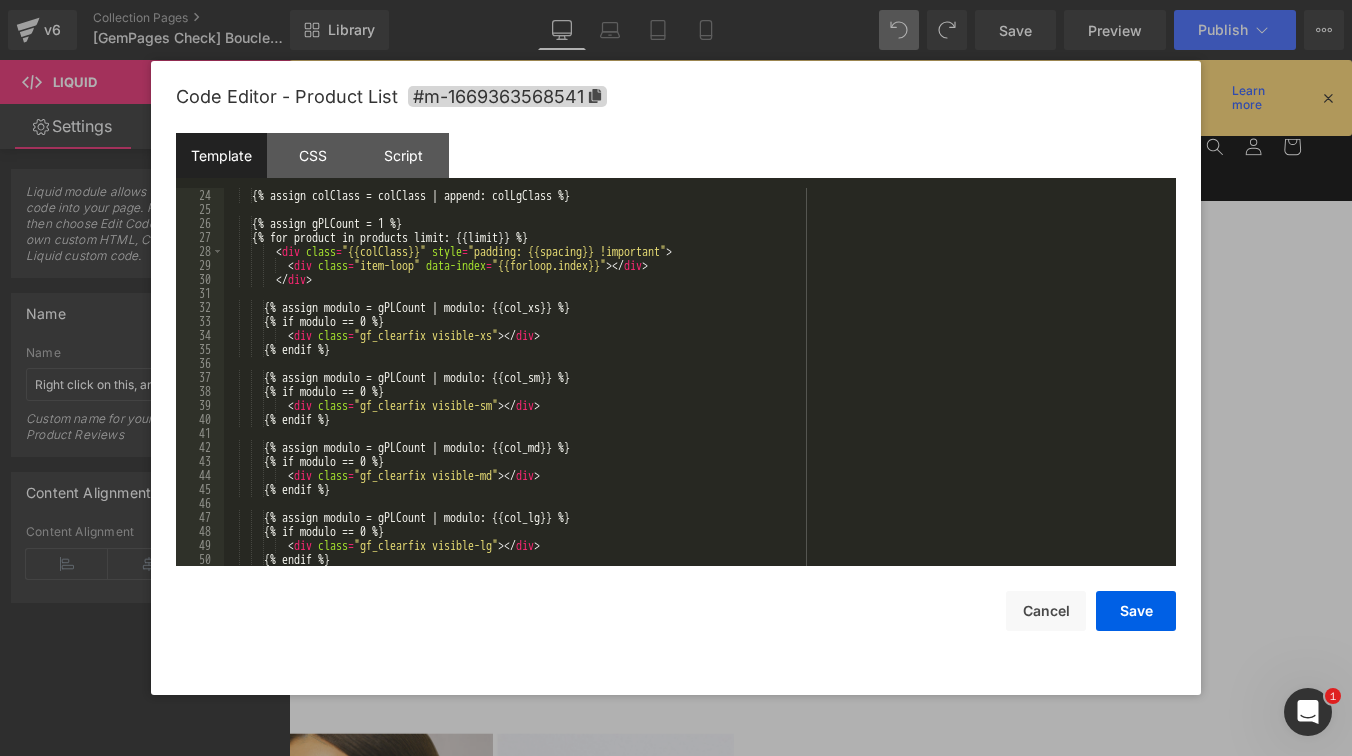 click on "{% assign colClass = colClass | append: colLgClass %}          {% assign gPLCount = 1 %}         {% for product in products limit: {{limit}} %}             < div   class = "{{colClass}}"   style = "padding: {{spacing}} !important" >                < div   class = "item-loop"   data-index = "{{forloop.index}}" > </ div >             </ div >            {% assign modulo = gPLCount | modulo: {{col_xs}} %}            {% if modulo == 0 %}                < div   class = "gf_clearfix visible-xs" > </ div >            {% endif %}            {% assign modulo = gPLCount | modulo: {{col_sm}} %}            {% if modulo == 0 %}                < div   class = "gf_clearfix visible-sm" > </ div >            {% endif %}            {% assign modulo = gPLCount | modulo: {{col_md}} %}            {% if modulo == 0 %}                < div   class = "gf_clearfix visible-md" > </ div >            {% endif %}            {% assign modulo = gPLCount | modulo: {{col_lg}} %}            {% if modulo == 0 %}                < div" at bounding box center [696, 391] 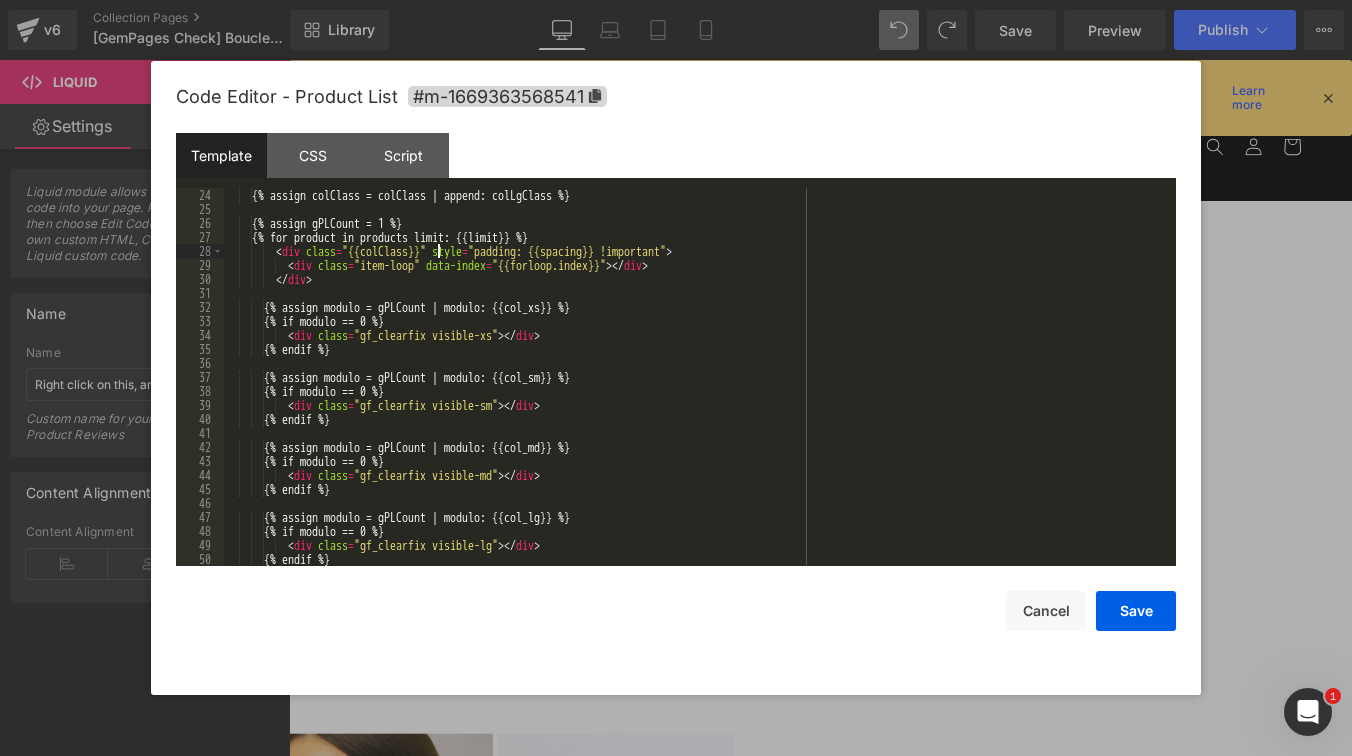 click on "{% assign colClass = colClass | append: colLgClass %}          {% assign gPLCount = 1 %}         {% for product in products limit: {{limit}} %}             < div   class = "{{colClass}}"   style = "padding: {{spacing}} !important" >                < div   class = "item-loop"   data-index = "{{forloop.index}}" > </ div >             </ div >            {% assign modulo = gPLCount | modulo: {{col_xs}} %}            {% if modulo == 0 %}                < div   class = "gf_clearfix visible-xs" > </ div >            {% endif %}            {% assign modulo = gPLCount | modulo: {{col_sm}} %}            {% if modulo == 0 %}                < div   class = "gf_clearfix visible-sm" > </ div >            {% endif %}            {% assign modulo = gPLCount | modulo: {{col_md}} %}            {% if modulo == 0 %}                < div   class = "gf_clearfix visible-md" > </ div >            {% endif %}            {% assign modulo = gPLCount | modulo: {{col_lg}} %}            {% if modulo == 0 %}                < div" at bounding box center [696, 391] 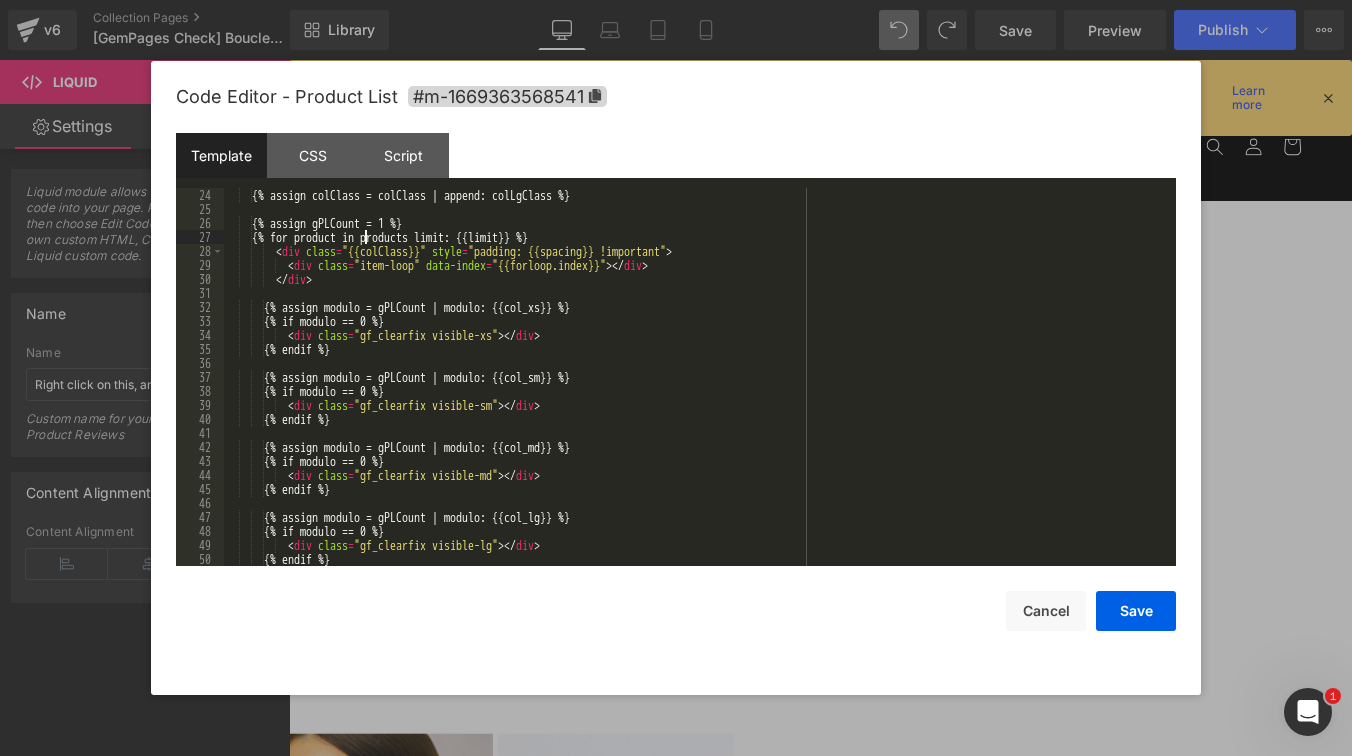 click on "{% assign colClass = colClass | append: colLgClass %}          {% assign gPLCount = 1 %}         {% for product in products limit: {{limit}} %}             < div   class = "{{colClass}}"   style = "padding: {{spacing}} !important" >                < div   class = "item-loop"   data-index = "{{forloop.index}}" > </ div >             </ div >            {% assign modulo = gPLCount | modulo: {{col_xs}} %}            {% if modulo == 0 %}                < div   class = "gf_clearfix visible-xs" > </ div >            {% endif %}            {% assign modulo = gPLCount | modulo: {{col_sm}} %}            {% if modulo == 0 %}                < div   class = "gf_clearfix visible-sm" > </ div >            {% endif %}            {% assign modulo = gPLCount | modulo: {{col_md}} %}            {% if modulo == 0 %}                < div   class = "gf_clearfix visible-md" > </ div >            {% endif %}            {% assign modulo = gPLCount | modulo: {{col_lg}} %}            {% if modulo == 0 %}                < div" at bounding box center [696, 391] 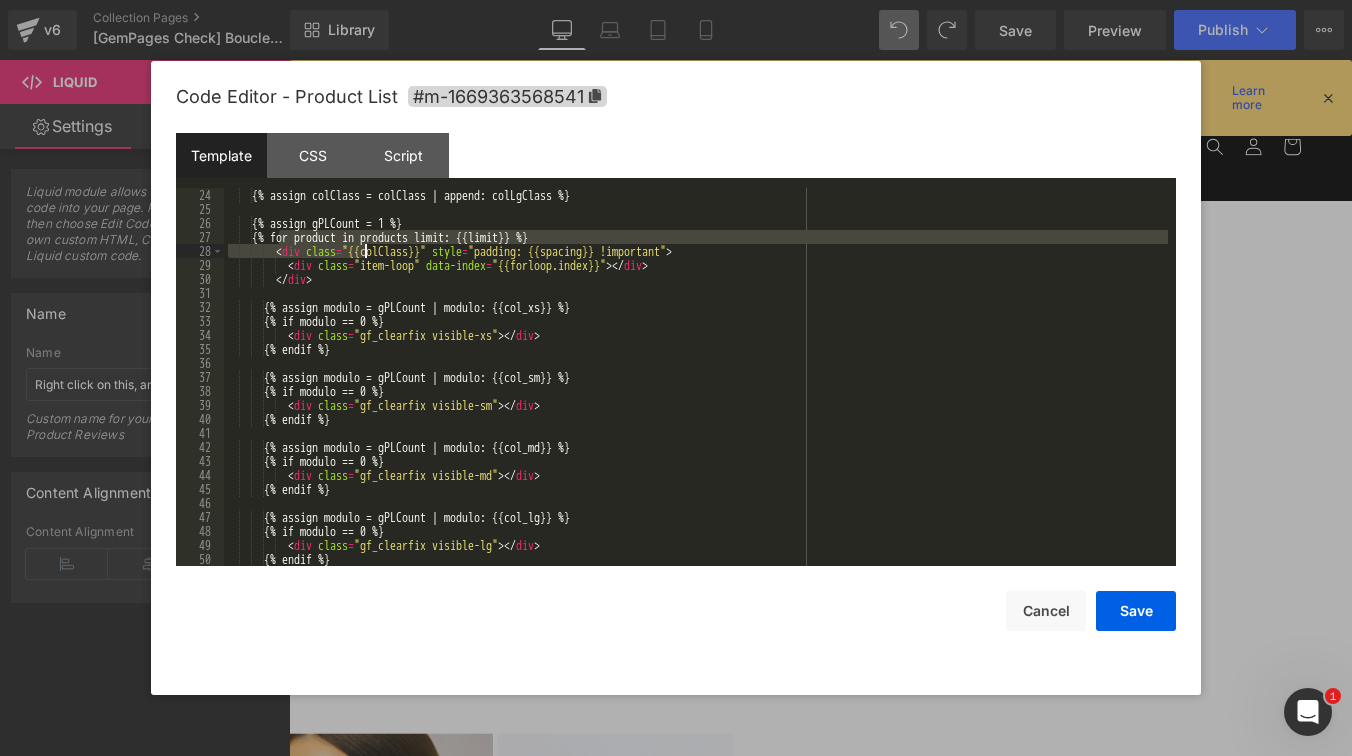 drag, startPoint x: 276, startPoint y: 237, endPoint x: 365, endPoint y: 258, distance: 91.44397 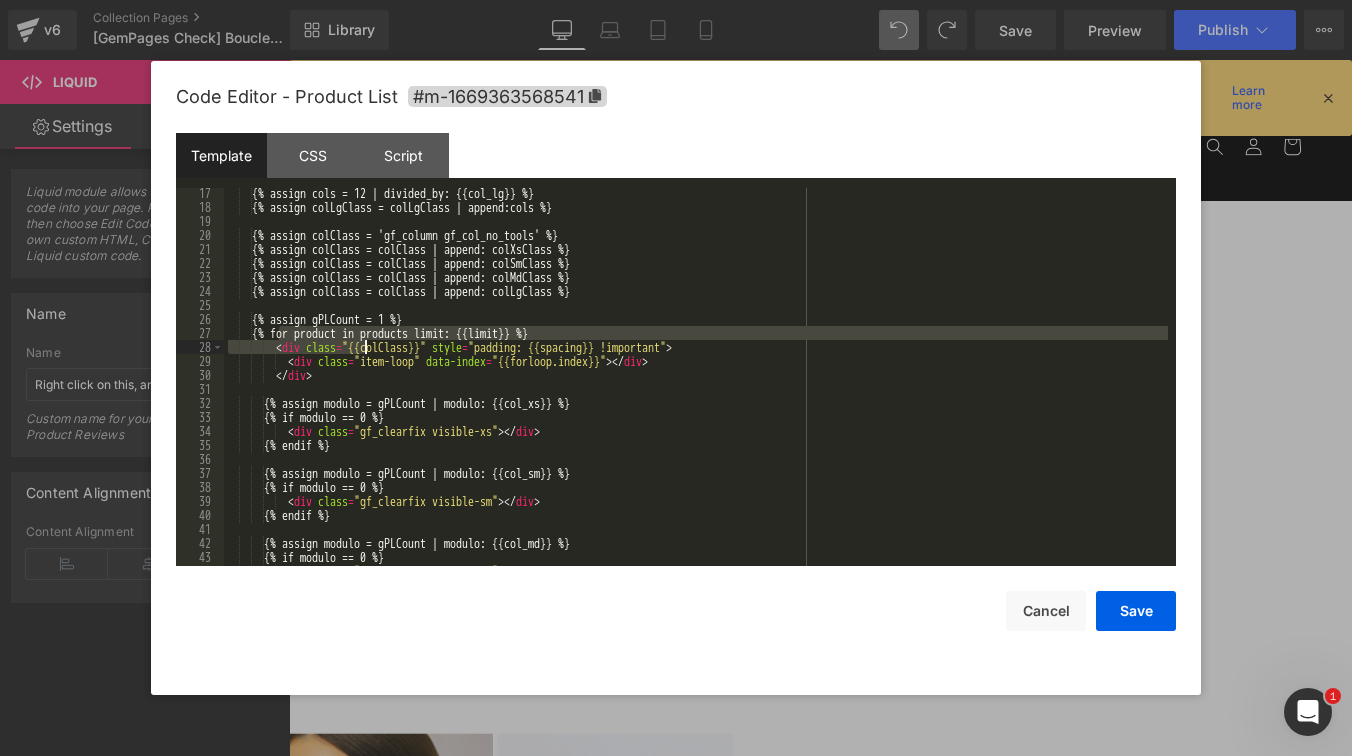 scroll, scrollTop: 420, scrollLeft: 0, axis: vertical 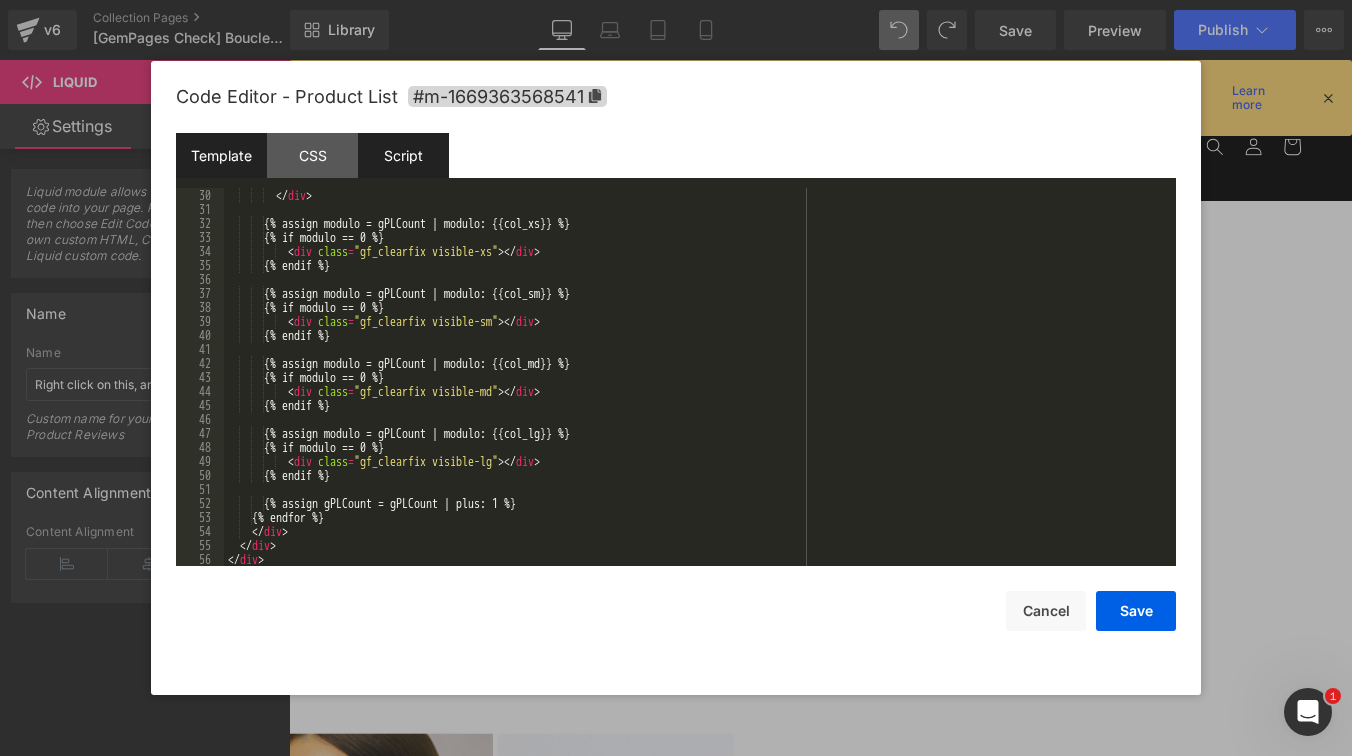 drag, startPoint x: 421, startPoint y: 177, endPoint x: 397, endPoint y: 170, distance: 25 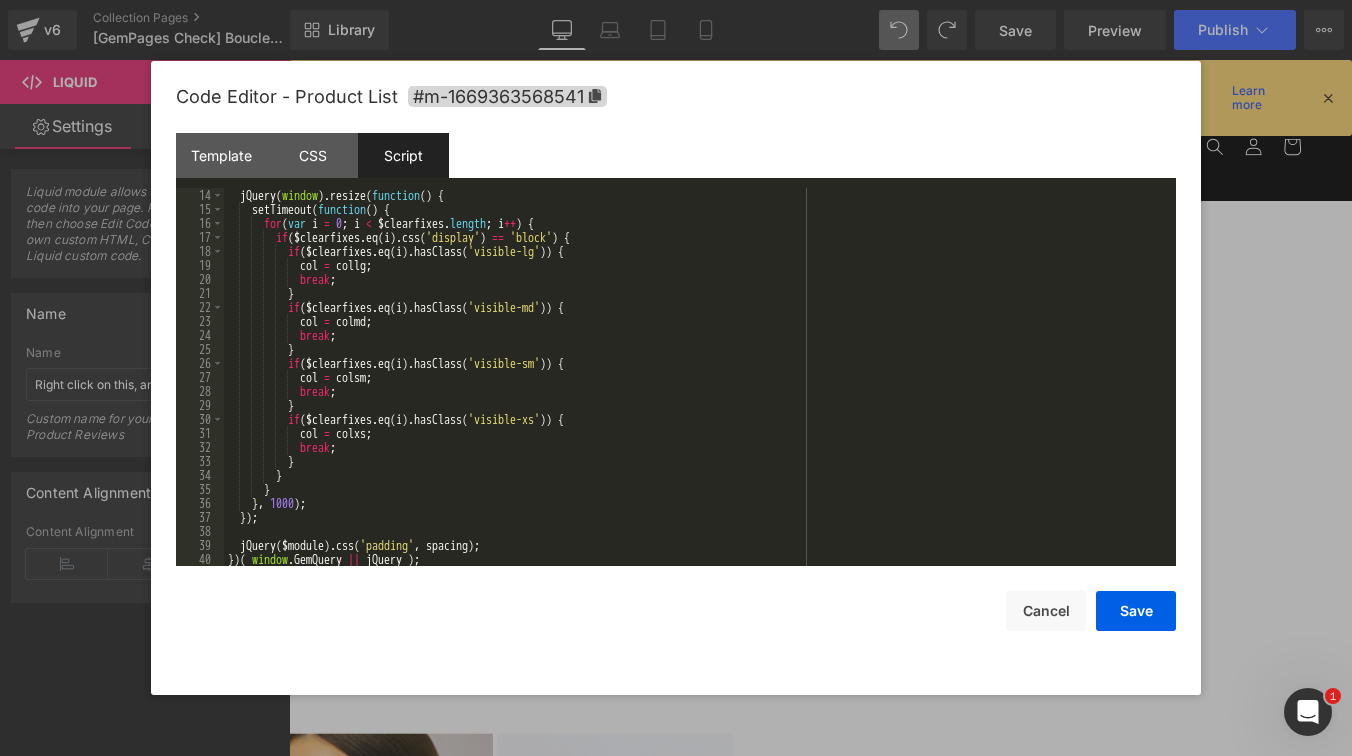 scroll, scrollTop: 182, scrollLeft: 0, axis: vertical 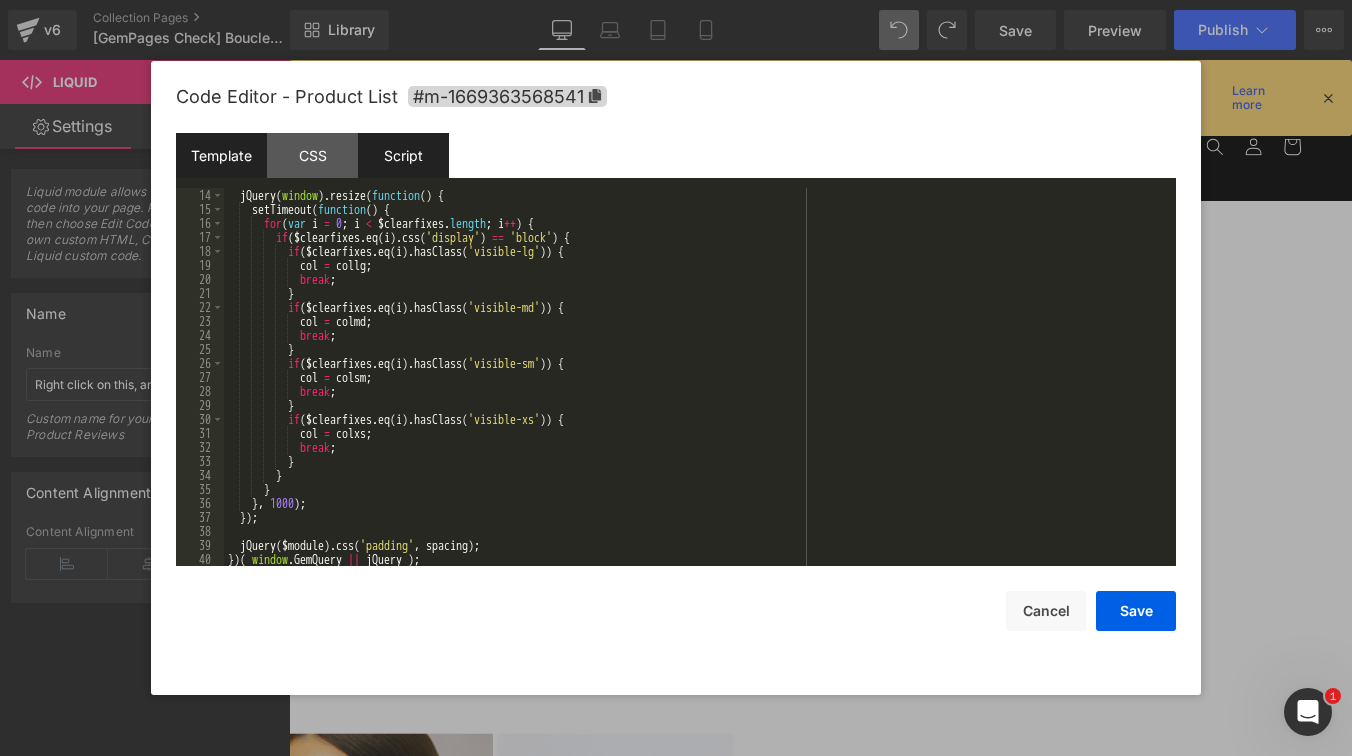 click on "Template" at bounding box center [221, 155] 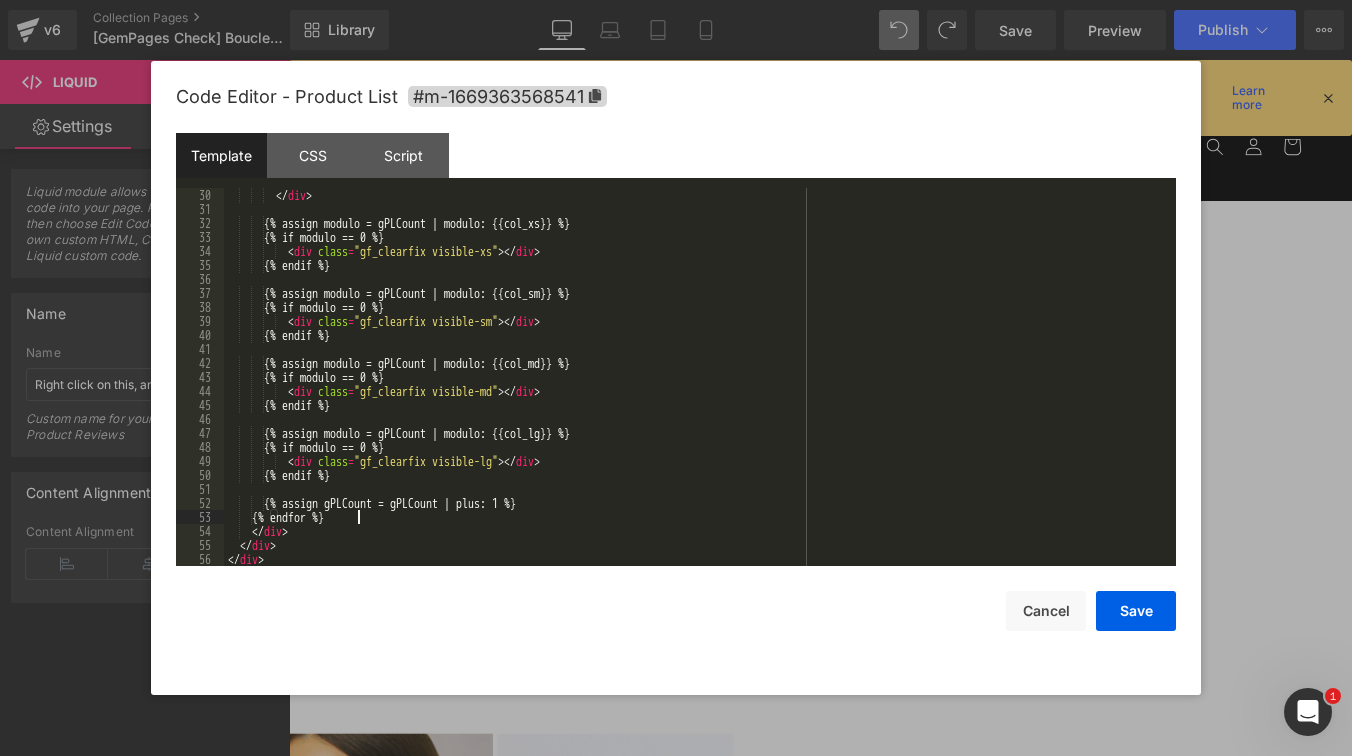 click on "</ div >            {% assign modulo = gPLCount | modulo: {{col_xs}} %}            {% if modulo == 0 %}                < div   class = "gf_clearfix visible-xs" > </ div >            {% endif %}            {% assign modulo = gPLCount | modulo: {{col_sm}} %}            {% if modulo == 0 %}                < div   class = "gf_clearfix visible-sm" > </ div >            {% endif %}            {% assign modulo = gPLCount | modulo: {{col_md}} %}            {% if modulo == 0 %}                < div   class = "gf_clearfix visible-md" > </ div >            {% endif %}            {% assign modulo = gPLCount | modulo: {{col_lg}} %}            {% if modulo == 0 %}                < div   class = "gf_clearfix visible-lg" > </ div >            {% endif %}            {% assign gPLCount = gPLCount | plus: 1 %}         {% endfor %}       </ div >    </ div > </ div >" at bounding box center (696, 391) 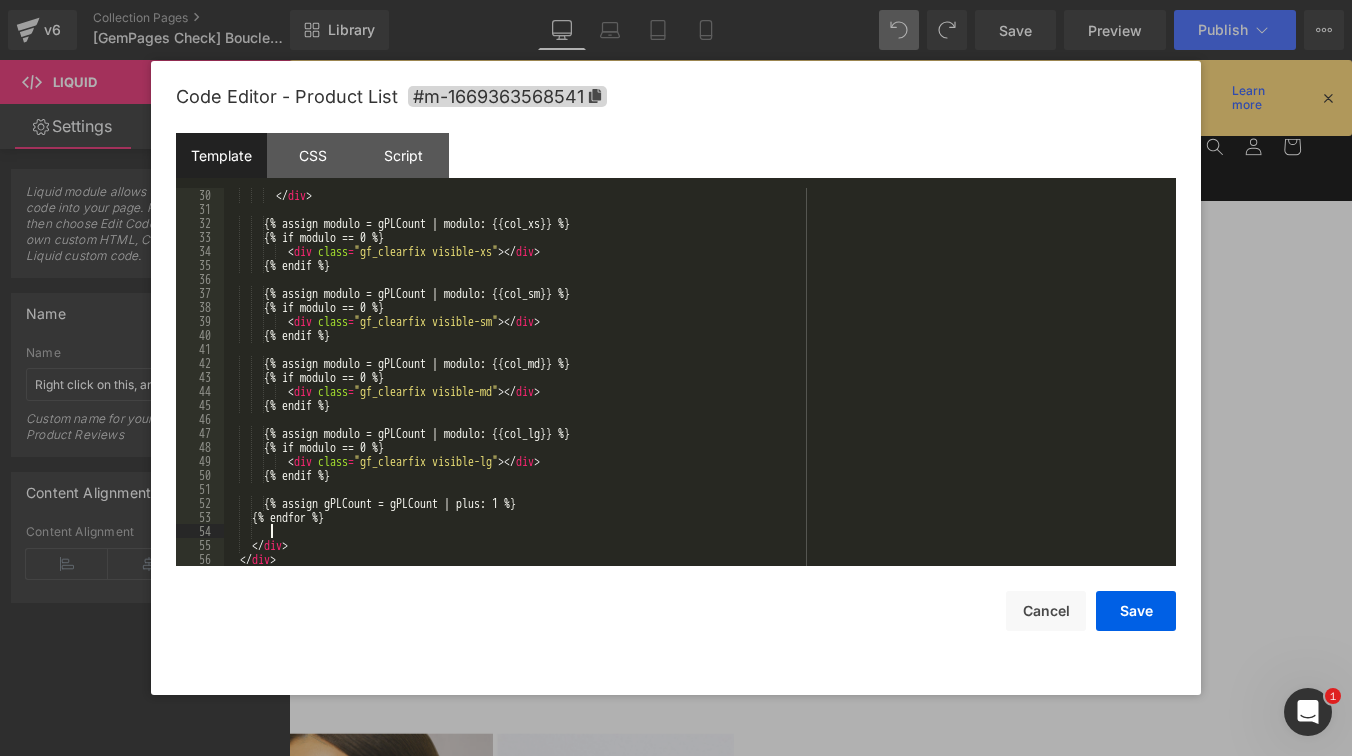 type 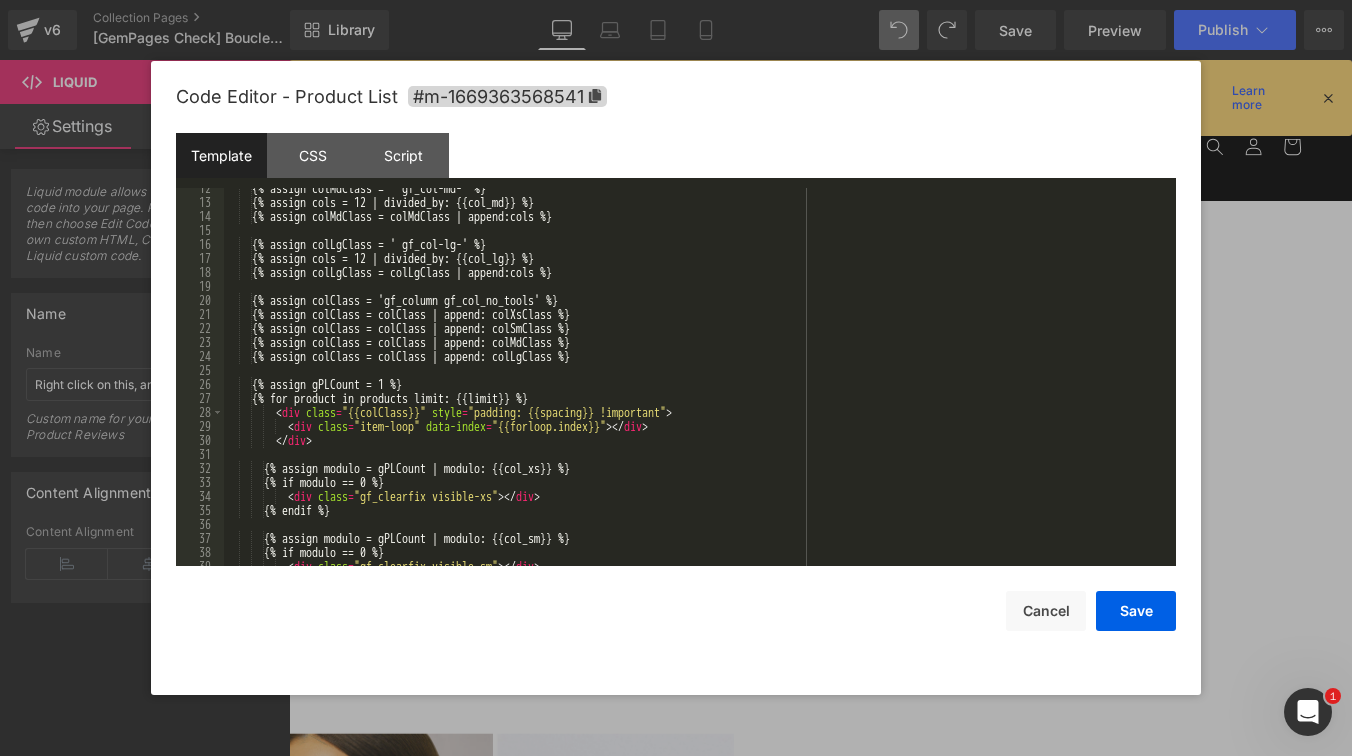 scroll, scrollTop: 448, scrollLeft: 0, axis: vertical 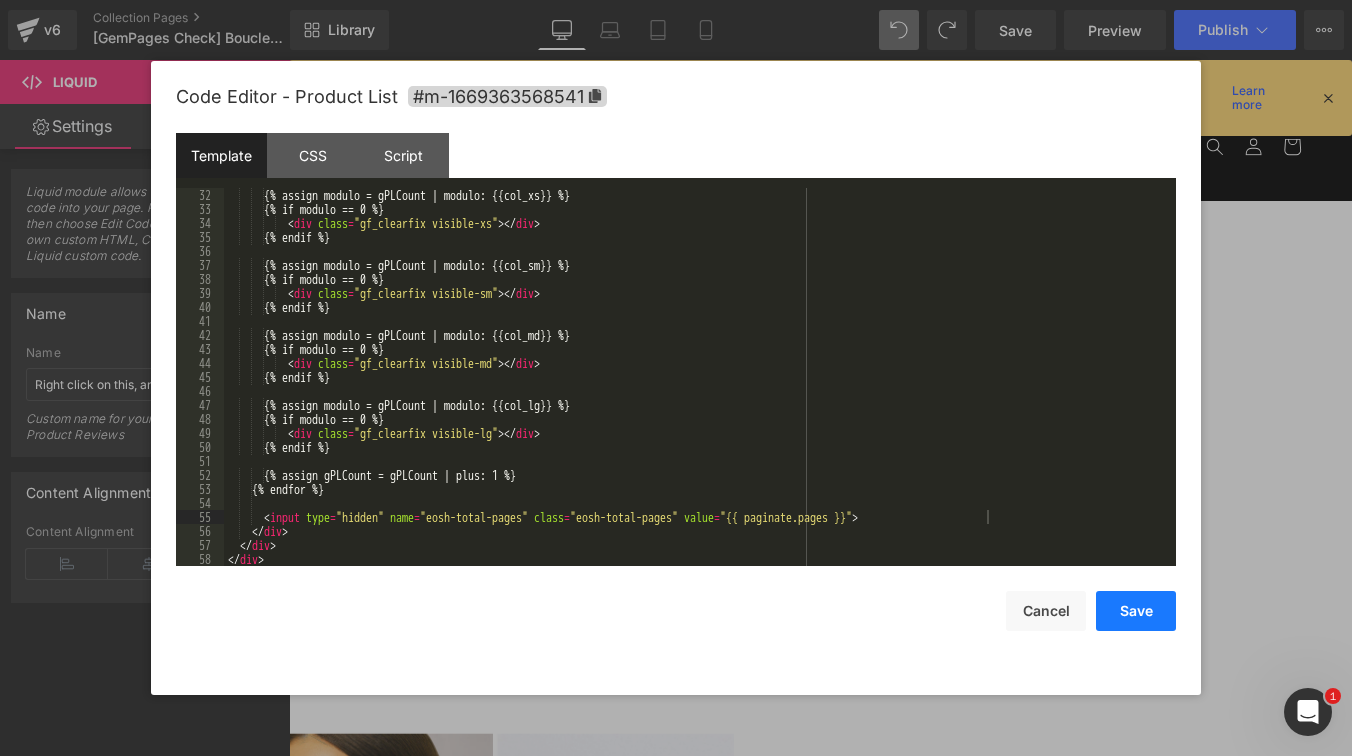 click on "Save" at bounding box center (1136, 611) 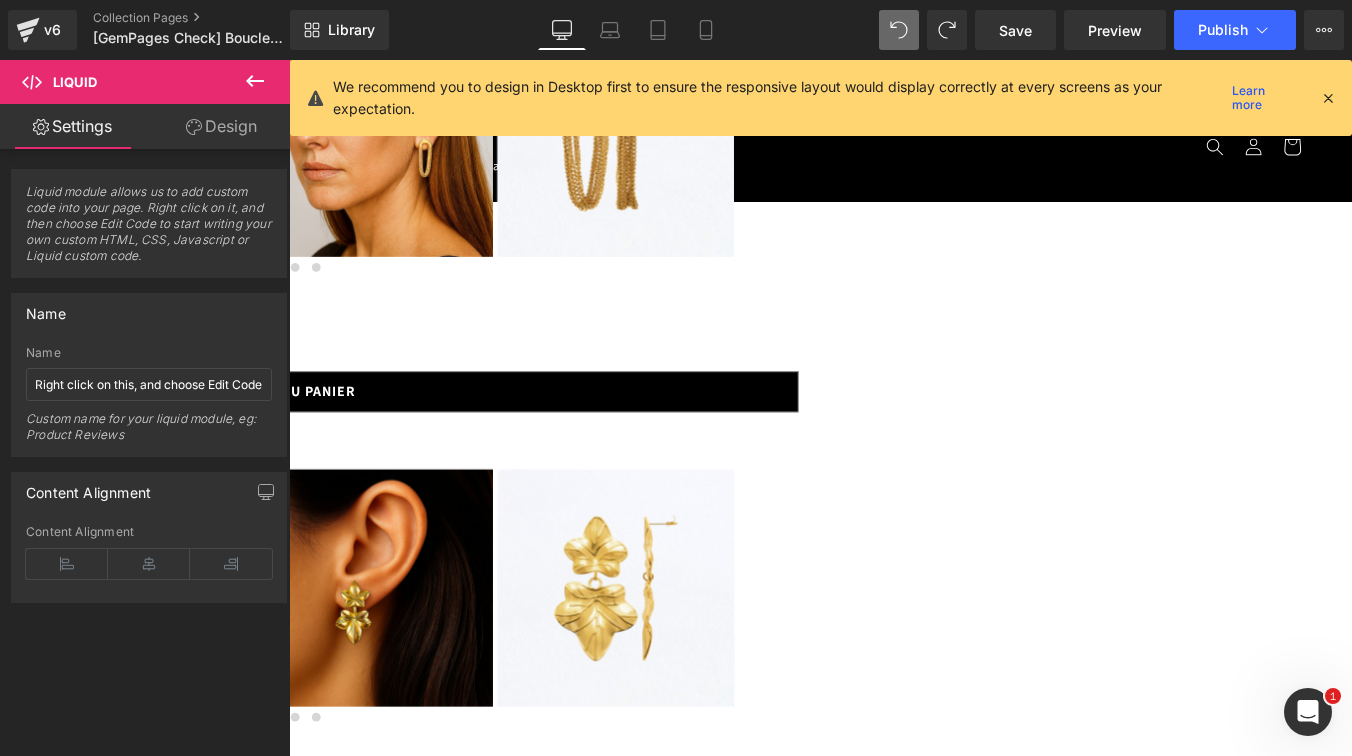 scroll, scrollTop: 1767, scrollLeft: 0, axis: vertical 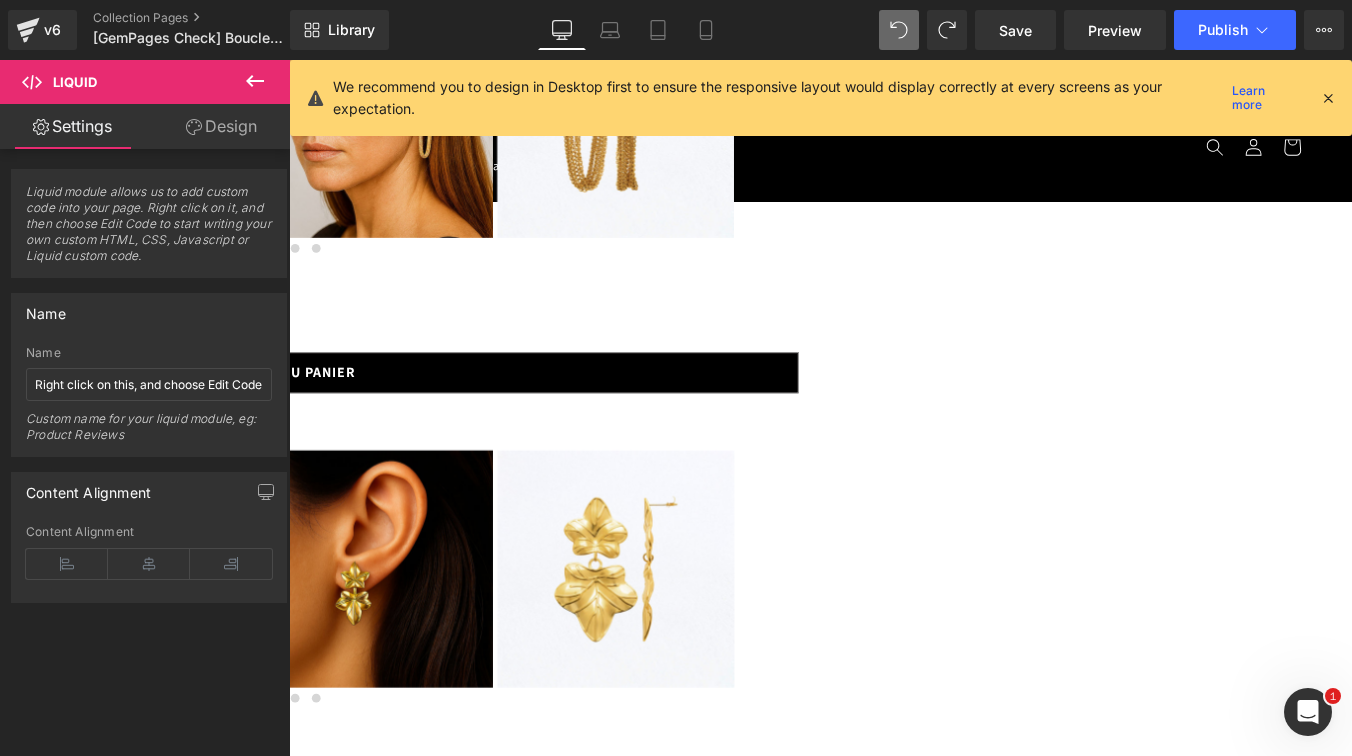 click on "Liquid" at bounding box center (894, 3161) 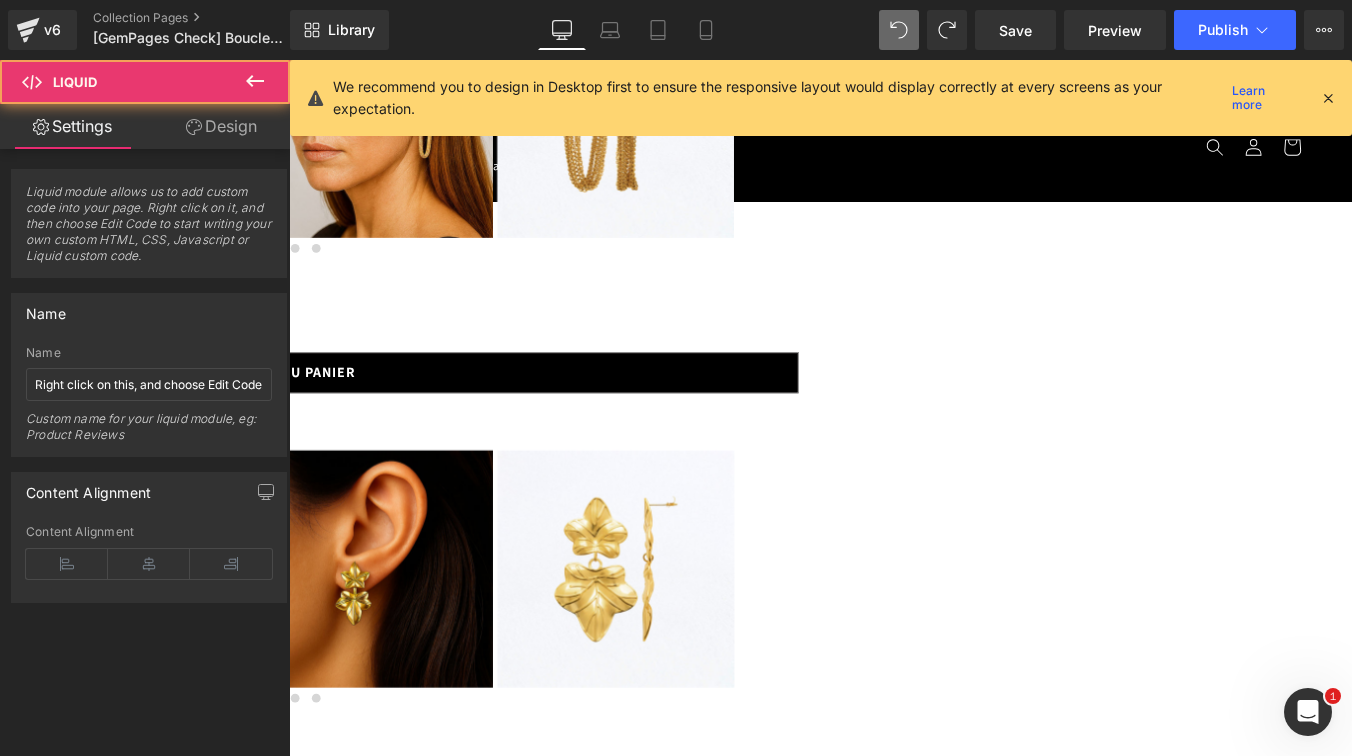 click 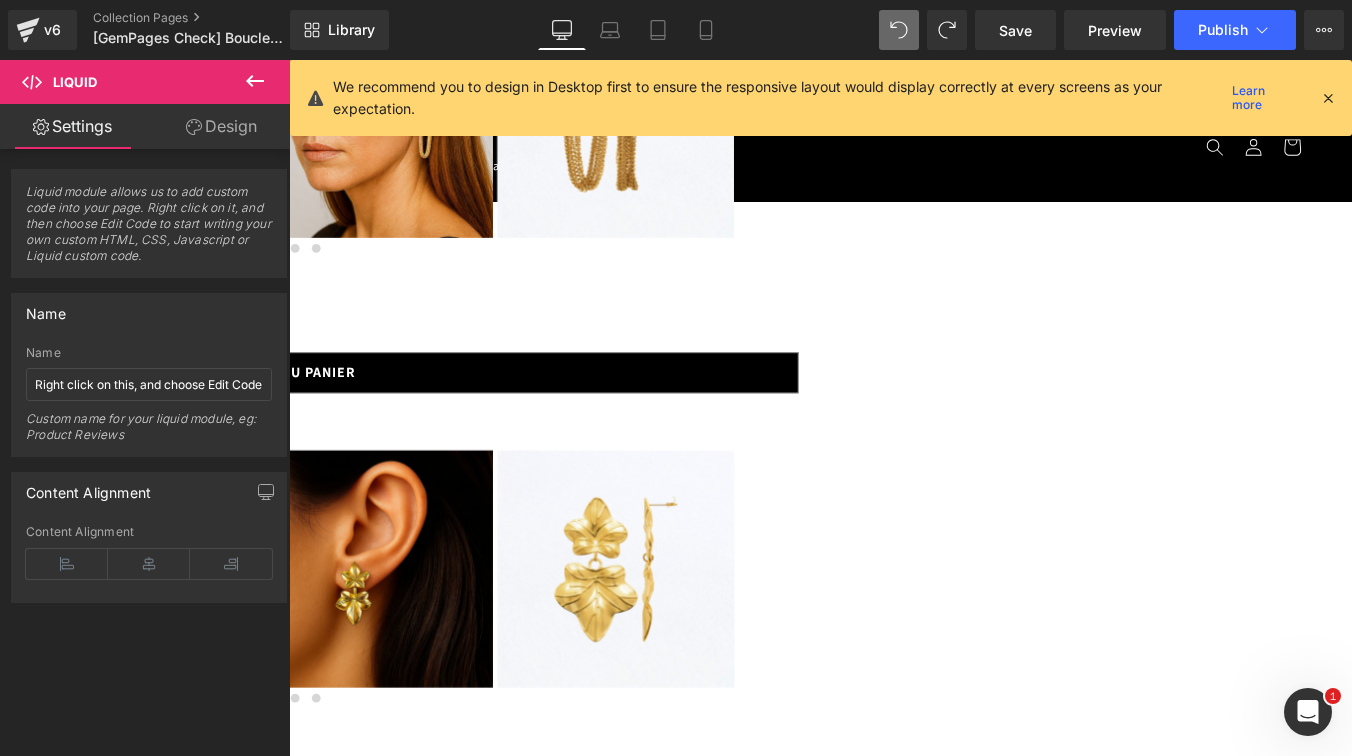 click 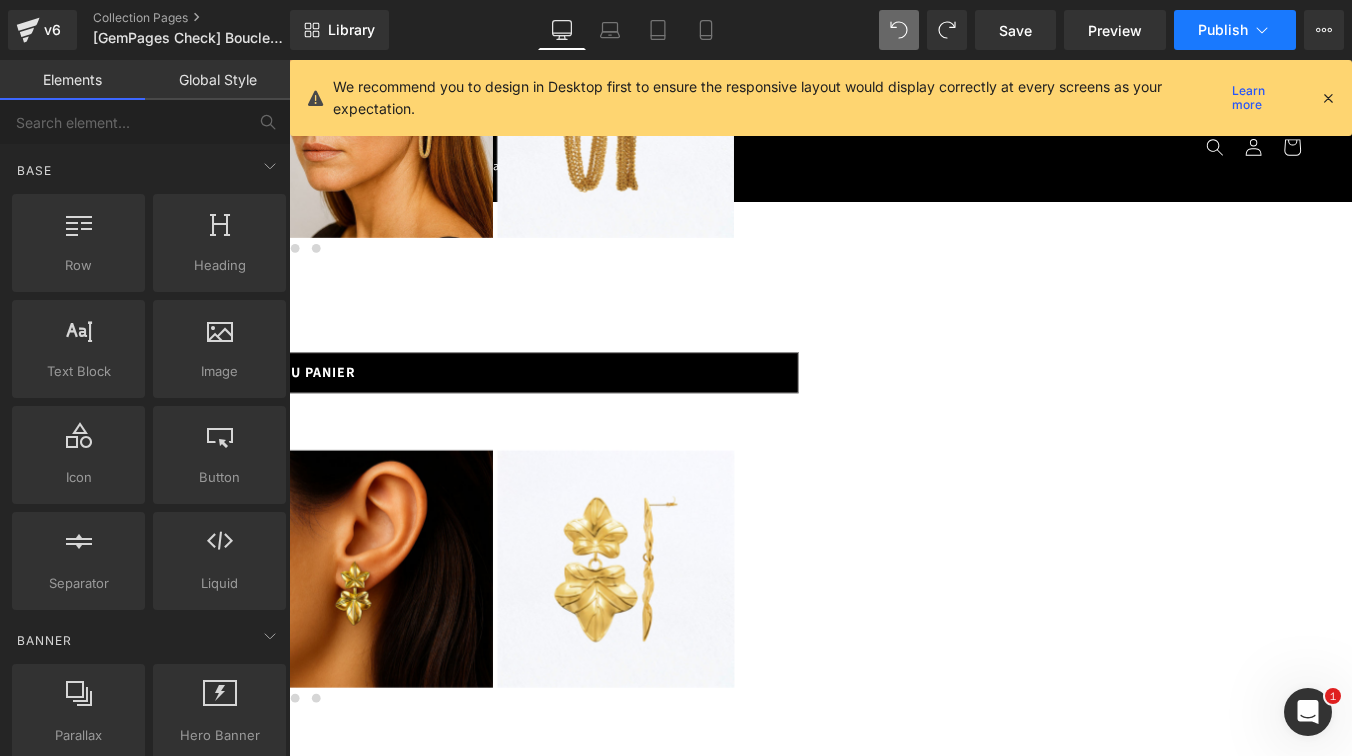 click on "Publish" at bounding box center (1223, 30) 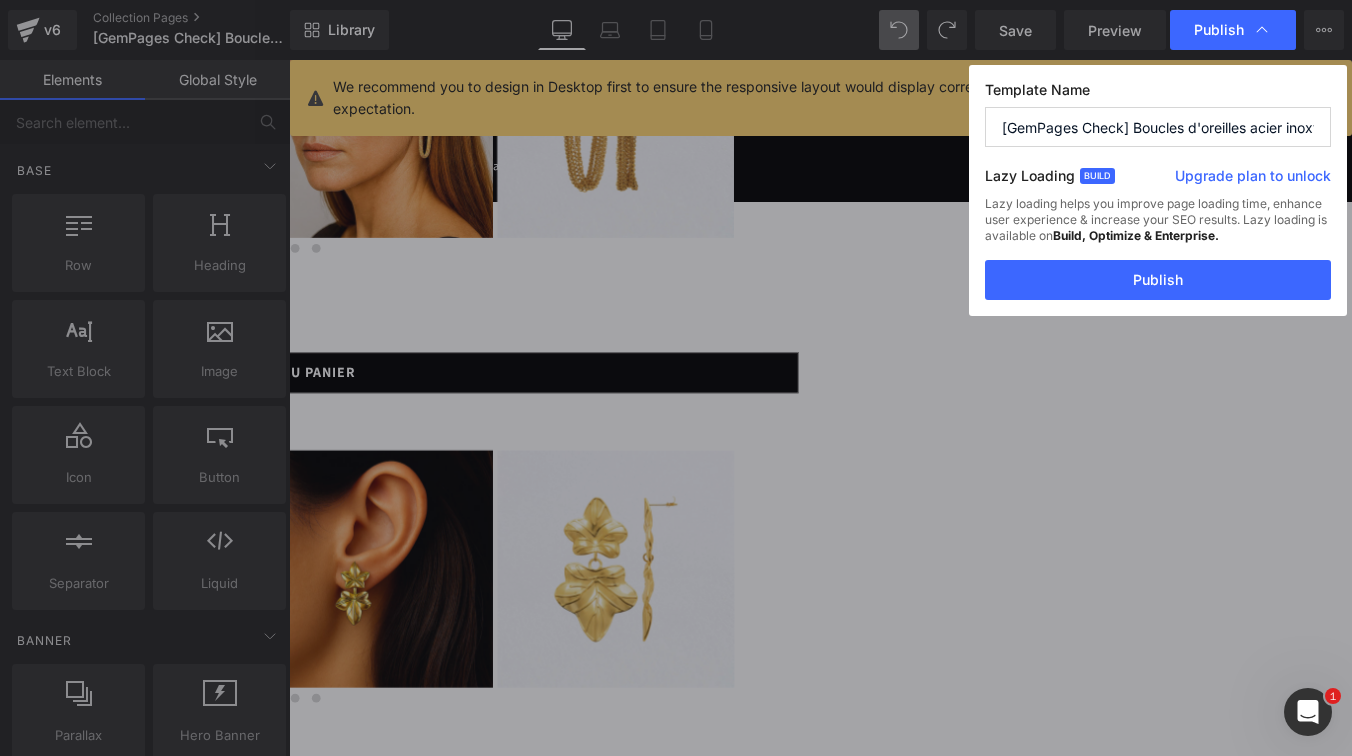 drag, startPoint x: 1141, startPoint y: 281, endPoint x: 1300, endPoint y: 98, distance: 242.42525 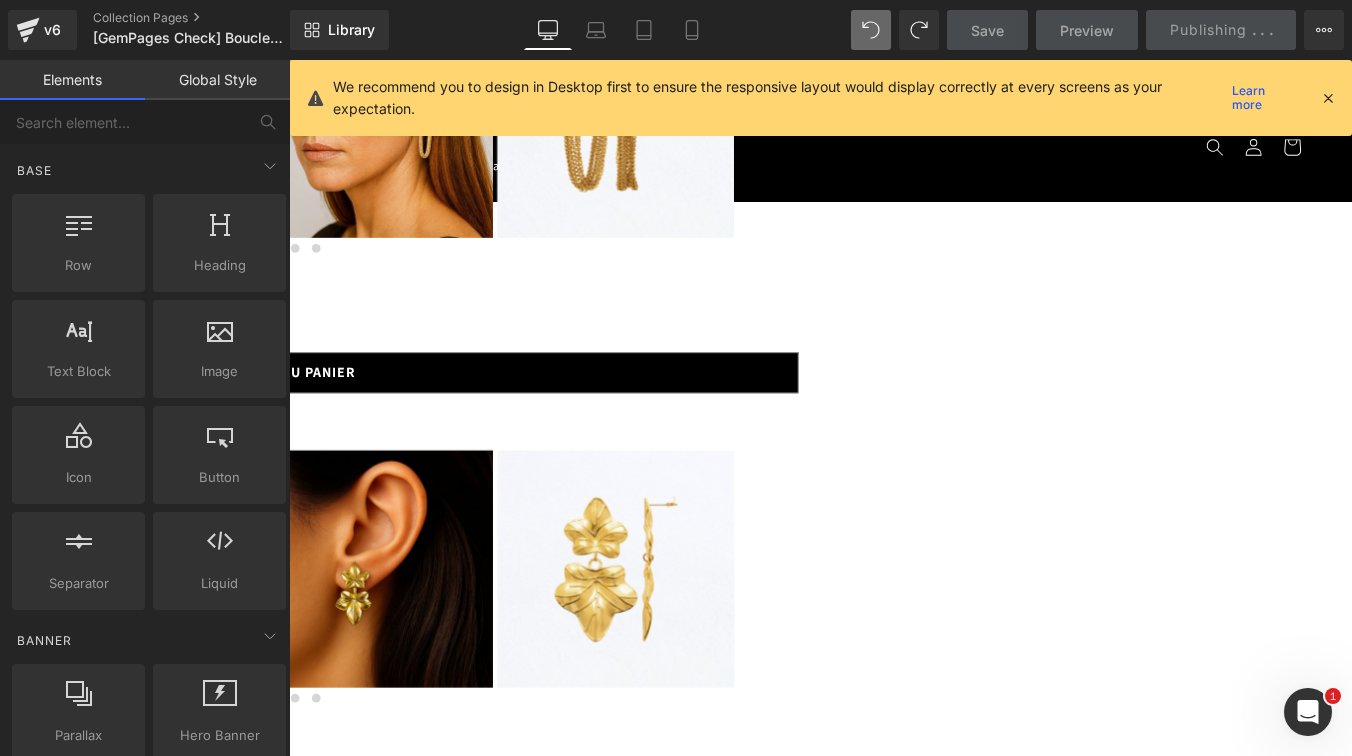 drag, startPoint x: 1324, startPoint y: 98, endPoint x: 537, endPoint y: 3, distance: 792.7131 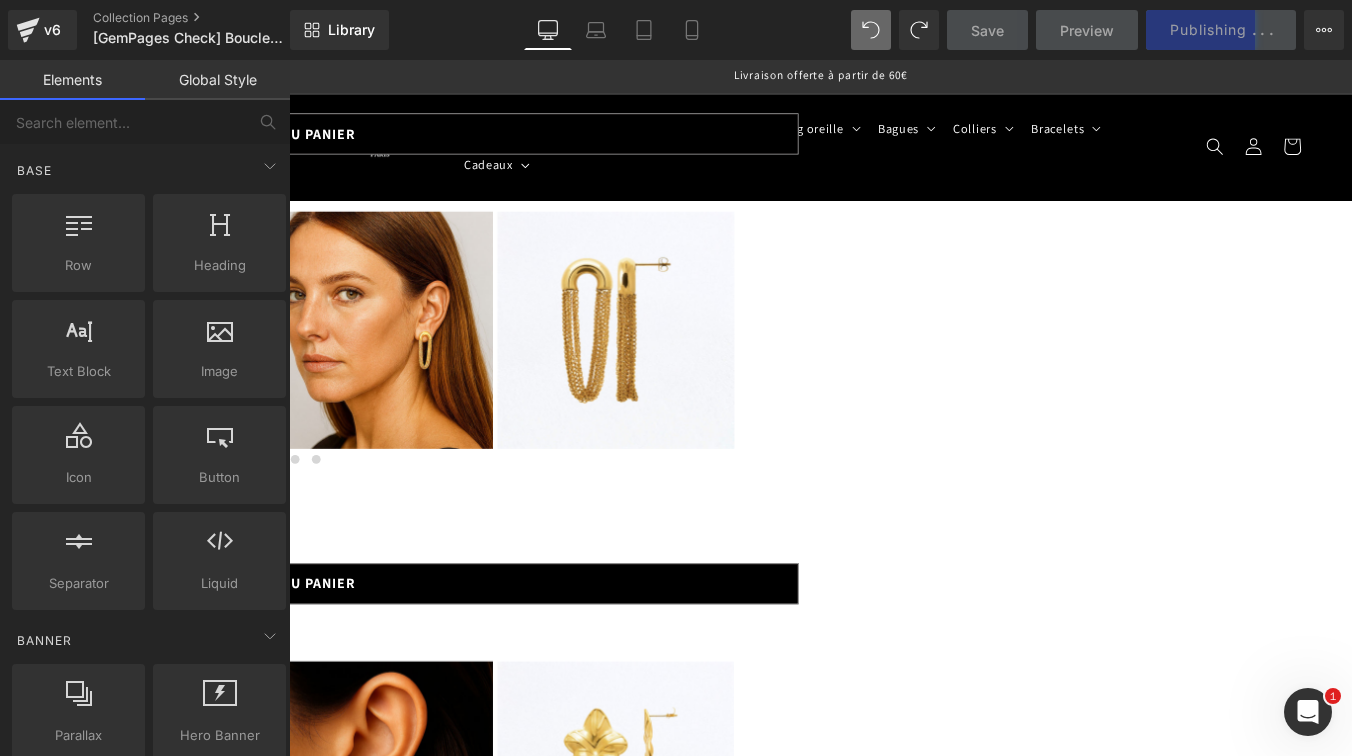 scroll, scrollTop: 1525, scrollLeft: 0, axis: vertical 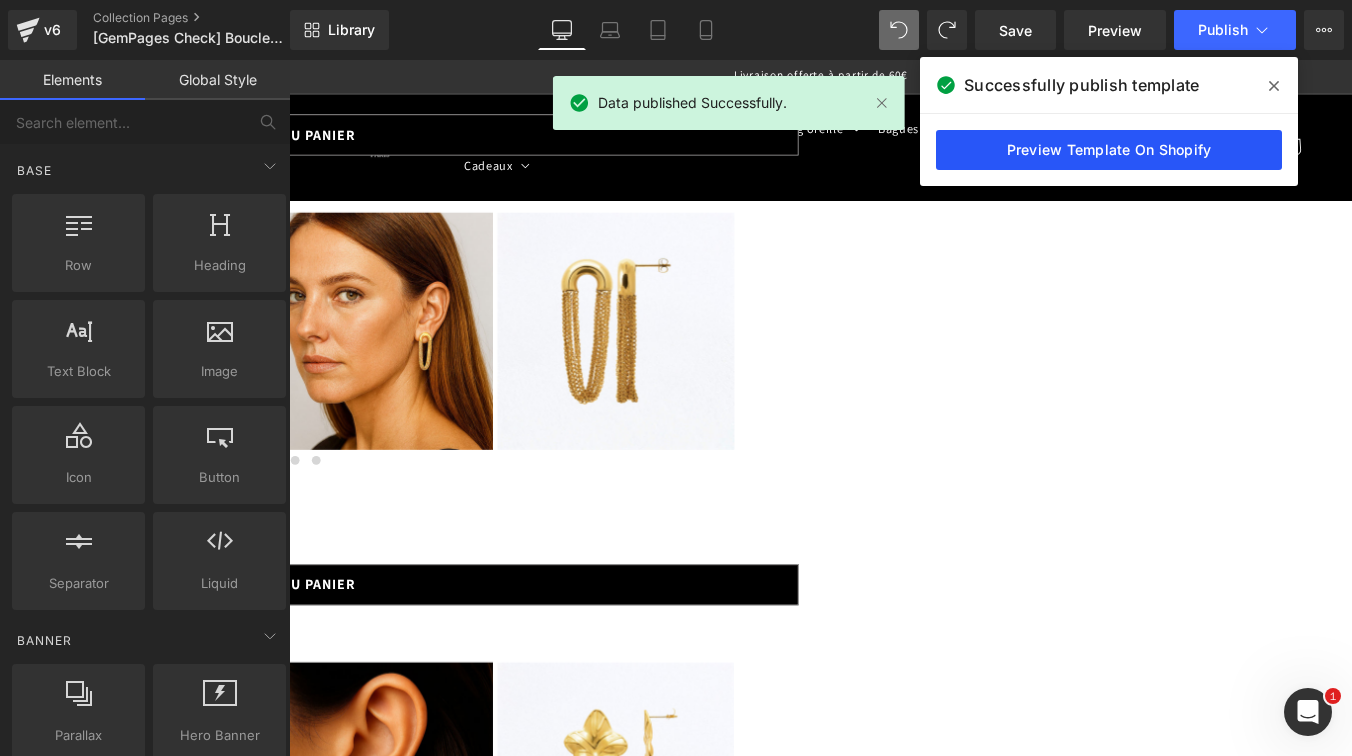 click on "Preview Template On Shopify" at bounding box center [1109, 150] 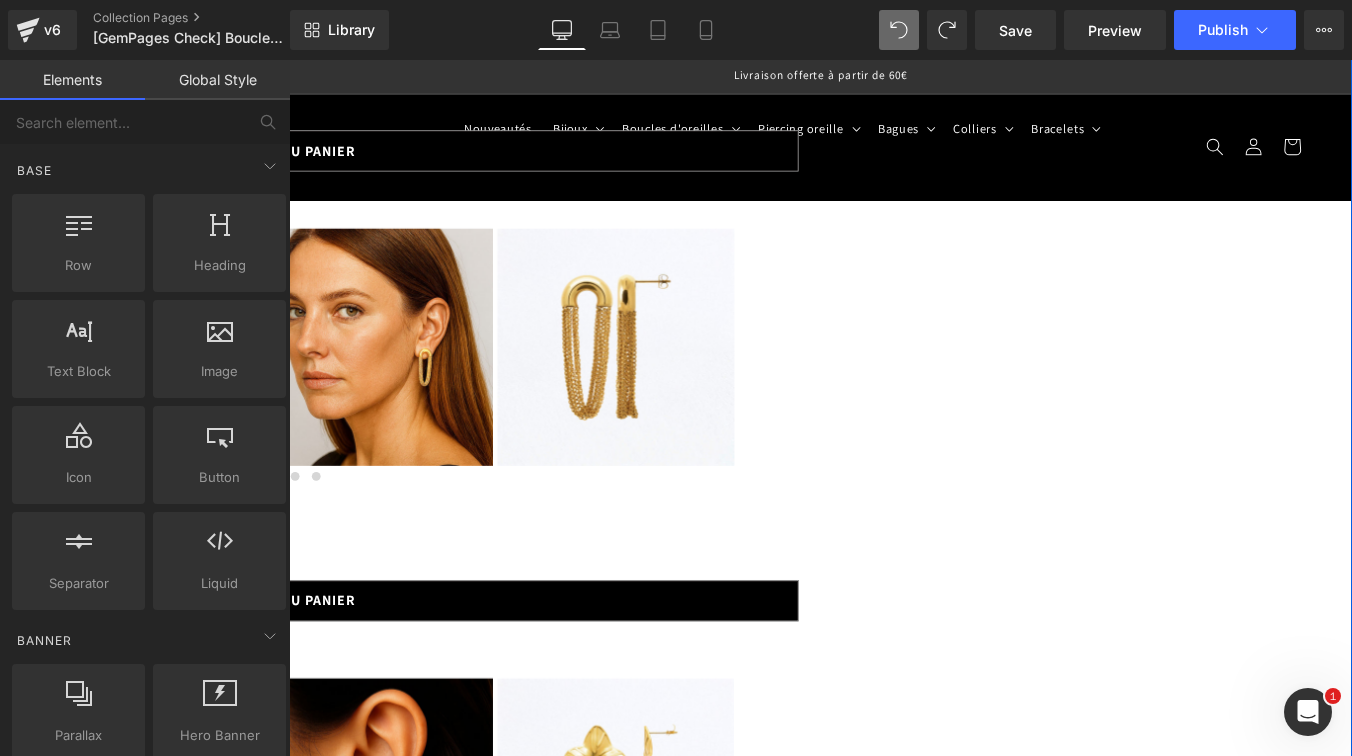scroll, scrollTop: 1510, scrollLeft: 0, axis: vertical 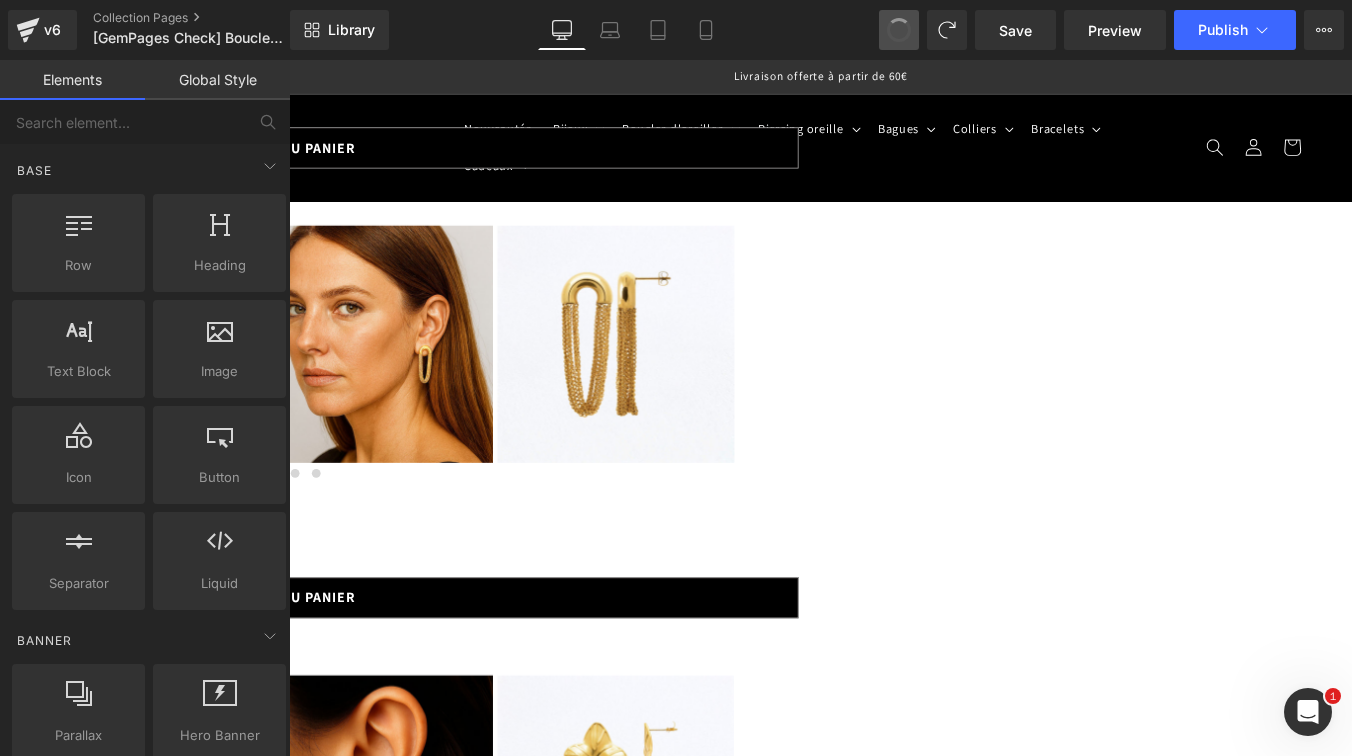 click at bounding box center (899, 30) 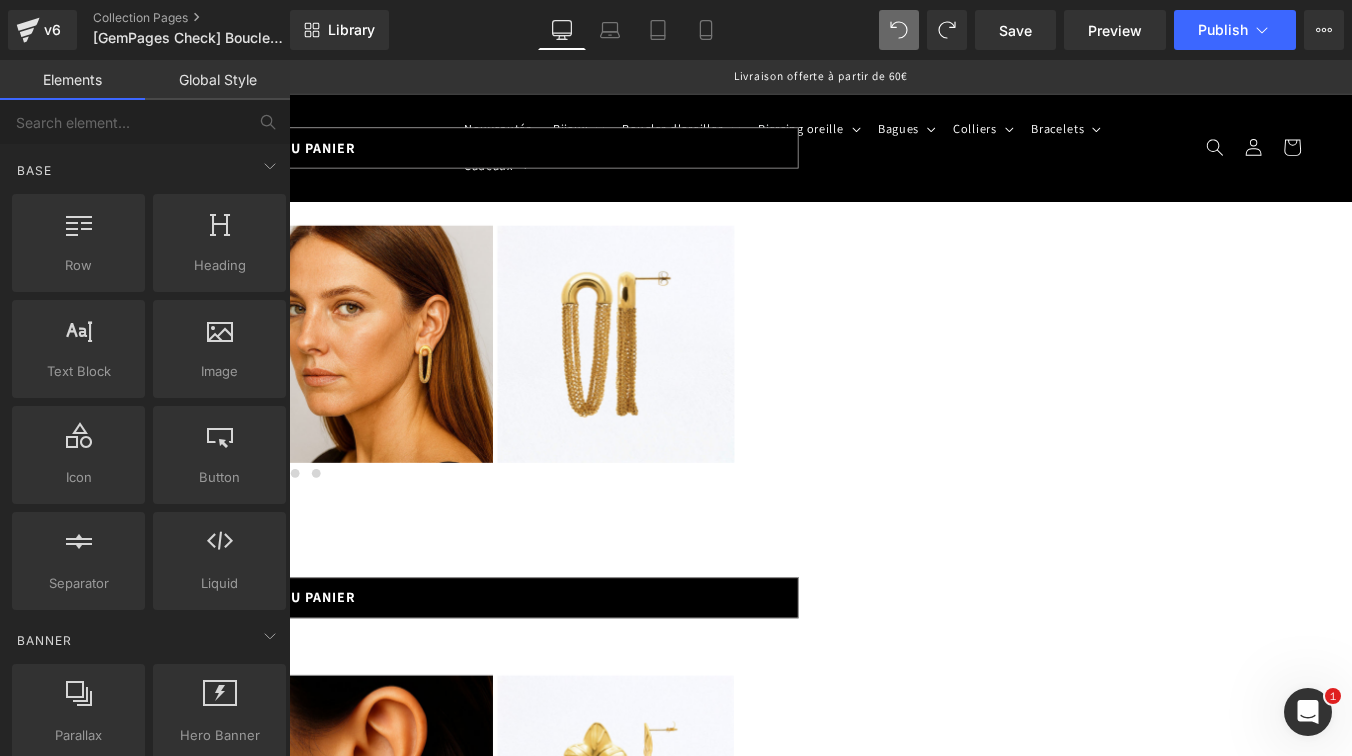 drag, startPoint x: 913, startPoint y: 36, endPoint x: 886, endPoint y: 35, distance: 27.018513 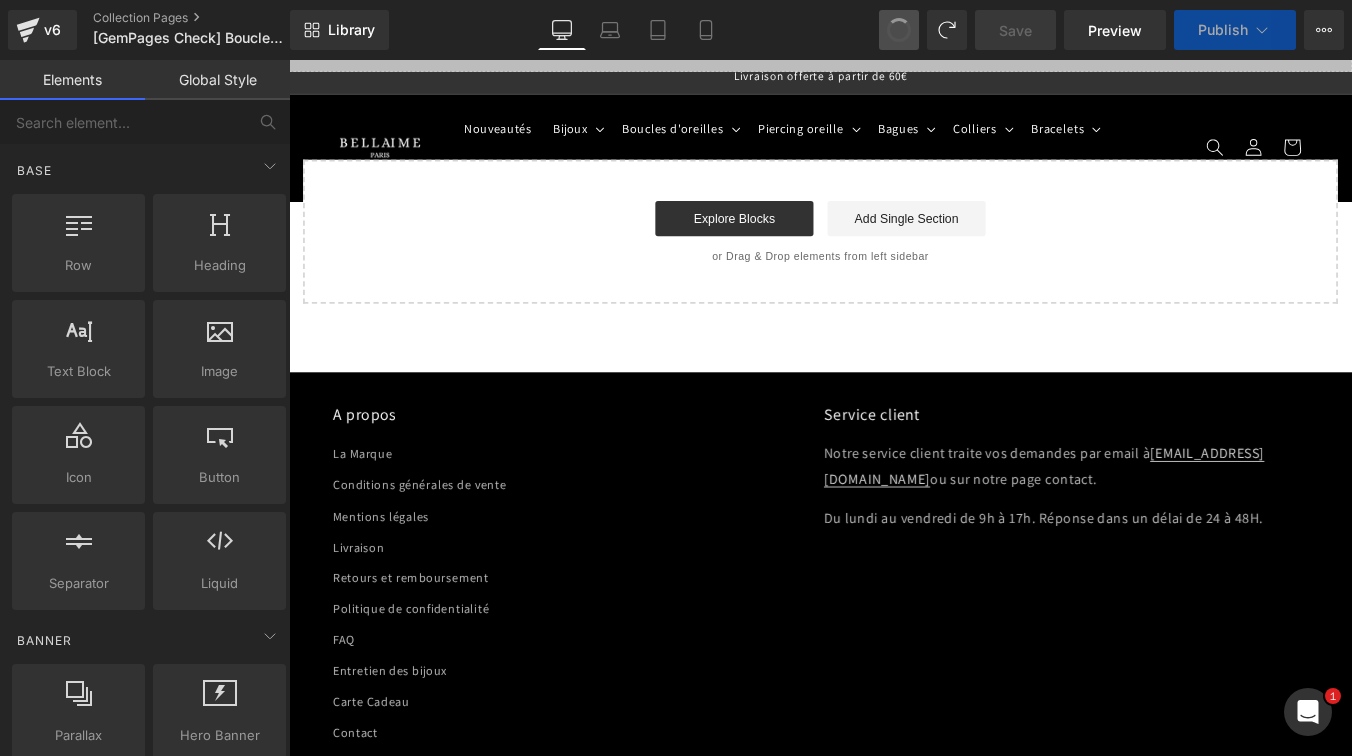 click at bounding box center (899, 30) 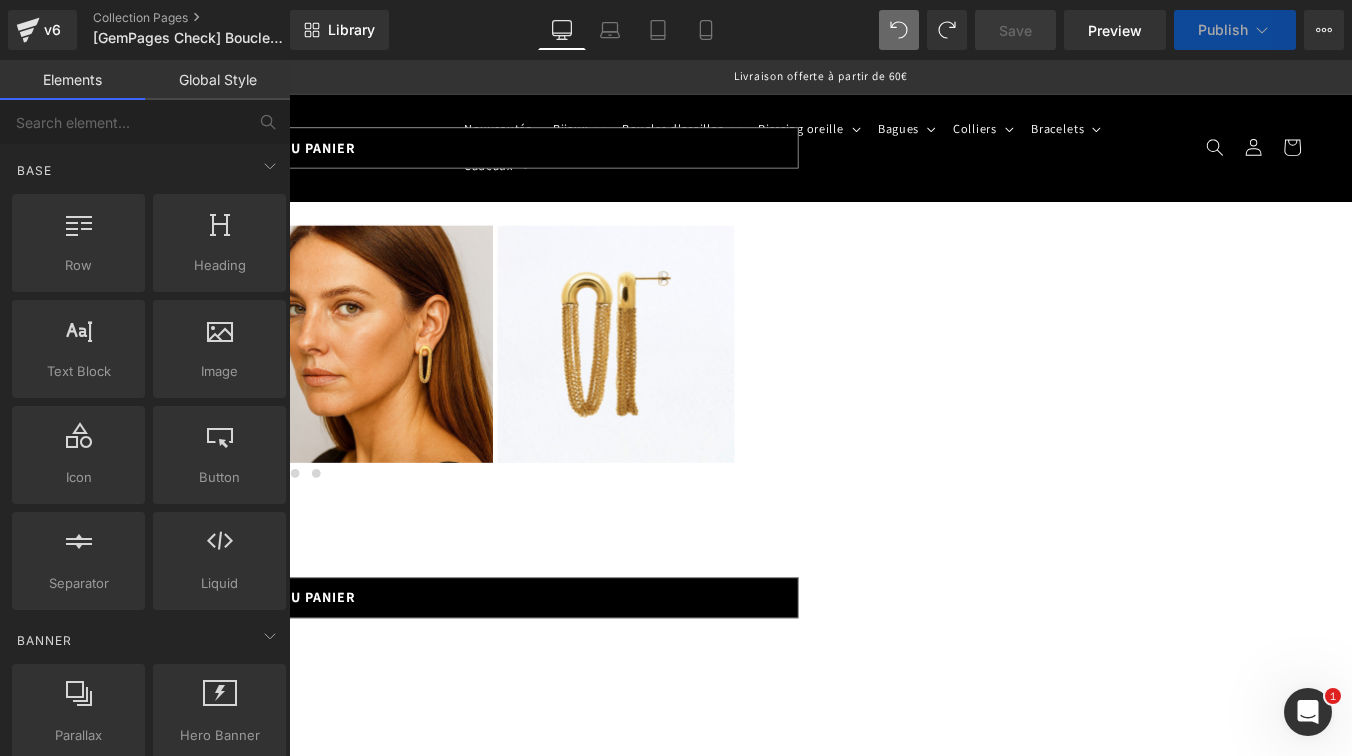 scroll, scrollTop: 428, scrollLeft: 0, axis: vertical 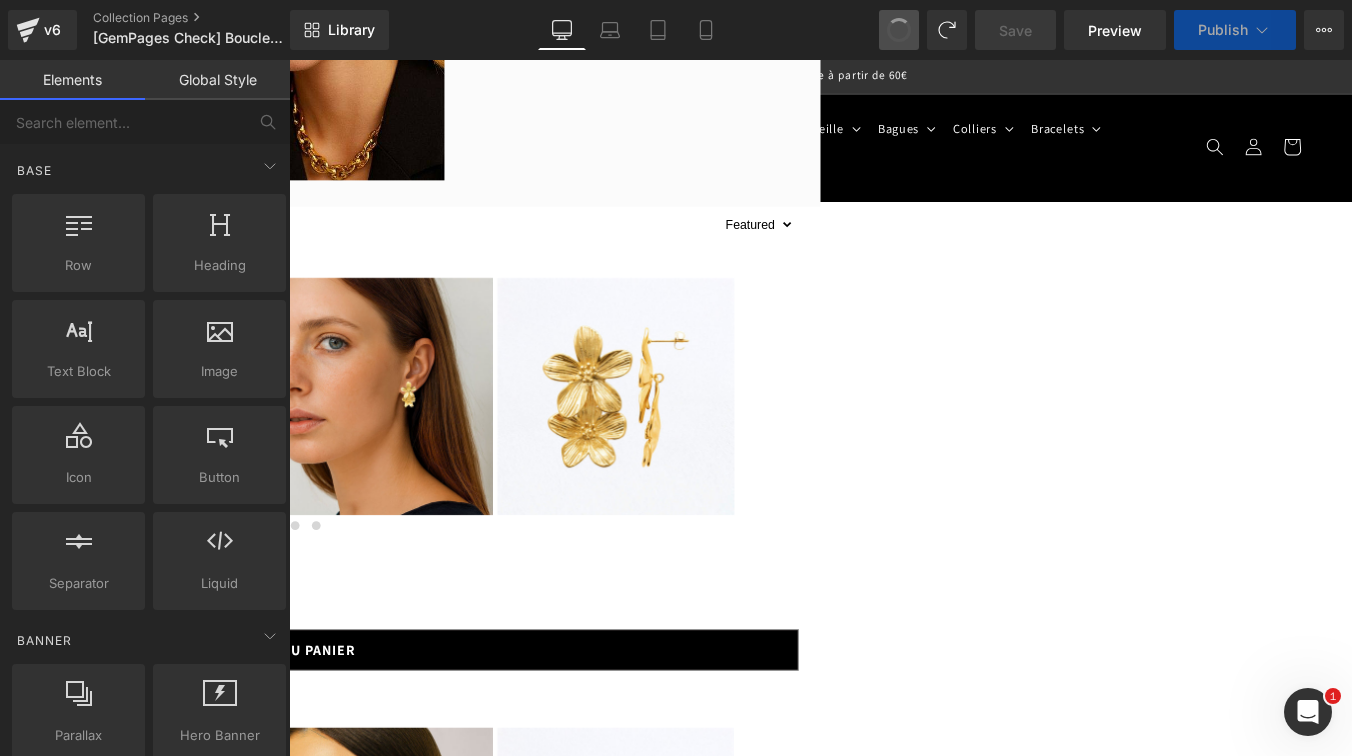 click at bounding box center [899, 30] 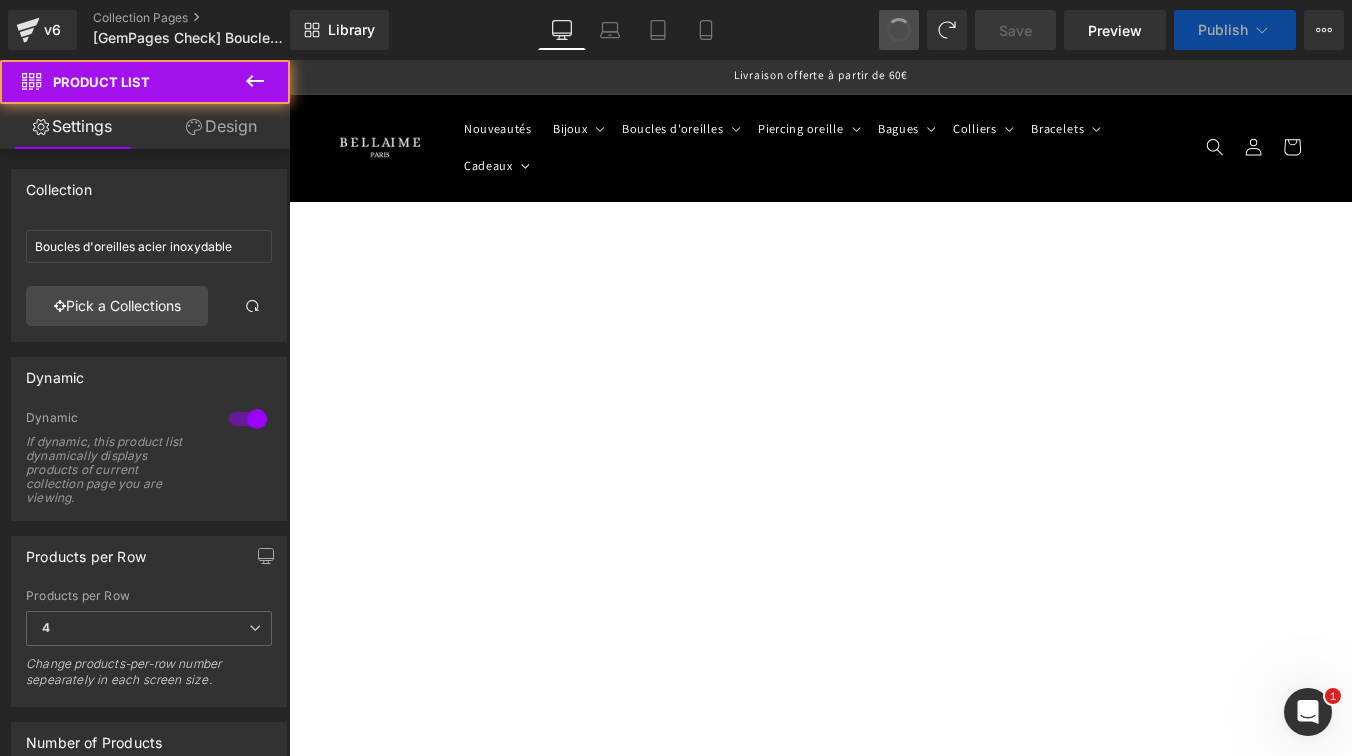 click at bounding box center [899, 30] 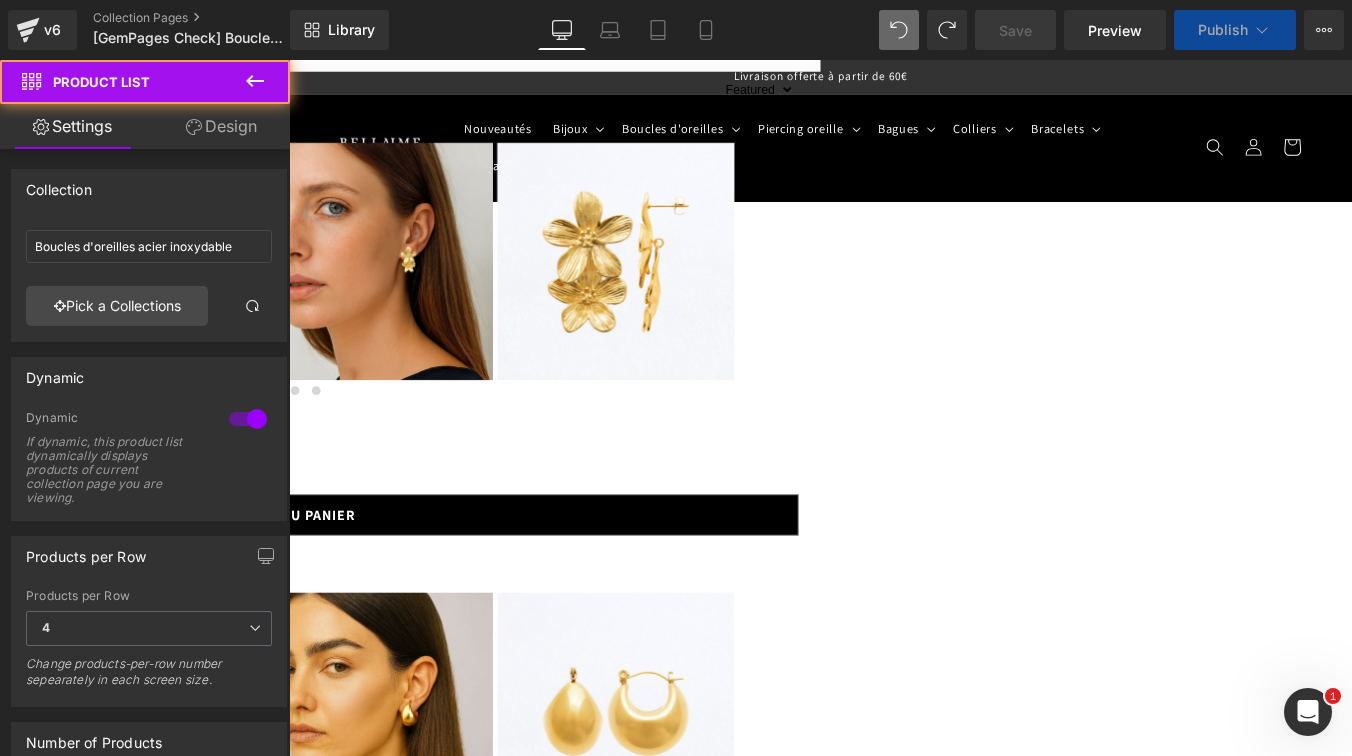 scroll, scrollTop: 428, scrollLeft: 0, axis: vertical 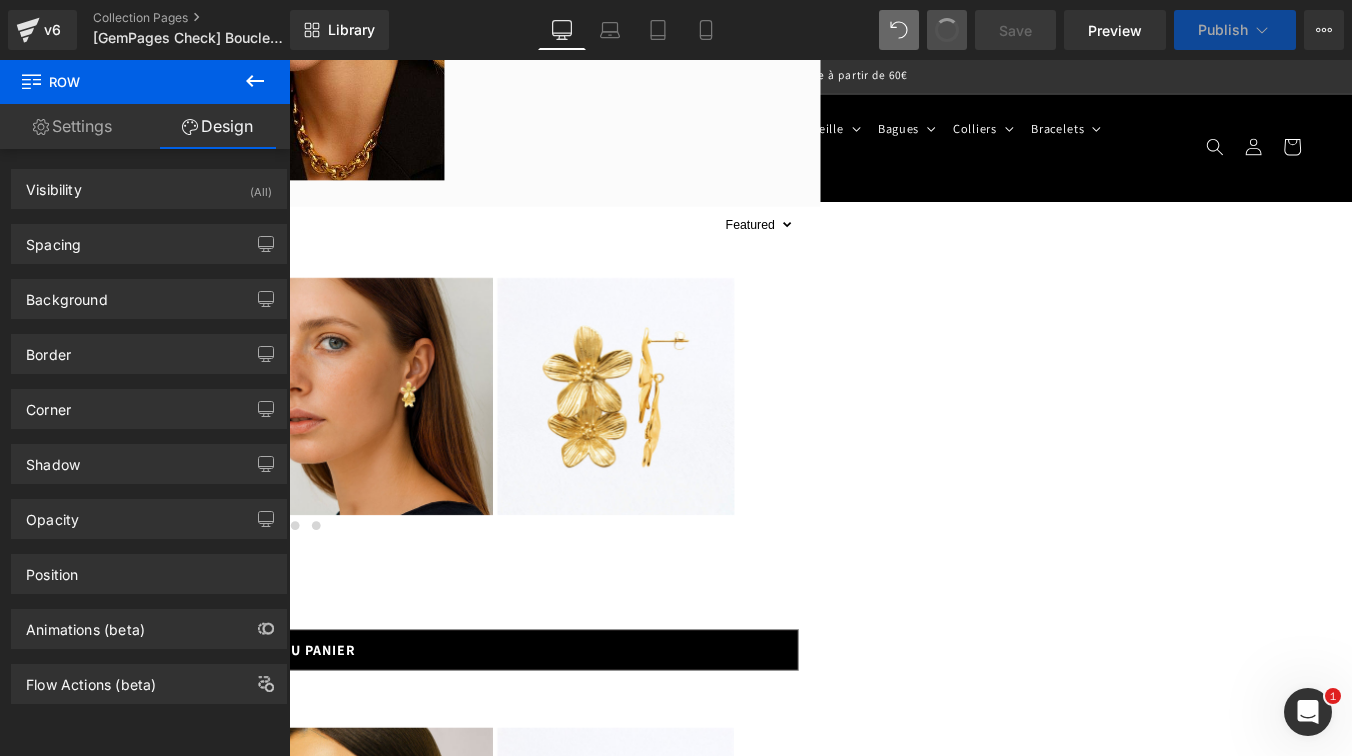 click at bounding box center [947, 30] 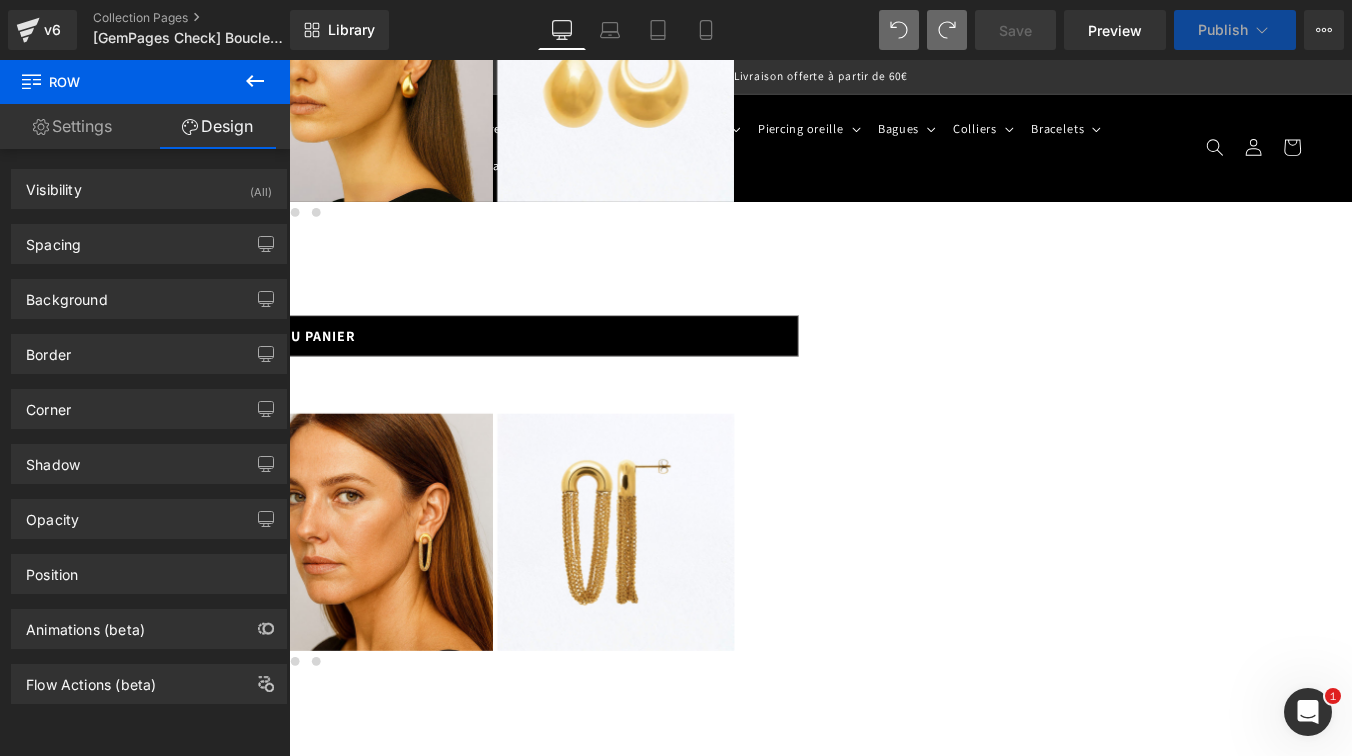 scroll, scrollTop: 1333, scrollLeft: 0, axis: vertical 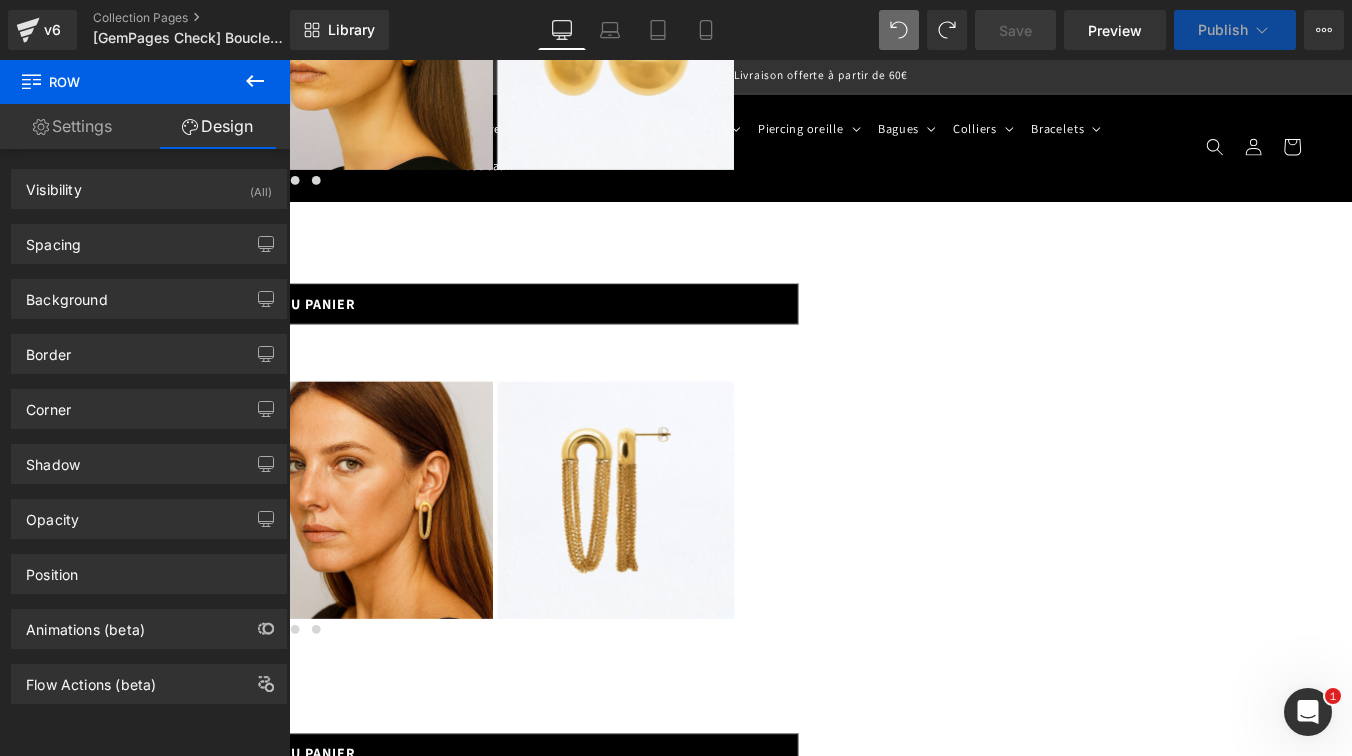 click at bounding box center (284, 2695) 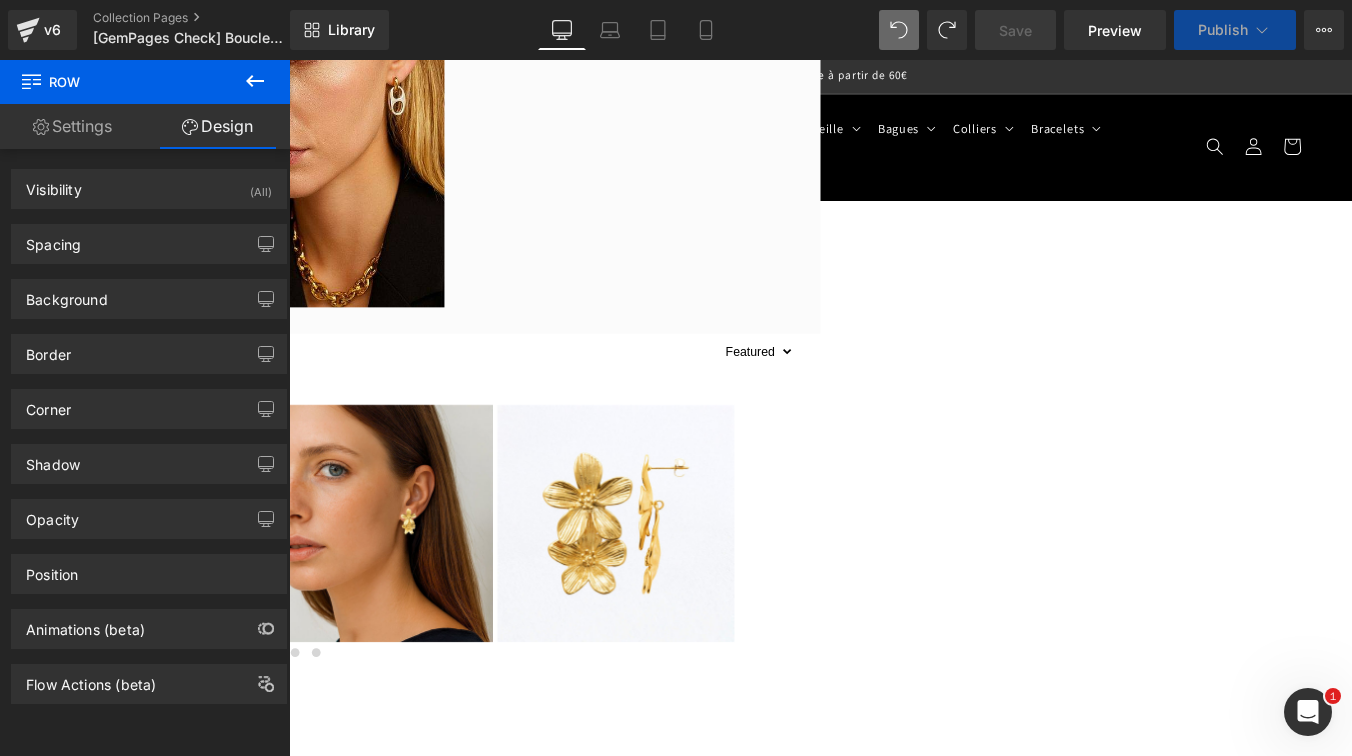 scroll, scrollTop: 214, scrollLeft: 0, axis: vertical 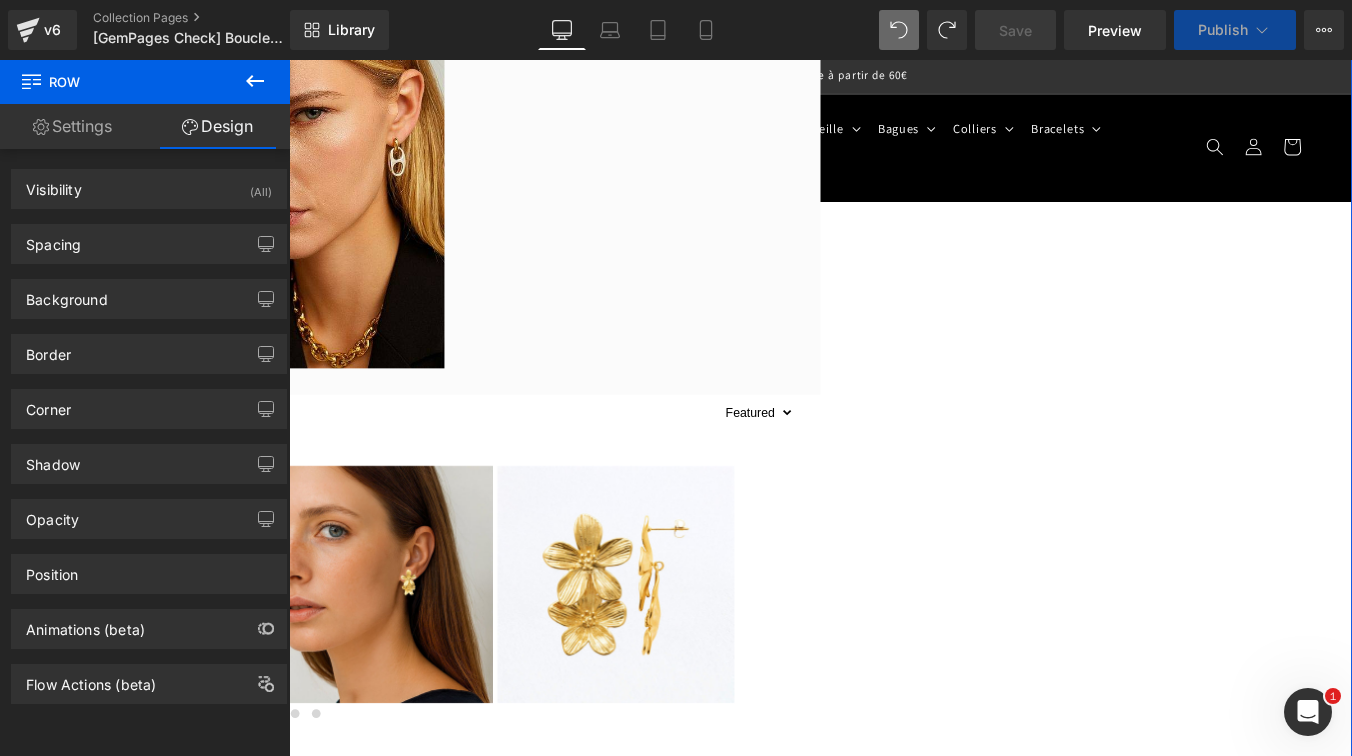 click on "Product List" at bounding box center [888, 24] 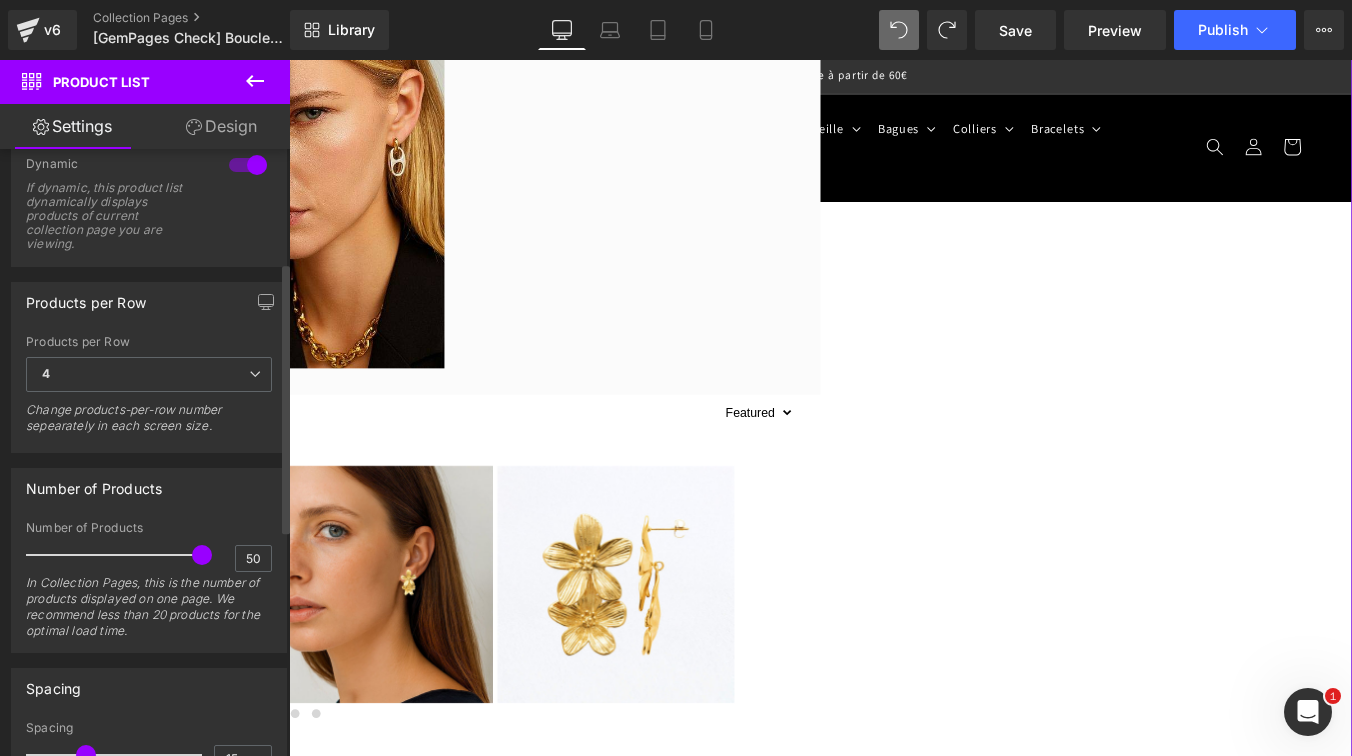 scroll, scrollTop: 255, scrollLeft: 0, axis: vertical 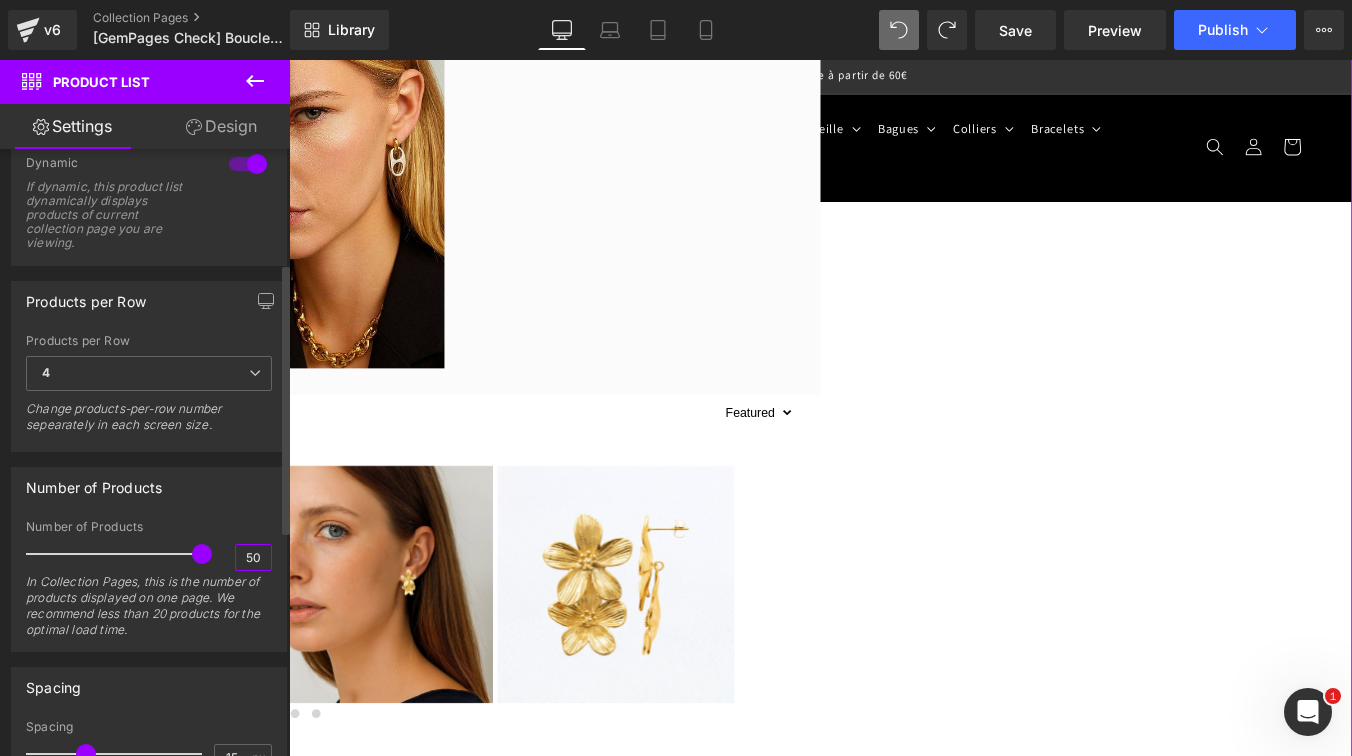 drag, startPoint x: 259, startPoint y: 554, endPoint x: 226, endPoint y: 554, distance: 33 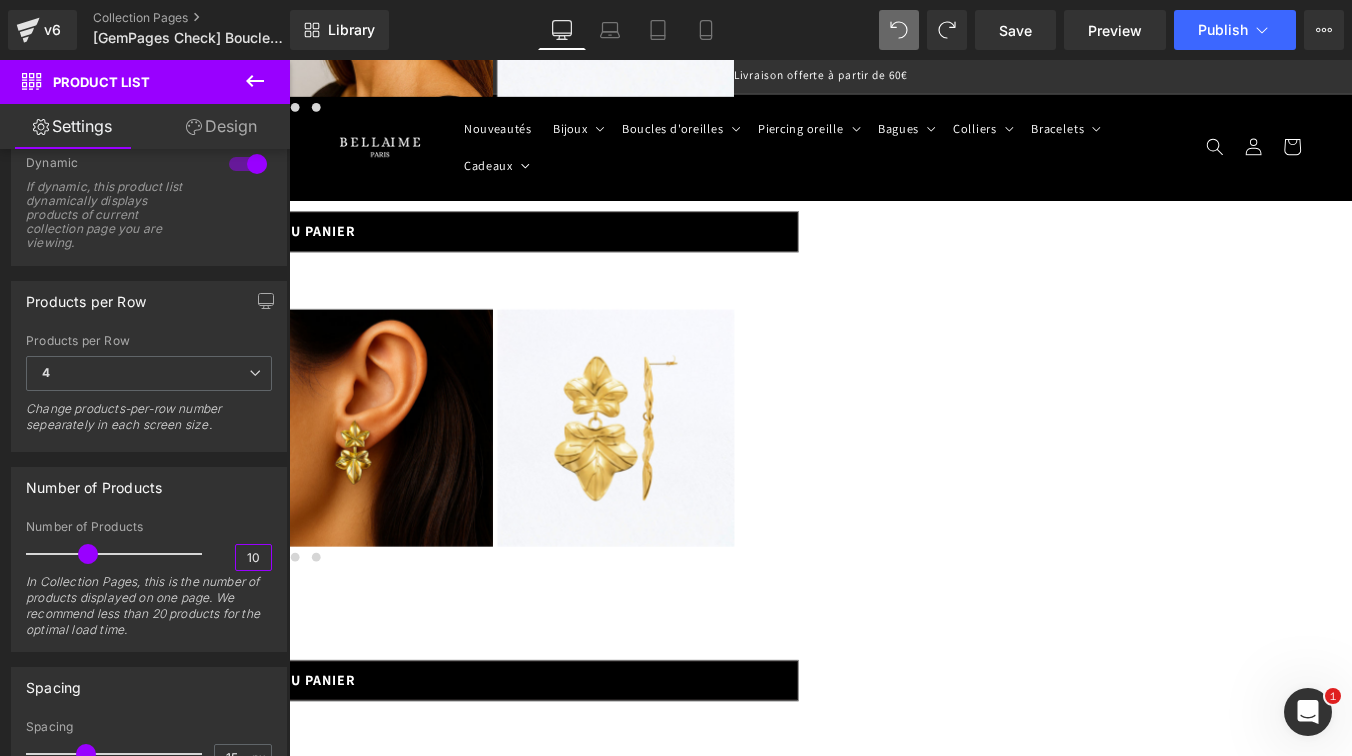 scroll, scrollTop: 1928, scrollLeft: 0, axis: vertical 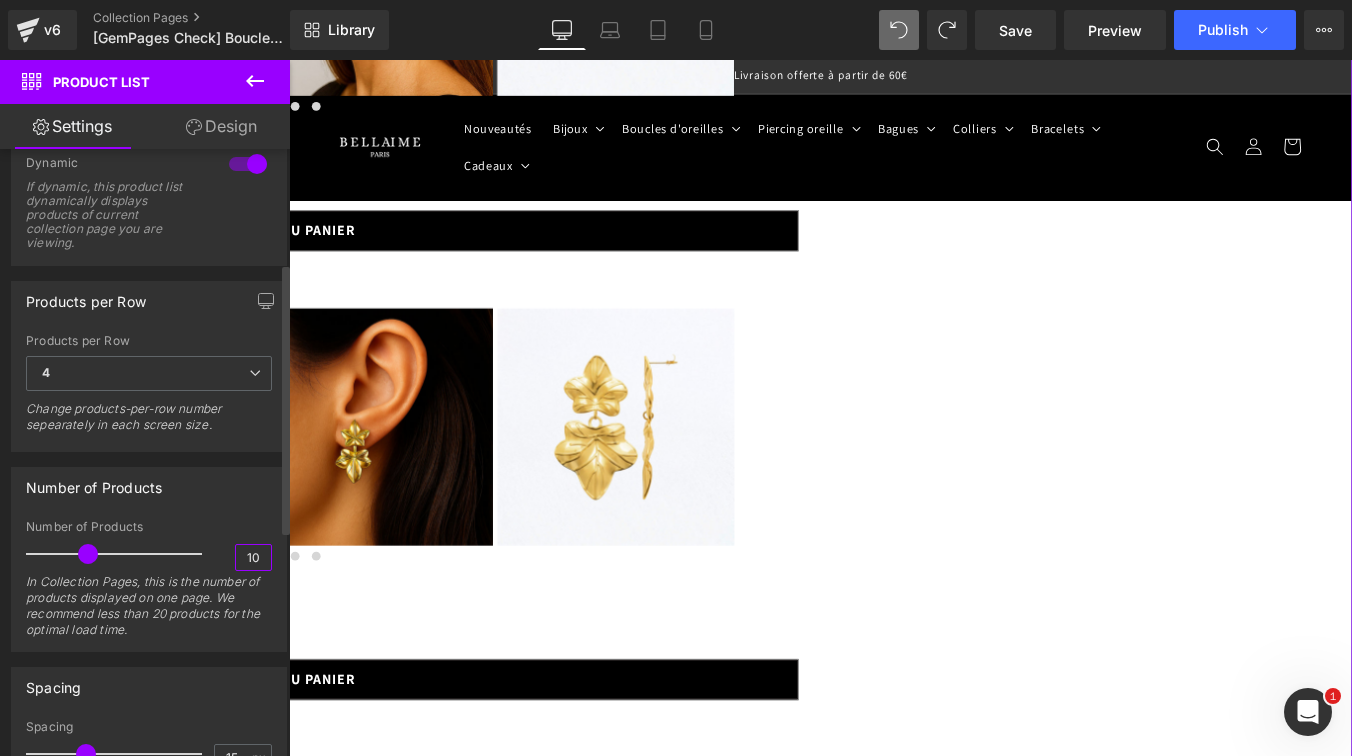 drag, startPoint x: 257, startPoint y: 557, endPoint x: 223, endPoint y: 553, distance: 34.234486 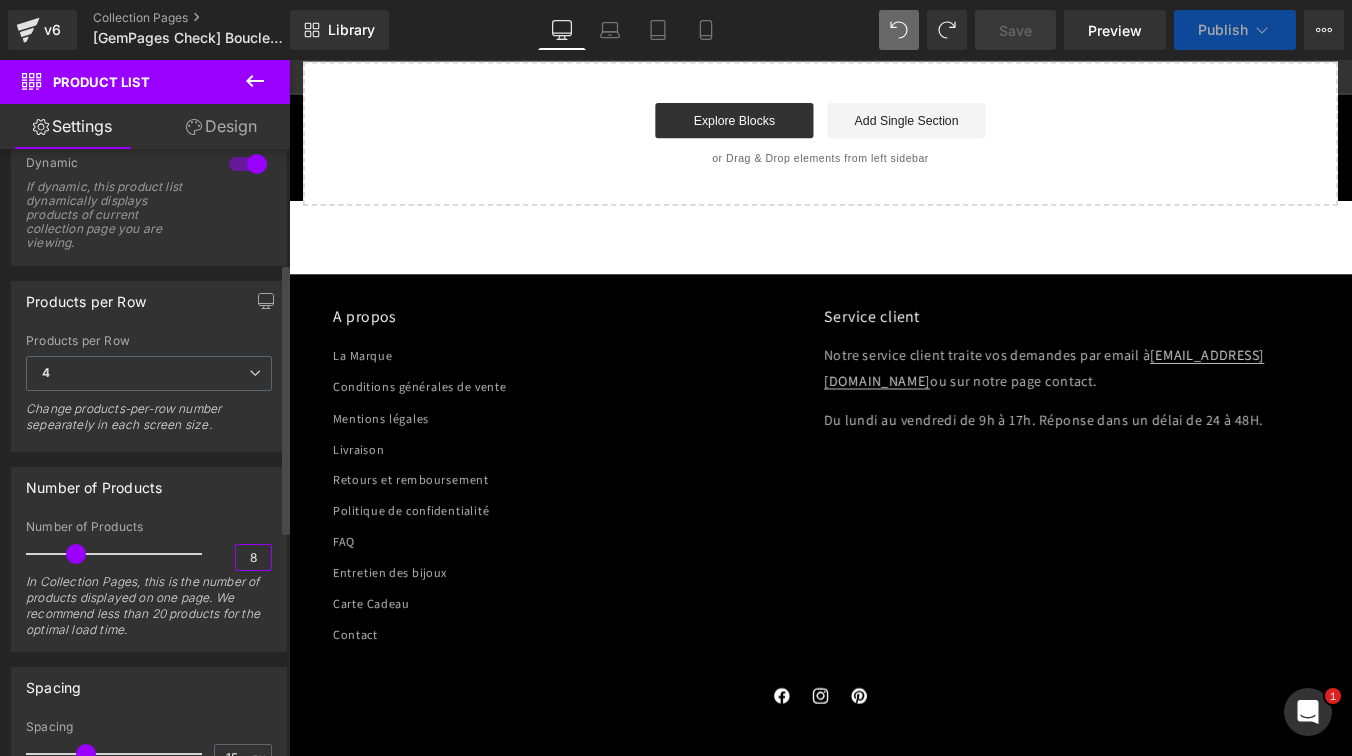 type on "8" 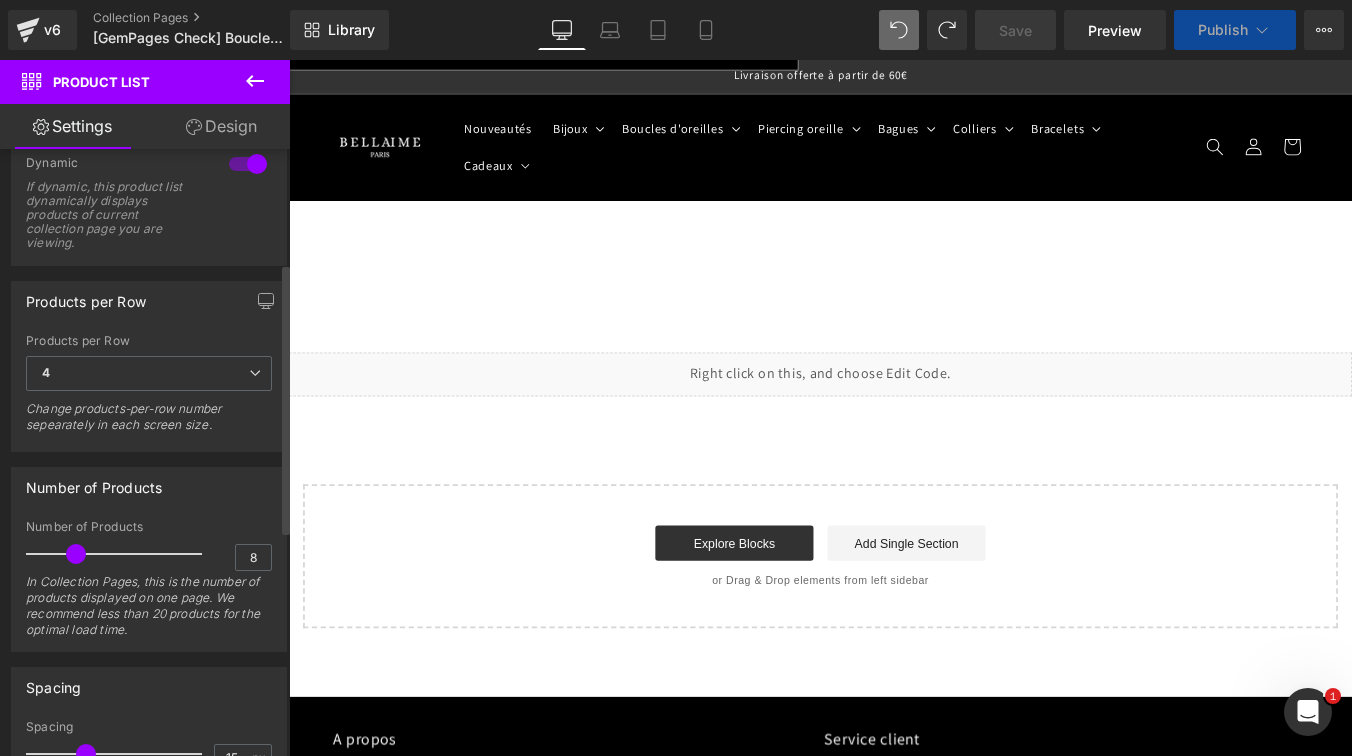 click on "Number of Products" at bounding box center (149, 487) 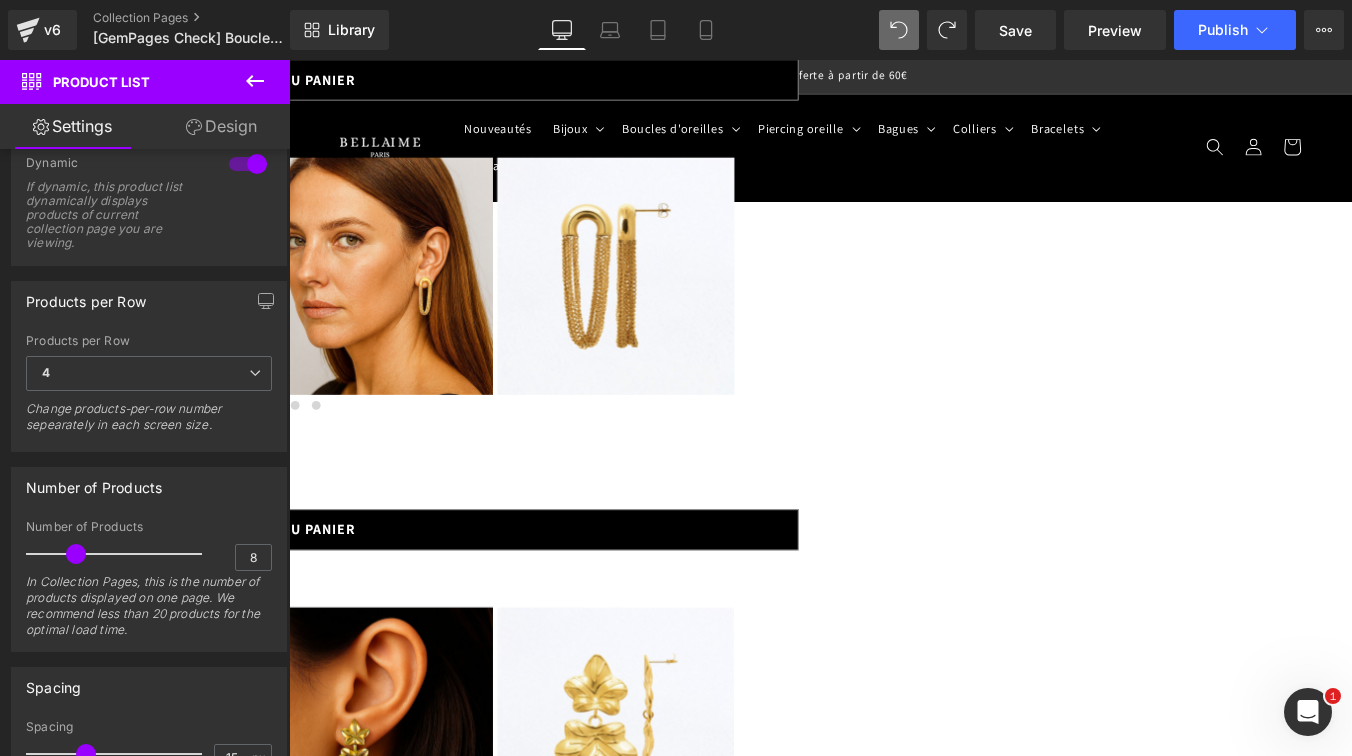 scroll, scrollTop: 1584, scrollLeft: 0, axis: vertical 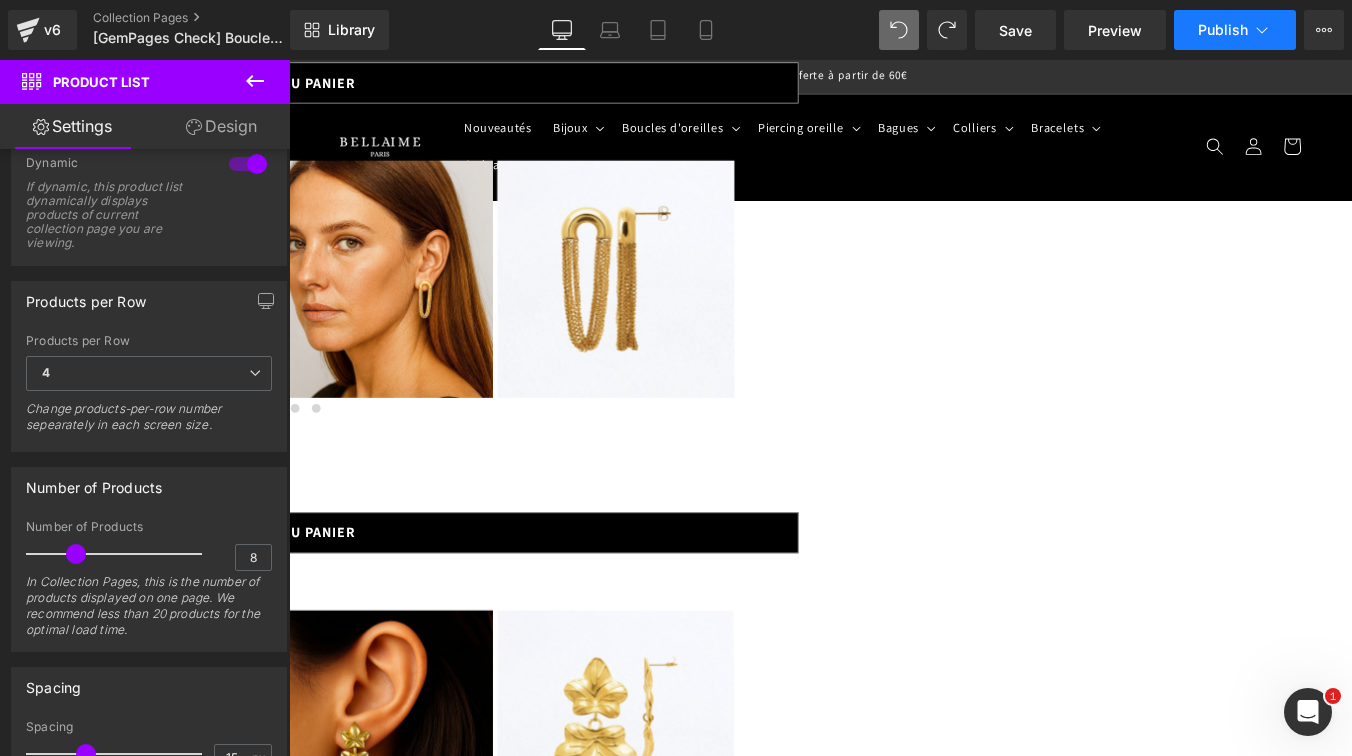 click 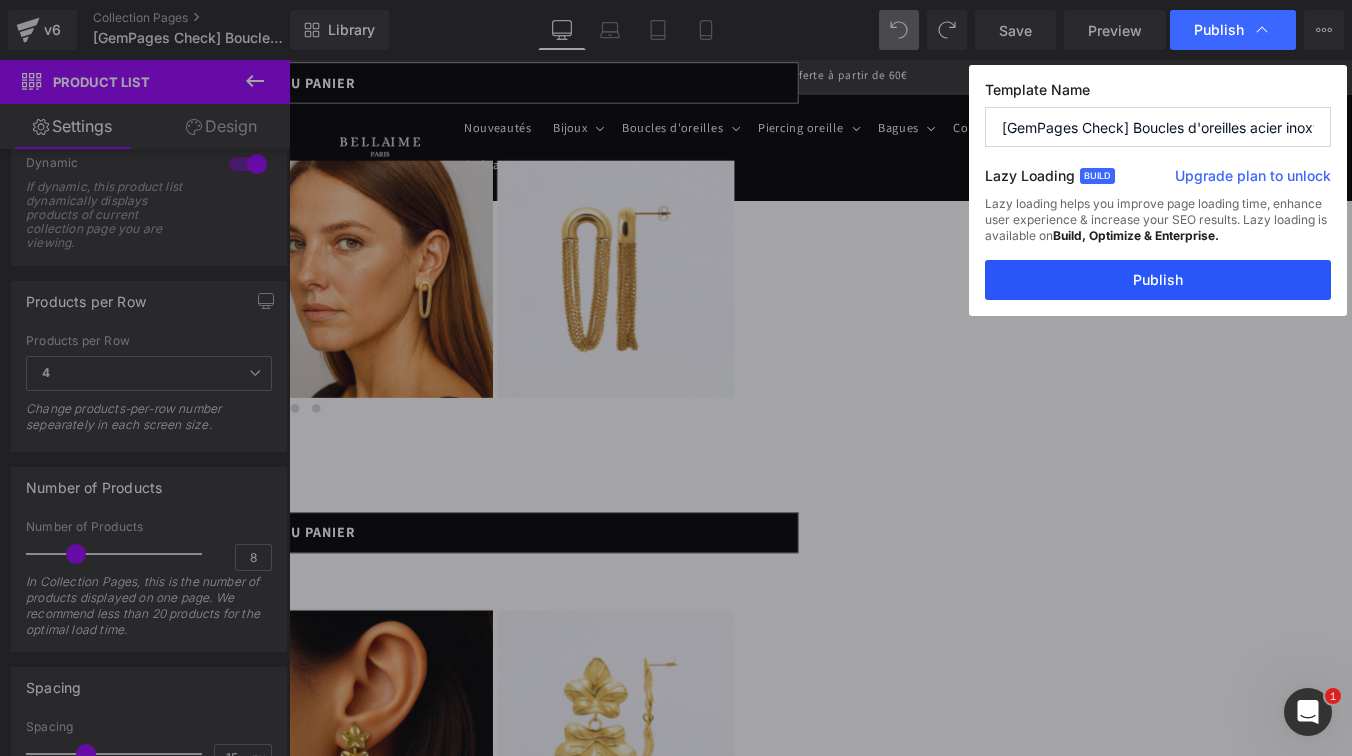 click on "Publish" at bounding box center [1158, 280] 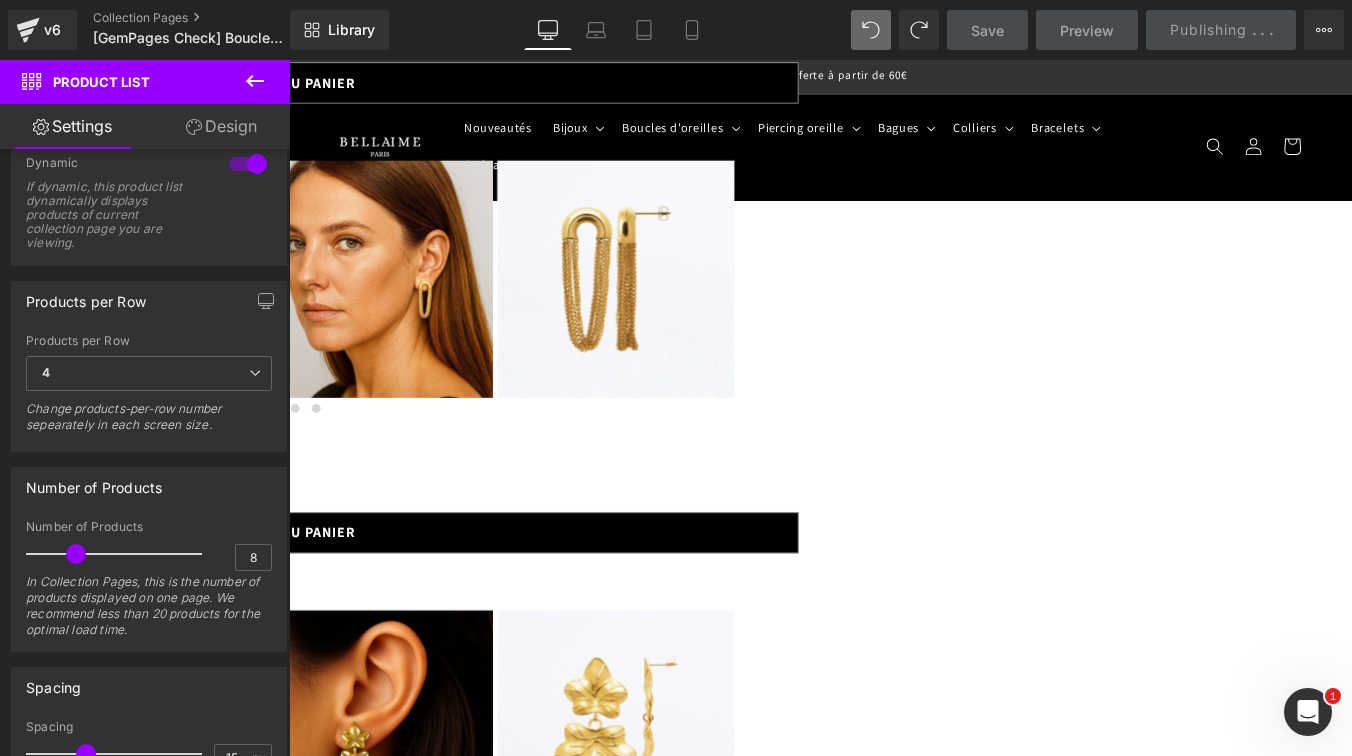 scroll, scrollTop: 1590, scrollLeft: 0, axis: vertical 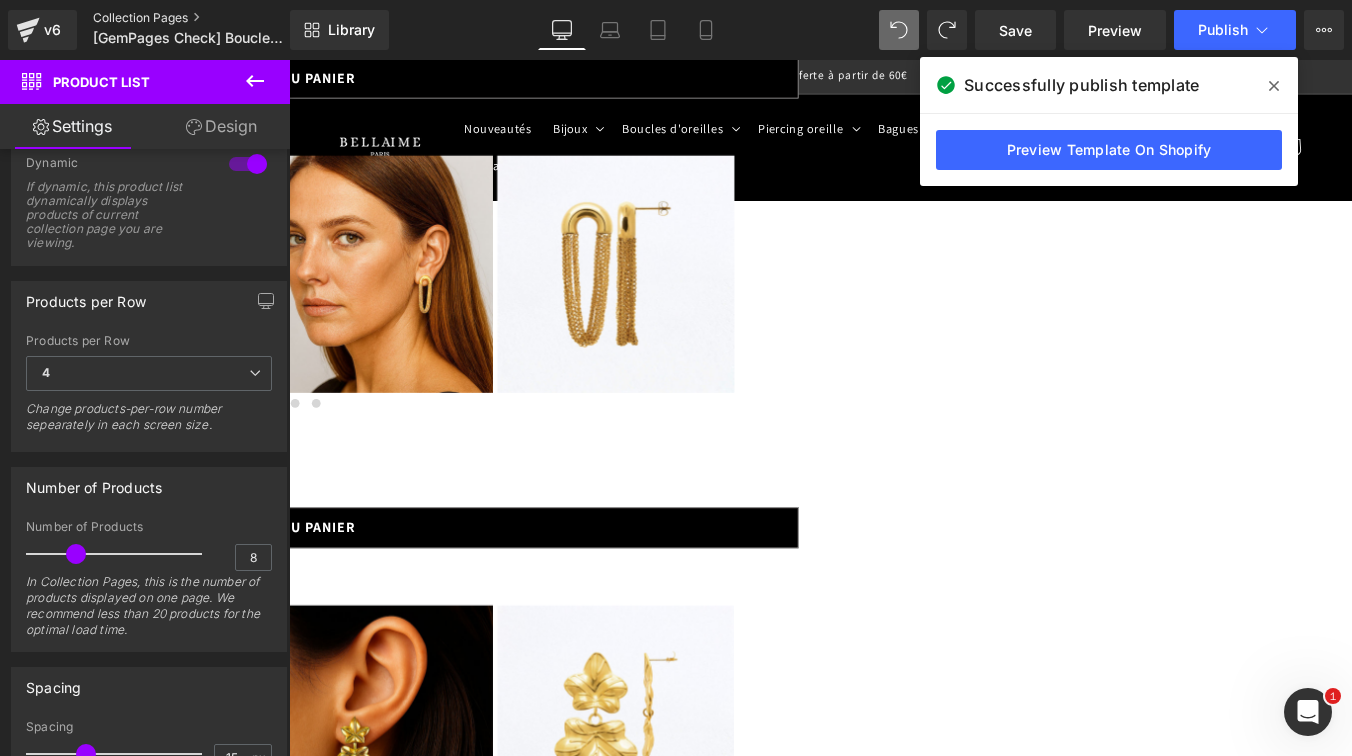 click on "Collection Pages" at bounding box center (208, 18) 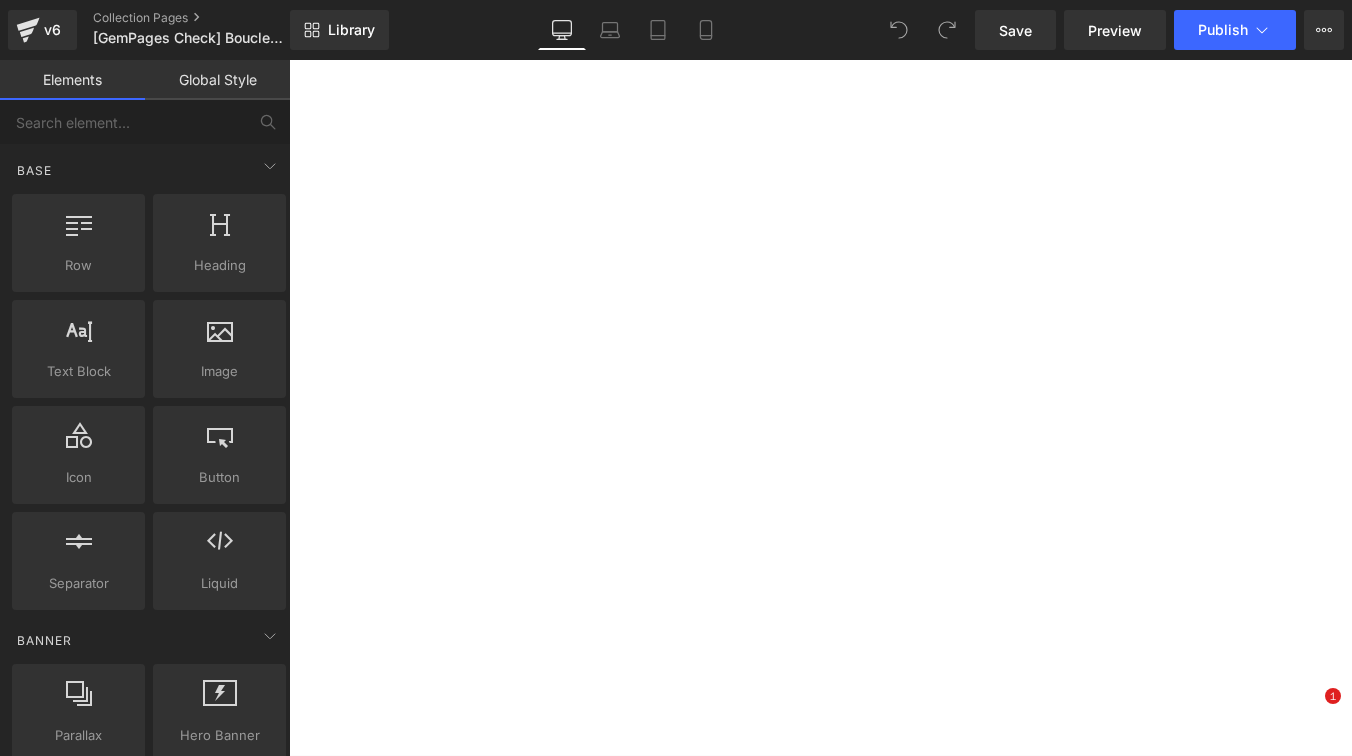 scroll, scrollTop: 0, scrollLeft: 0, axis: both 